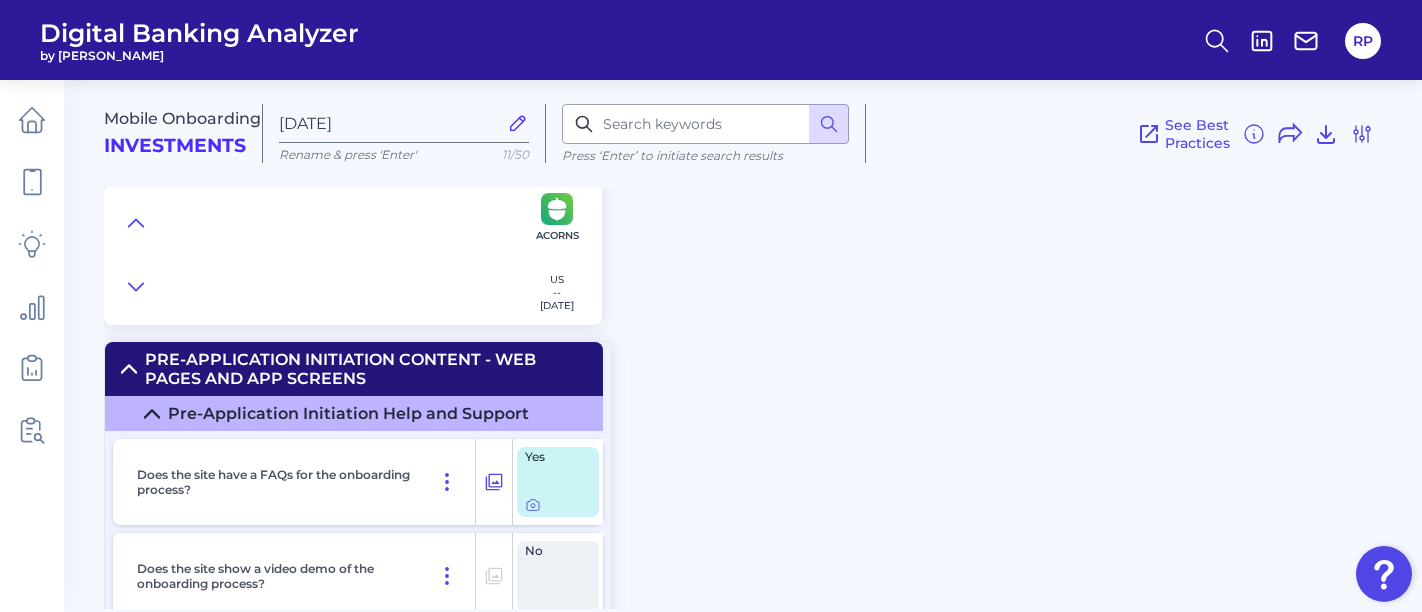 scroll, scrollTop: 0, scrollLeft: 0, axis: both 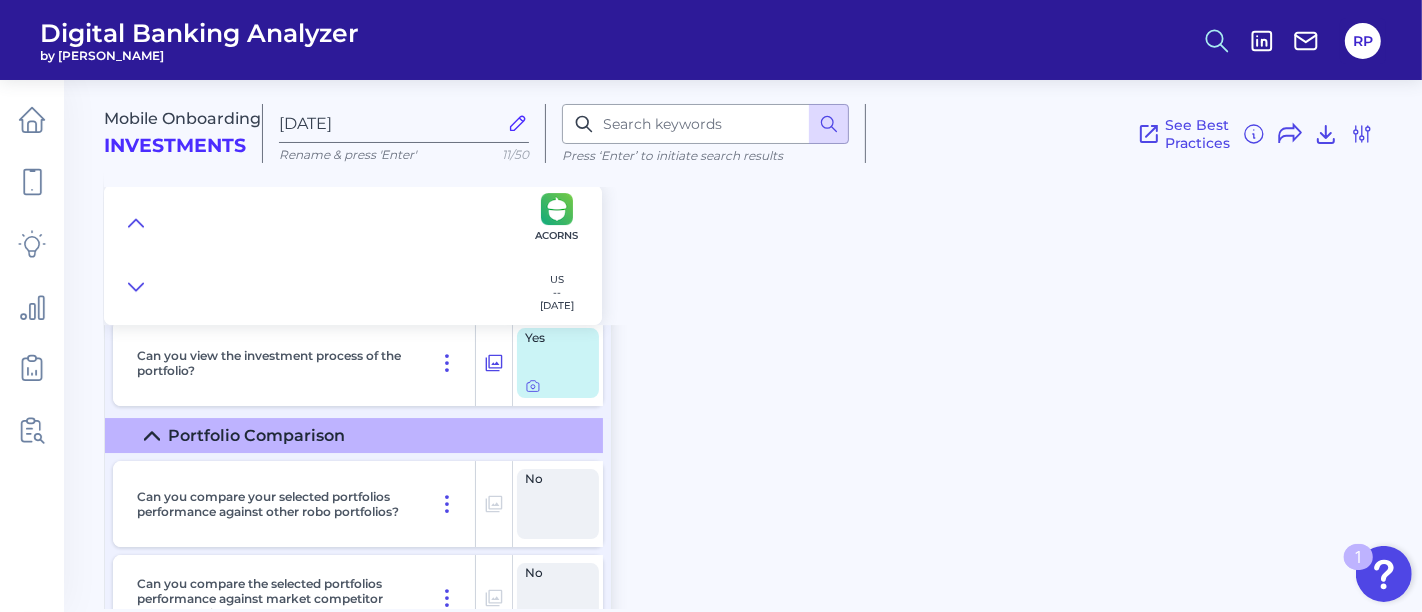 click 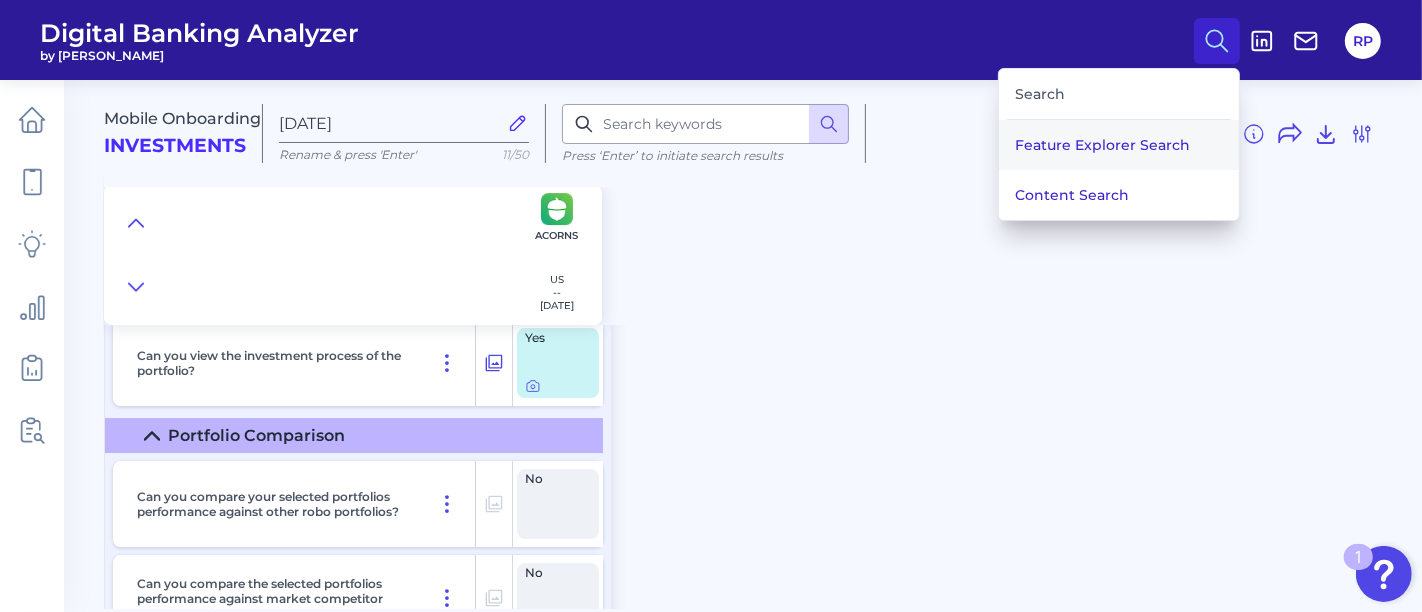 click on "Feature Explorer Search" at bounding box center [1119, 145] 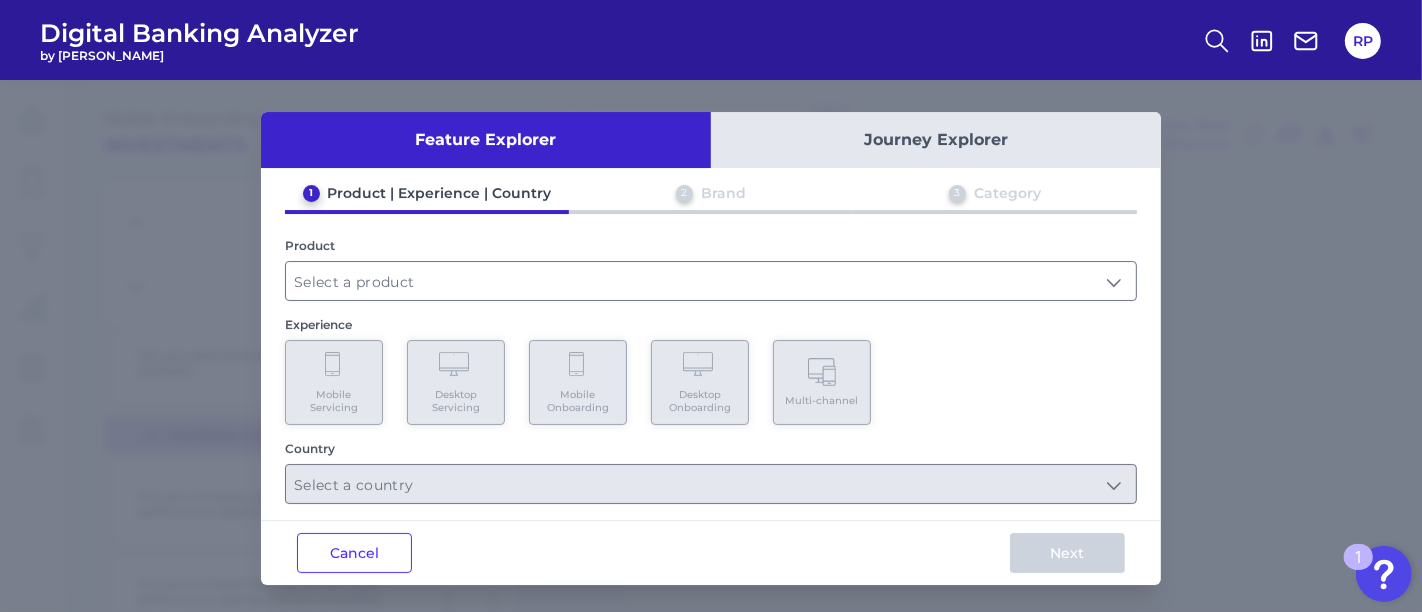 click on "1 Product | Experience | Country  2 Brand 3 Category Product Experience Mobile Servicing Desktop Servicing Mobile Onboarding Desktop Onboarding Multi-channel Country" at bounding box center (711, 344) 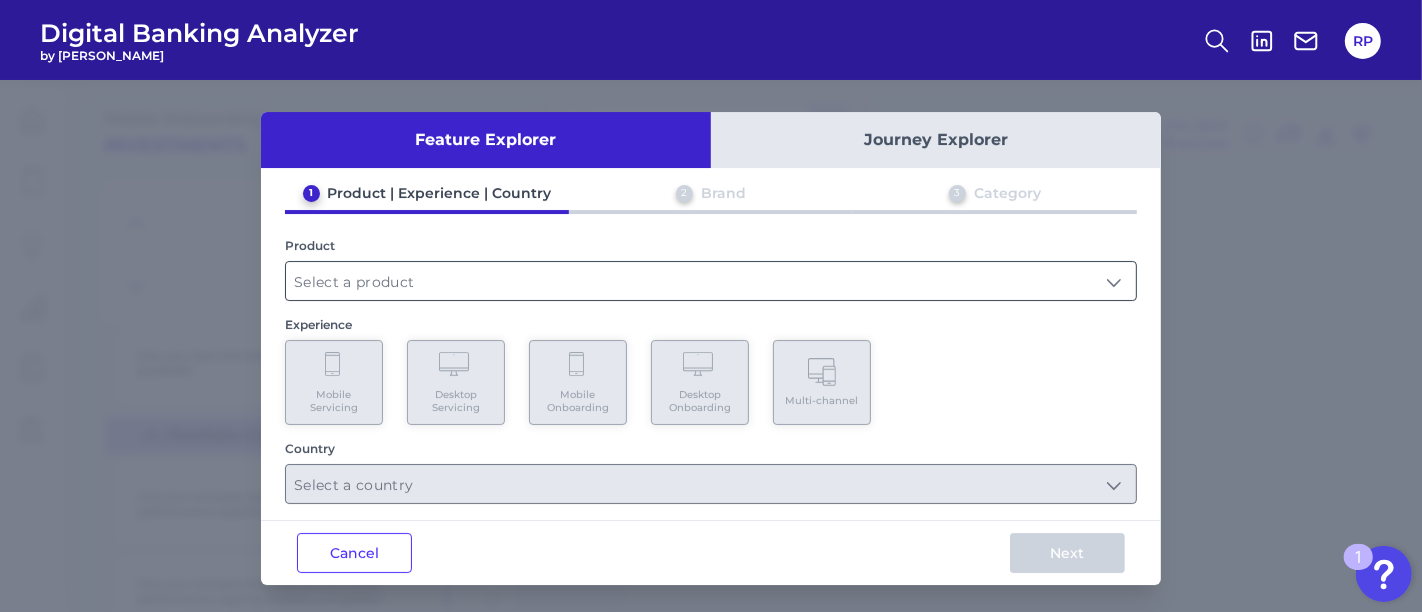 click at bounding box center [711, 281] 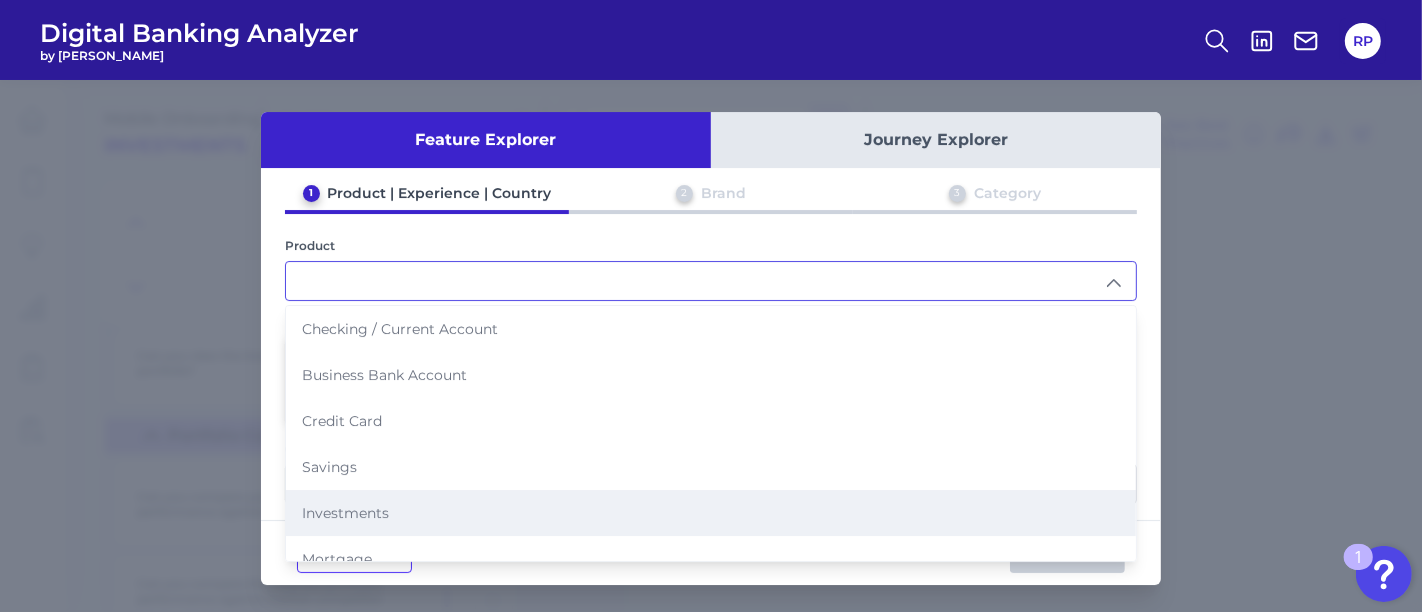 click on "Investments" at bounding box center (345, 513) 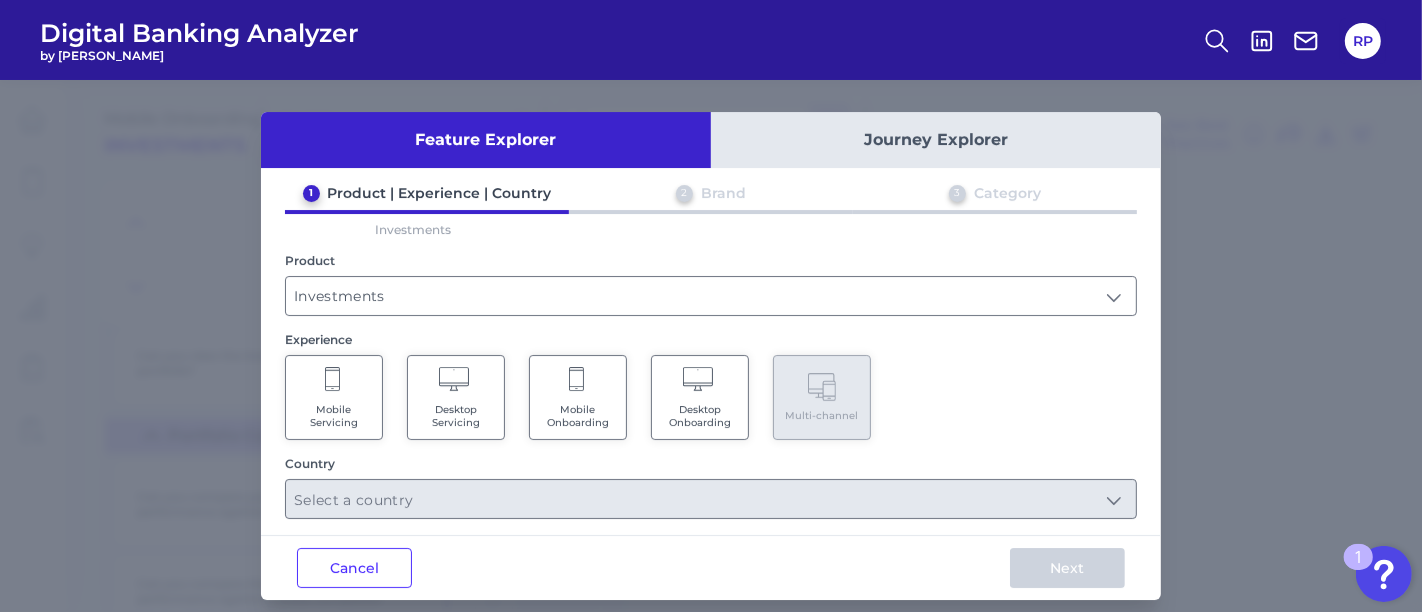 click on "Mobile Servicing" at bounding box center (334, 416) 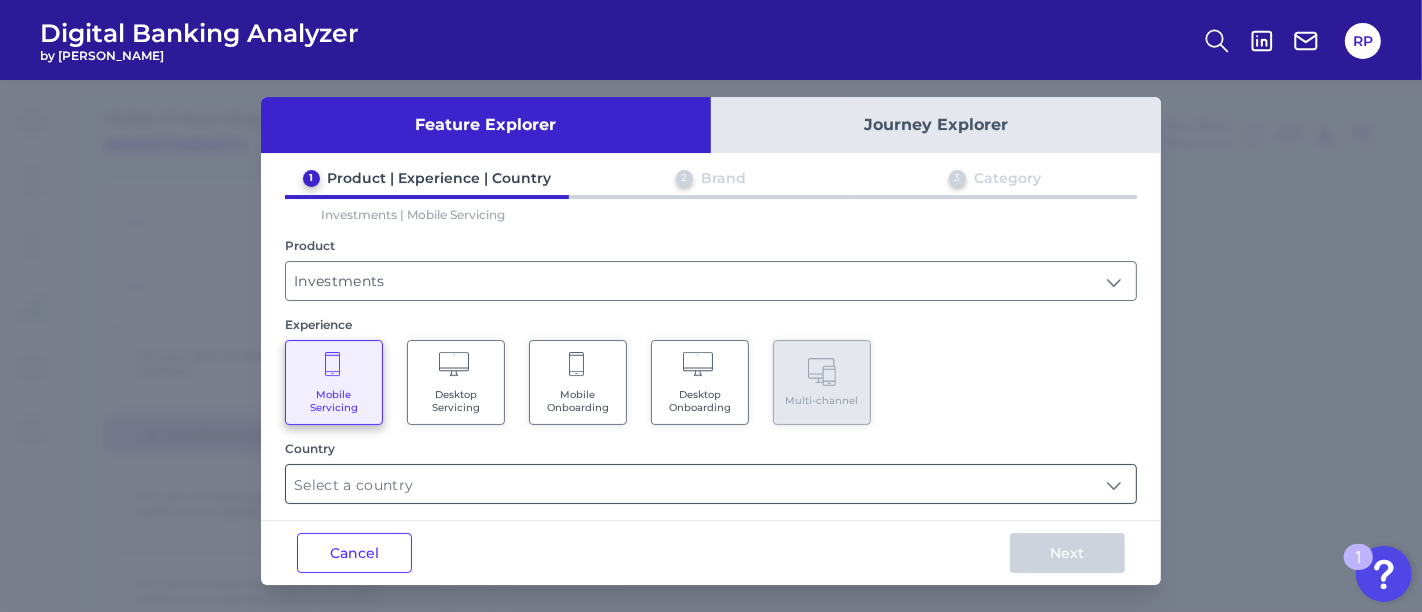 click at bounding box center (711, 484) 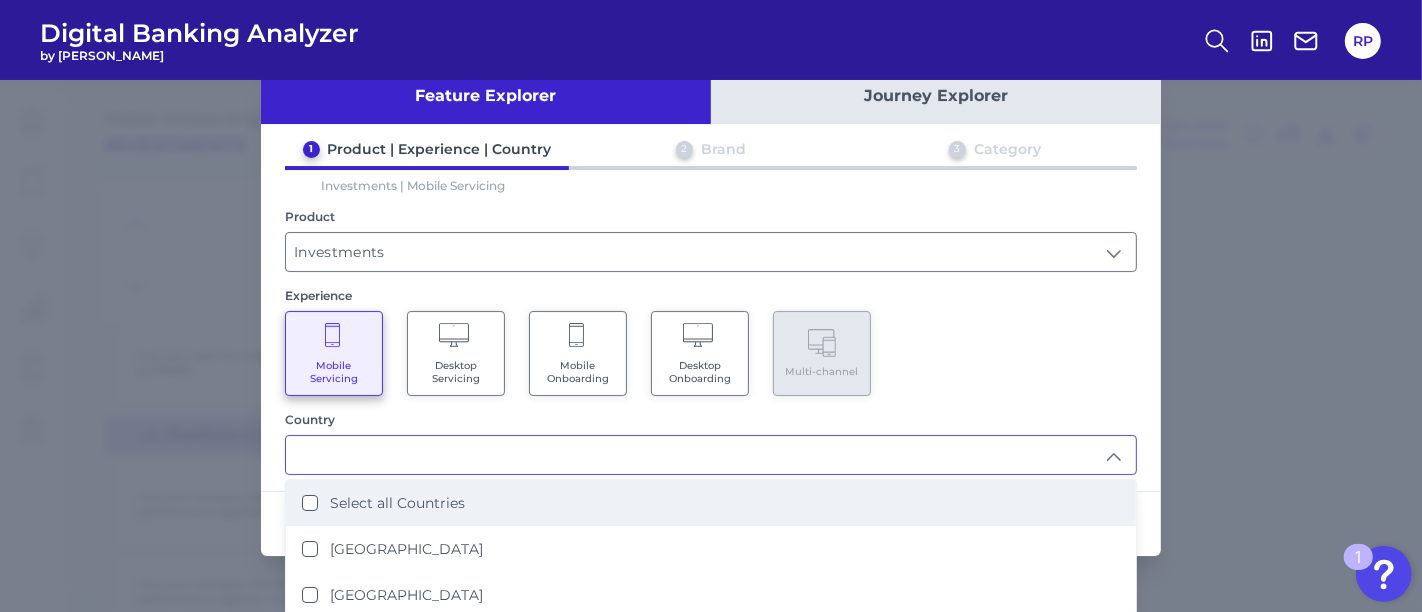 scroll, scrollTop: 45, scrollLeft: 0, axis: vertical 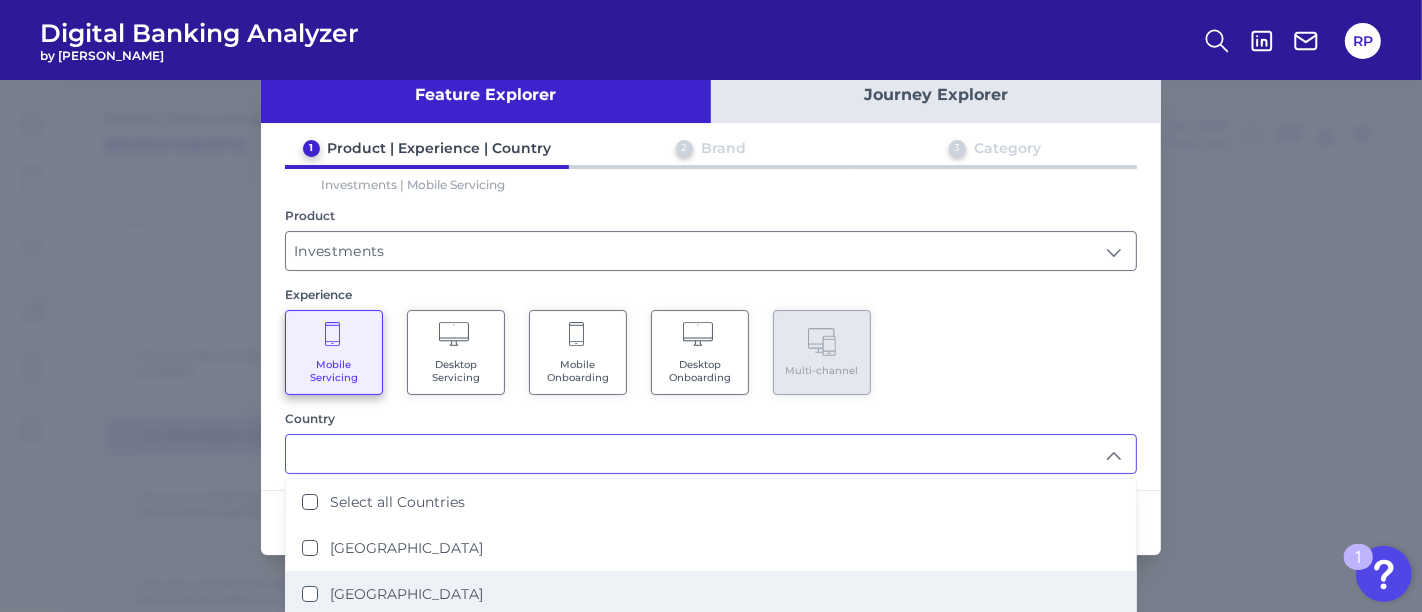 click on "[GEOGRAPHIC_DATA]" at bounding box center (711, 594) 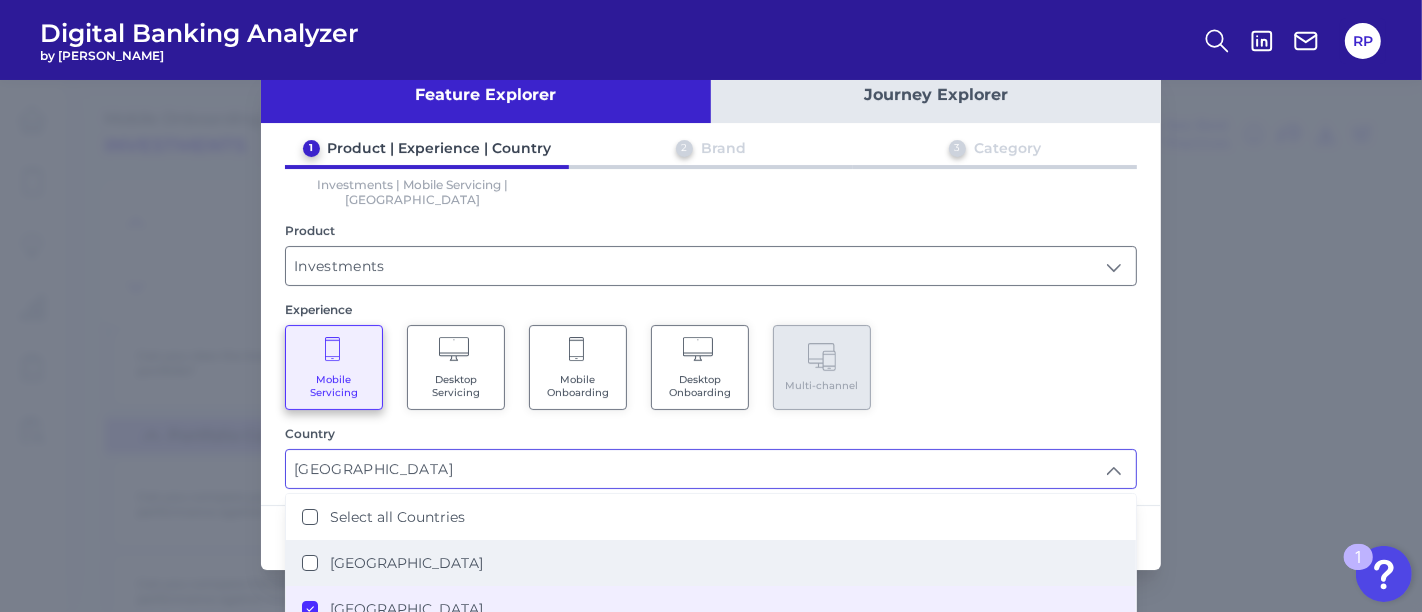click on "[GEOGRAPHIC_DATA]" at bounding box center (406, 563) 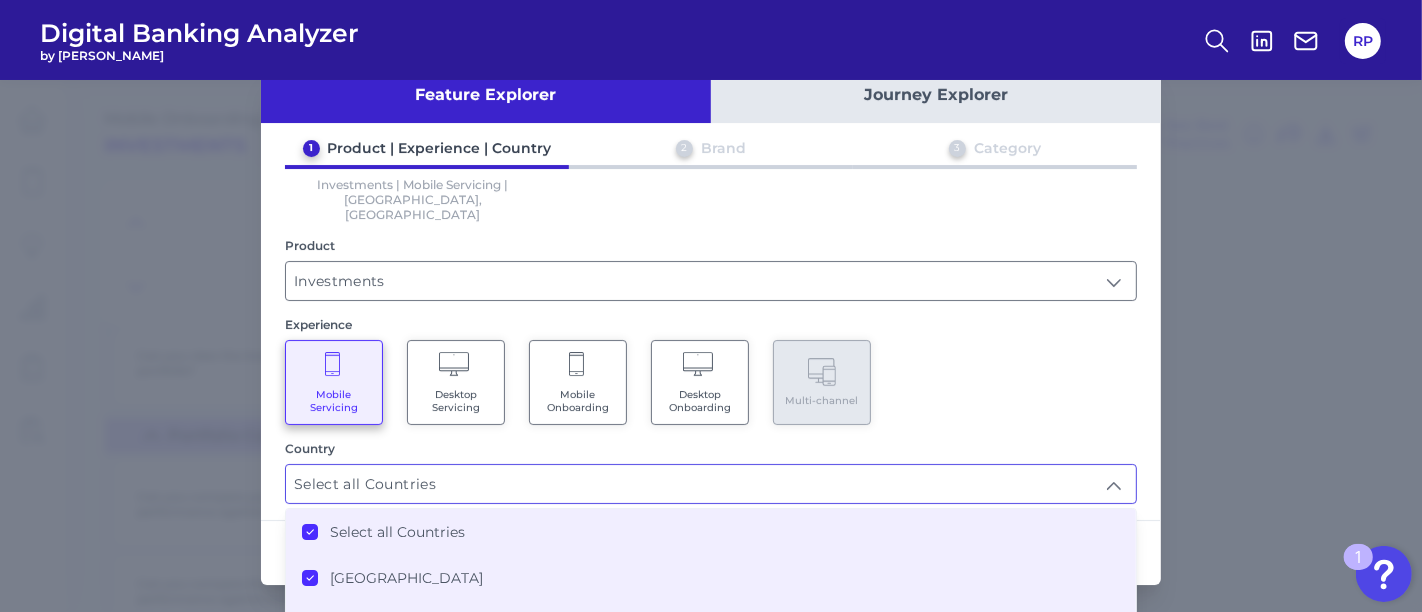 click on "[GEOGRAPHIC_DATA]" at bounding box center (406, 624) 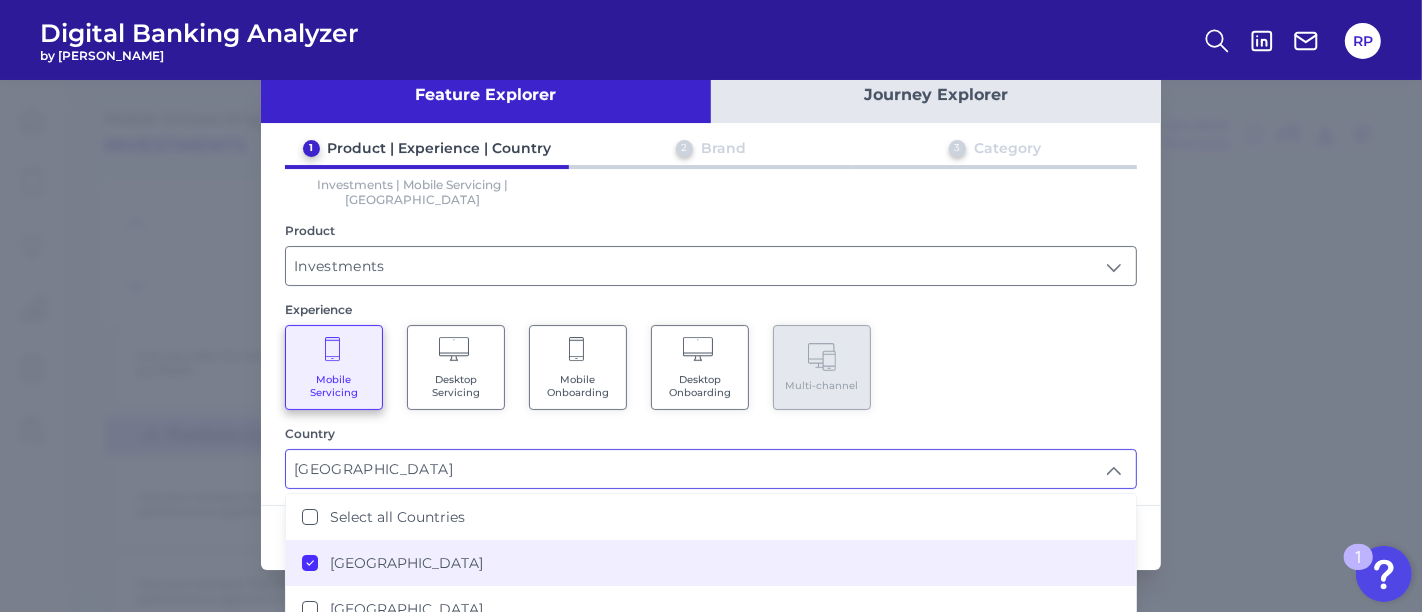 click on "Mobile Servicing Desktop Servicing Mobile Onboarding Desktop Onboarding Multi-channel" at bounding box center [711, 367] 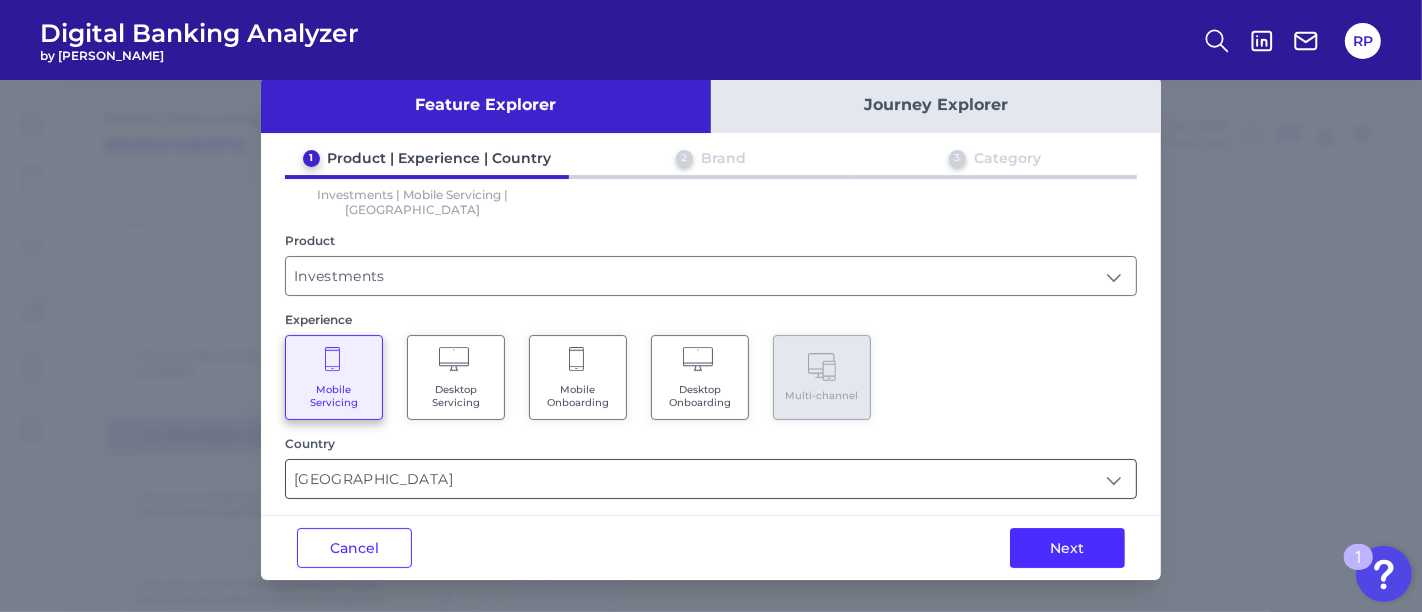 scroll, scrollTop: 15, scrollLeft: 0, axis: vertical 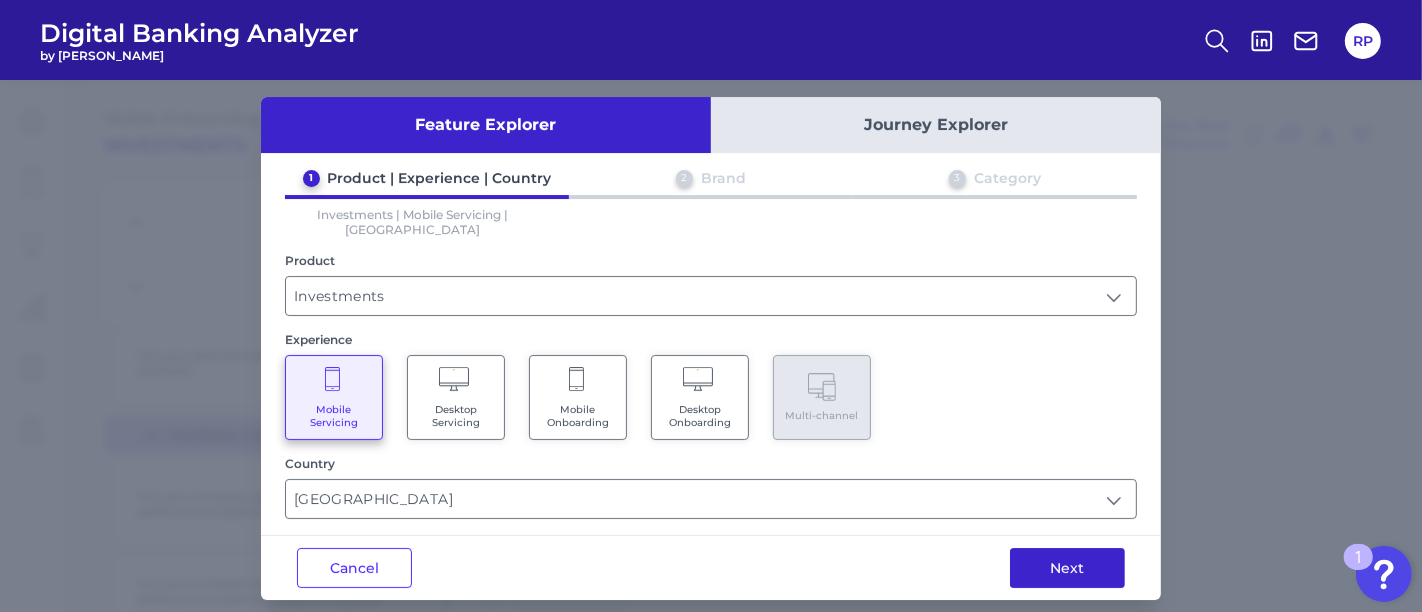 click on "Next" at bounding box center [1067, 568] 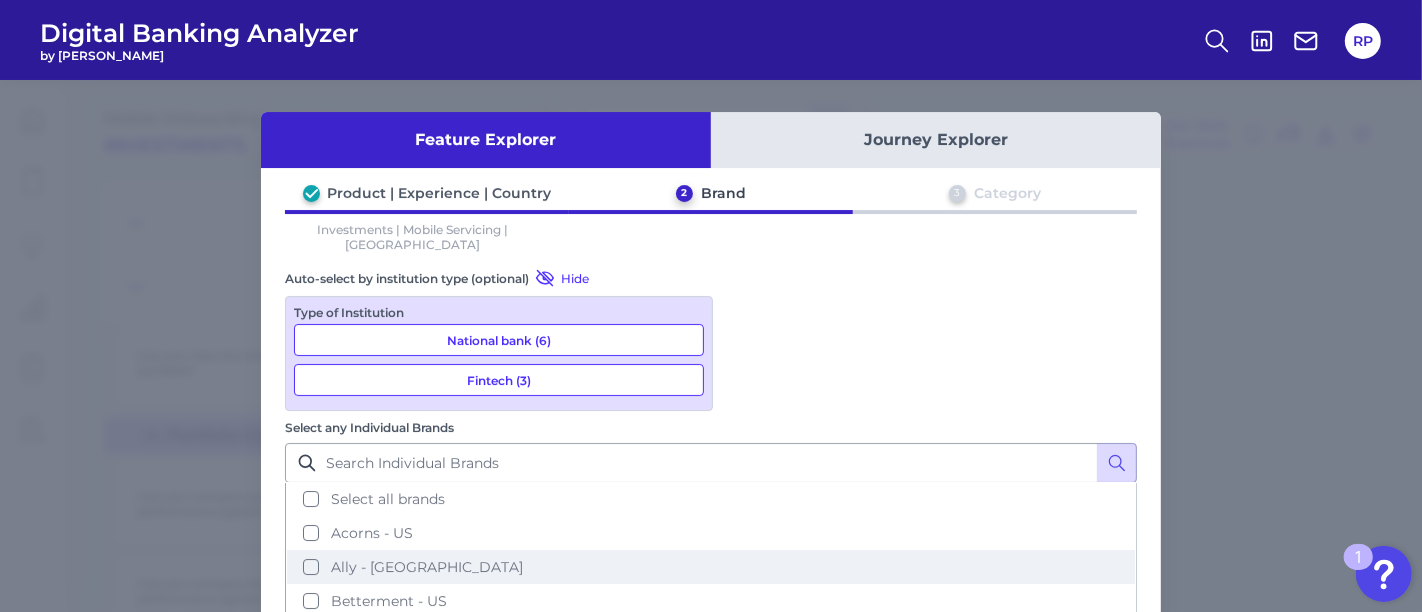 scroll, scrollTop: 0, scrollLeft: 0, axis: both 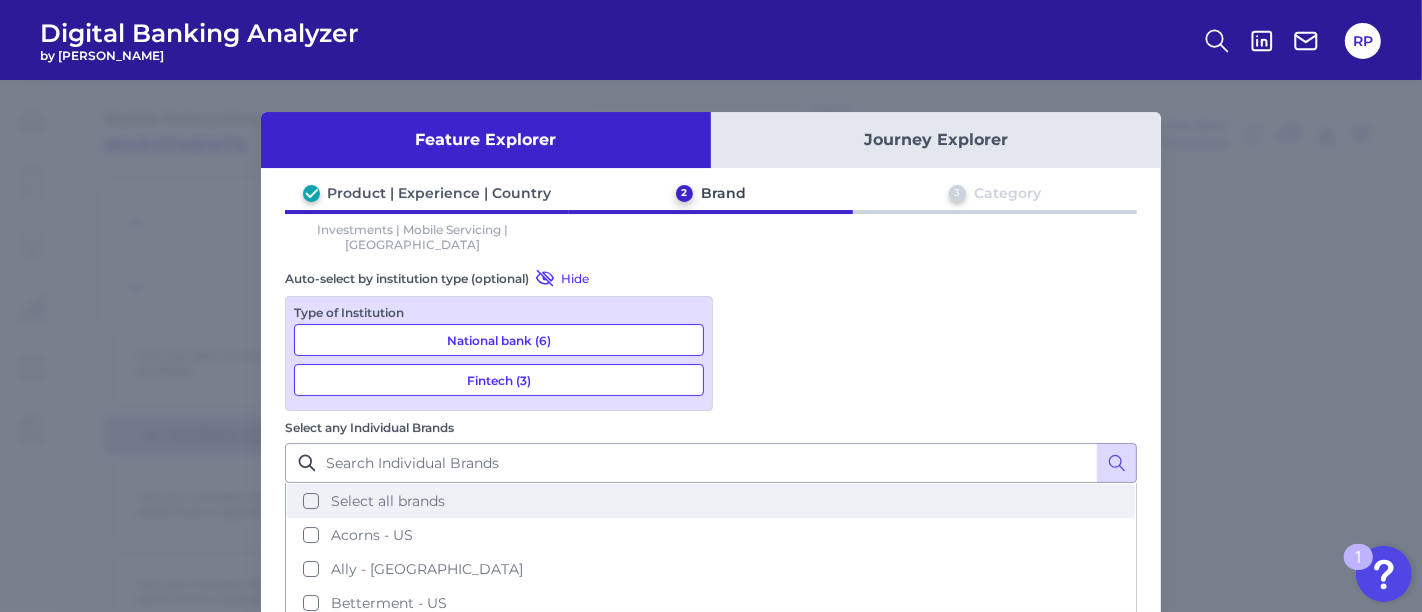 click on "Select all brands" at bounding box center [388, 501] 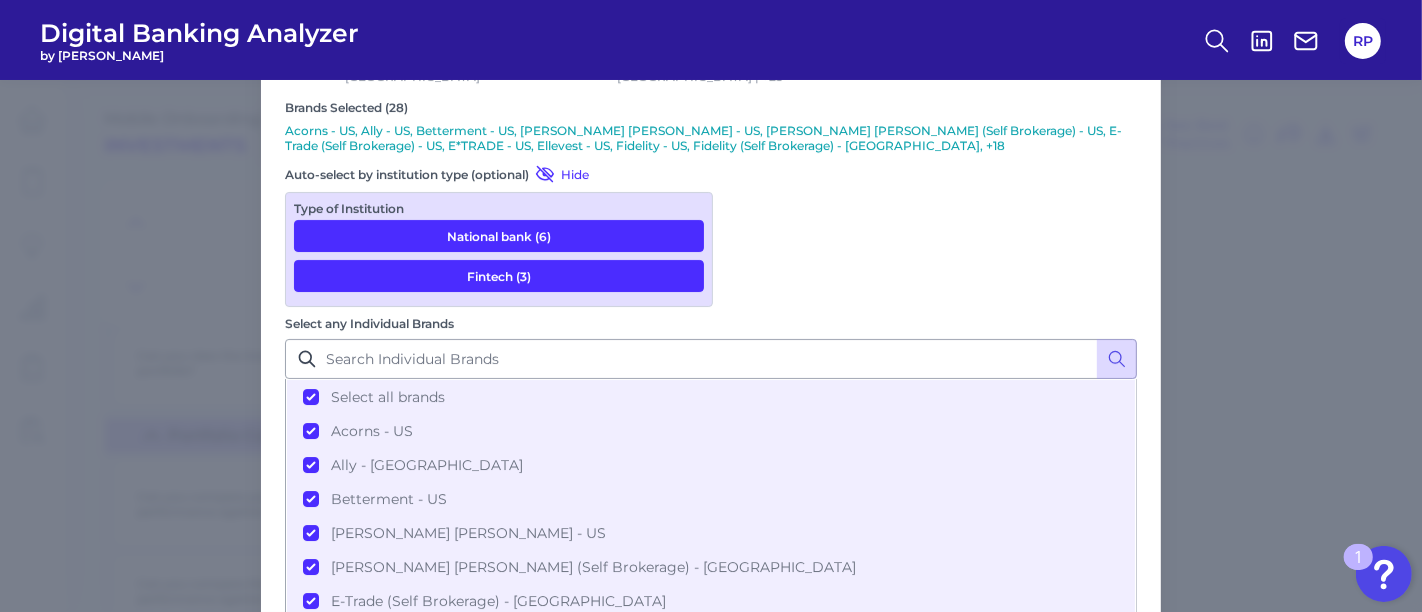 scroll, scrollTop: 175, scrollLeft: 0, axis: vertical 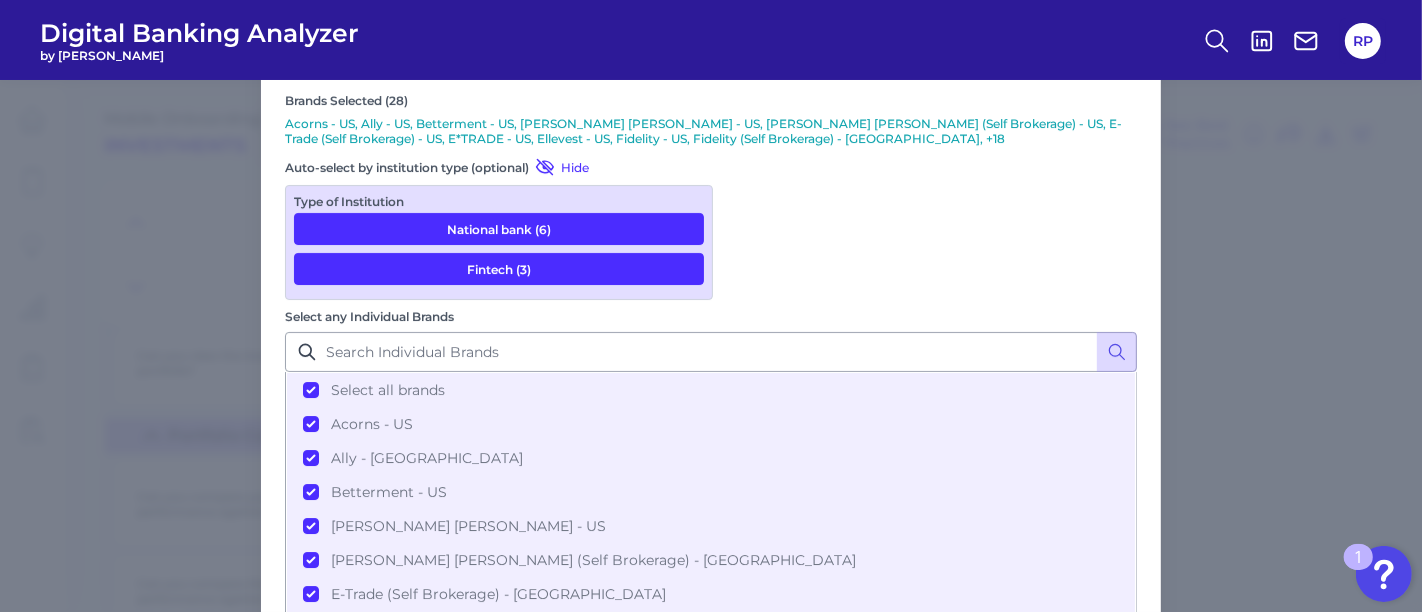 click on "Next" at bounding box center [1067, 701] 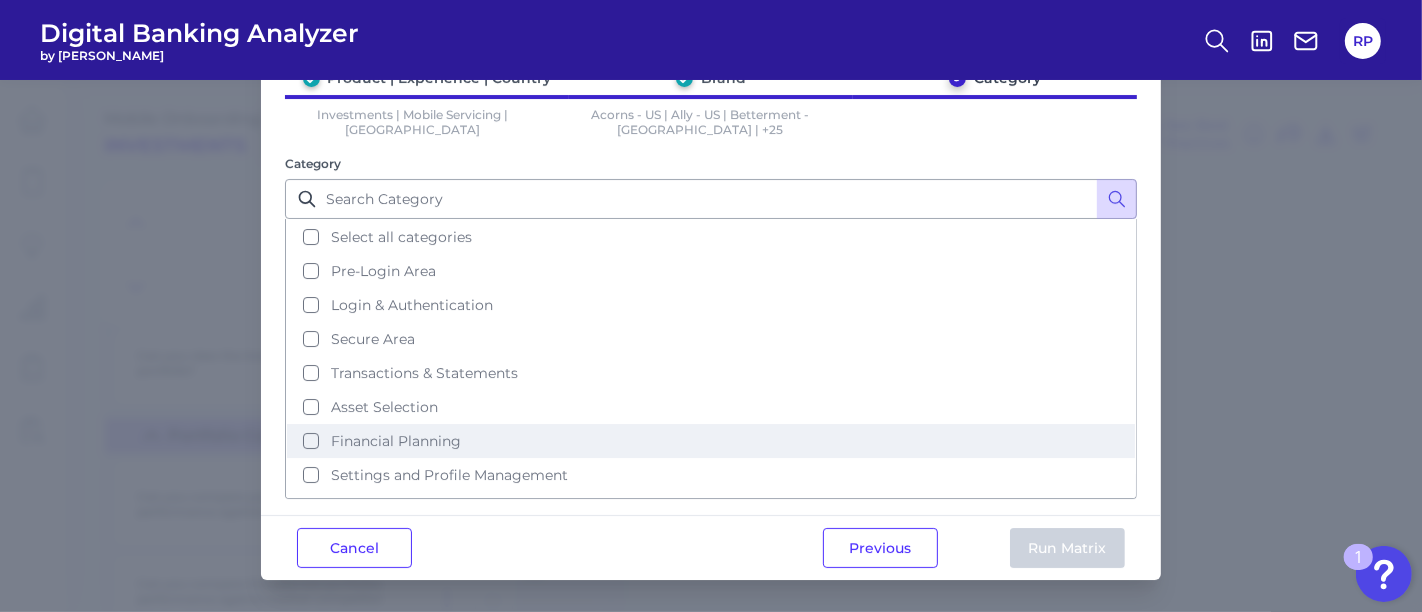 scroll, scrollTop: 0, scrollLeft: 0, axis: both 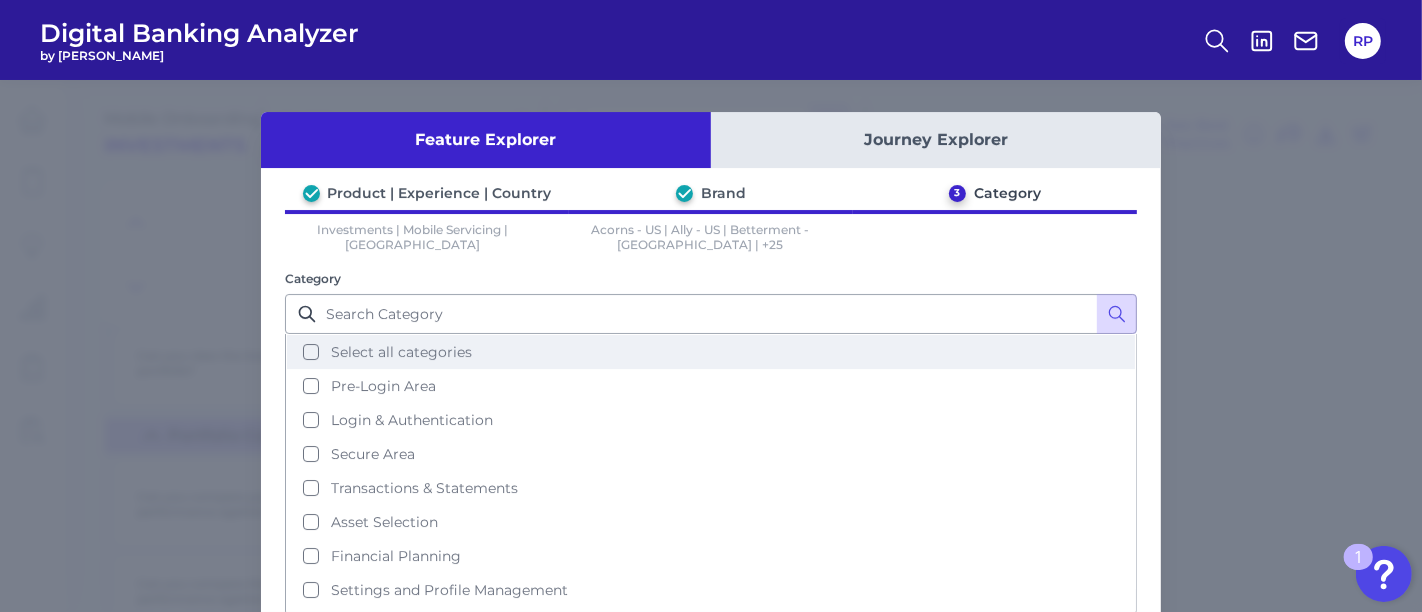 click on "Select all categories" at bounding box center [401, 352] 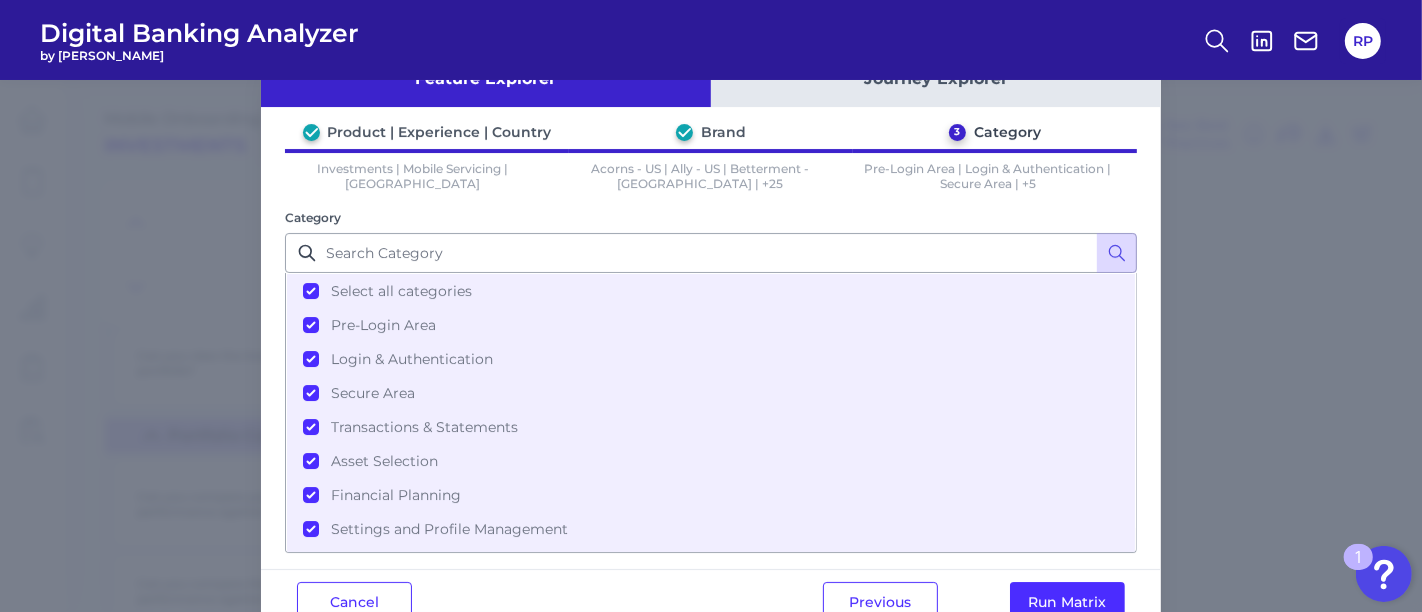 scroll, scrollTop: 111, scrollLeft: 0, axis: vertical 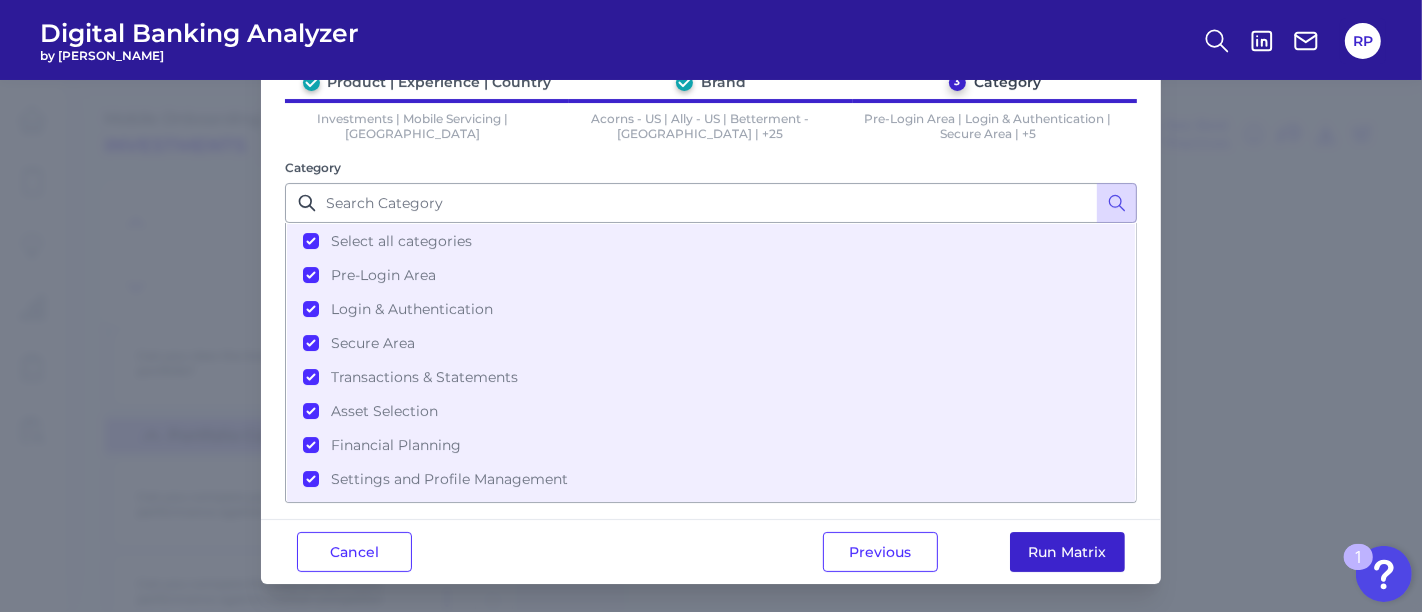 click on "Run Matrix" at bounding box center (1067, 552) 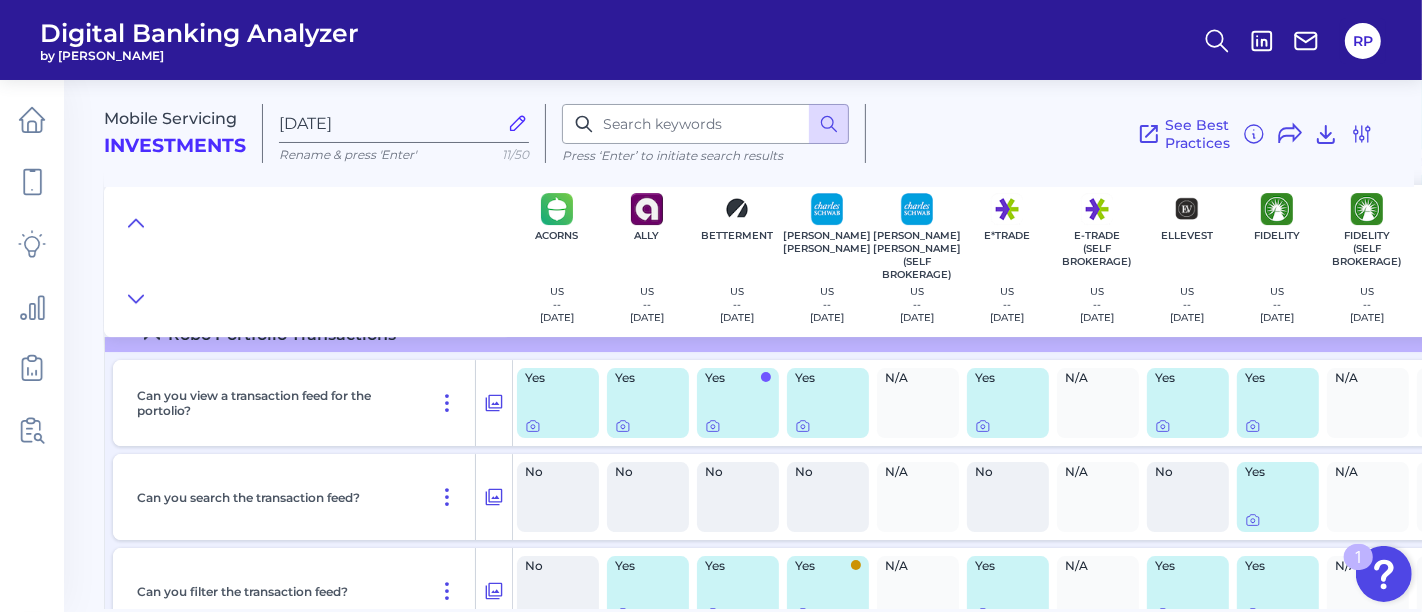 radio on "true" 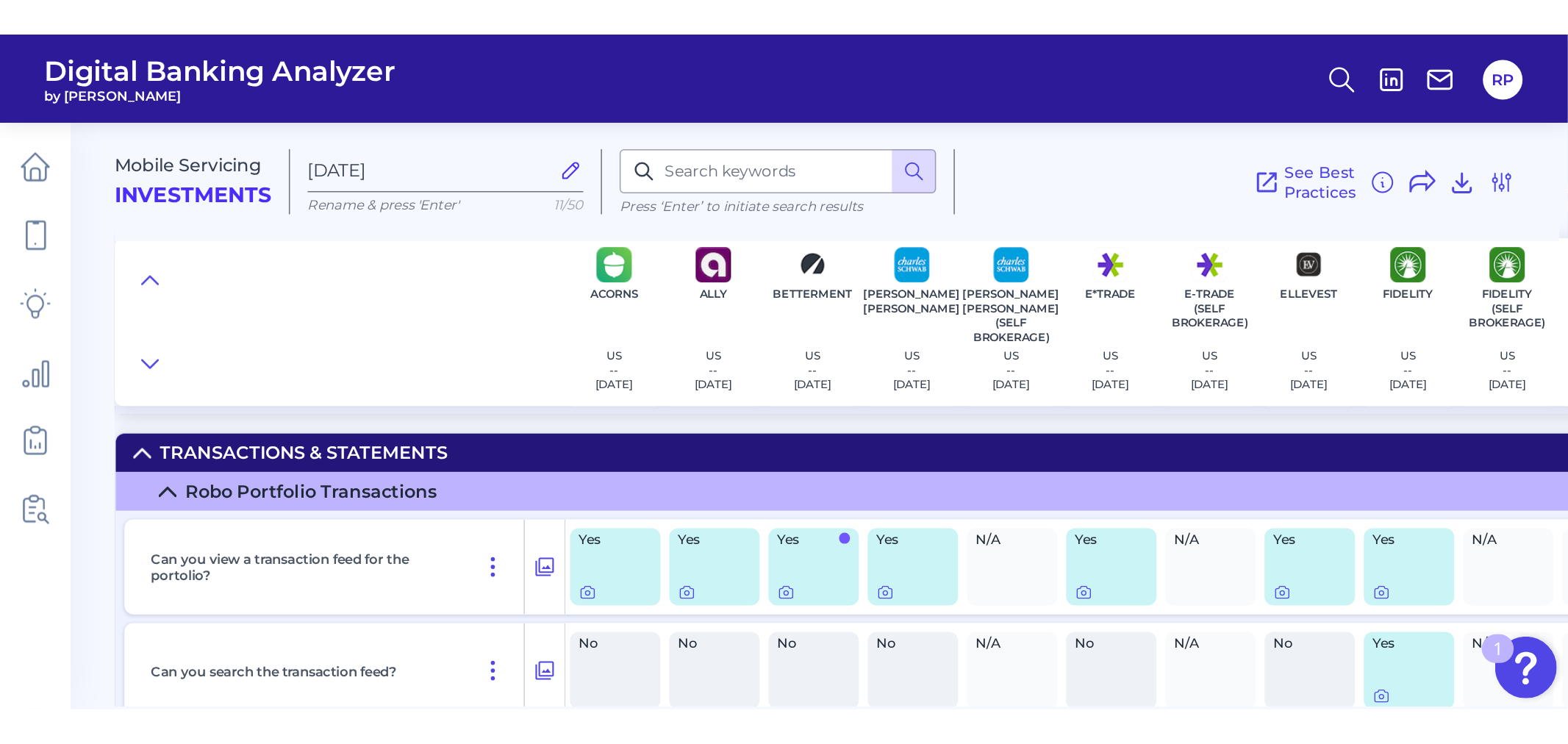 scroll, scrollTop: 4169, scrollLeft: 0, axis: vertical 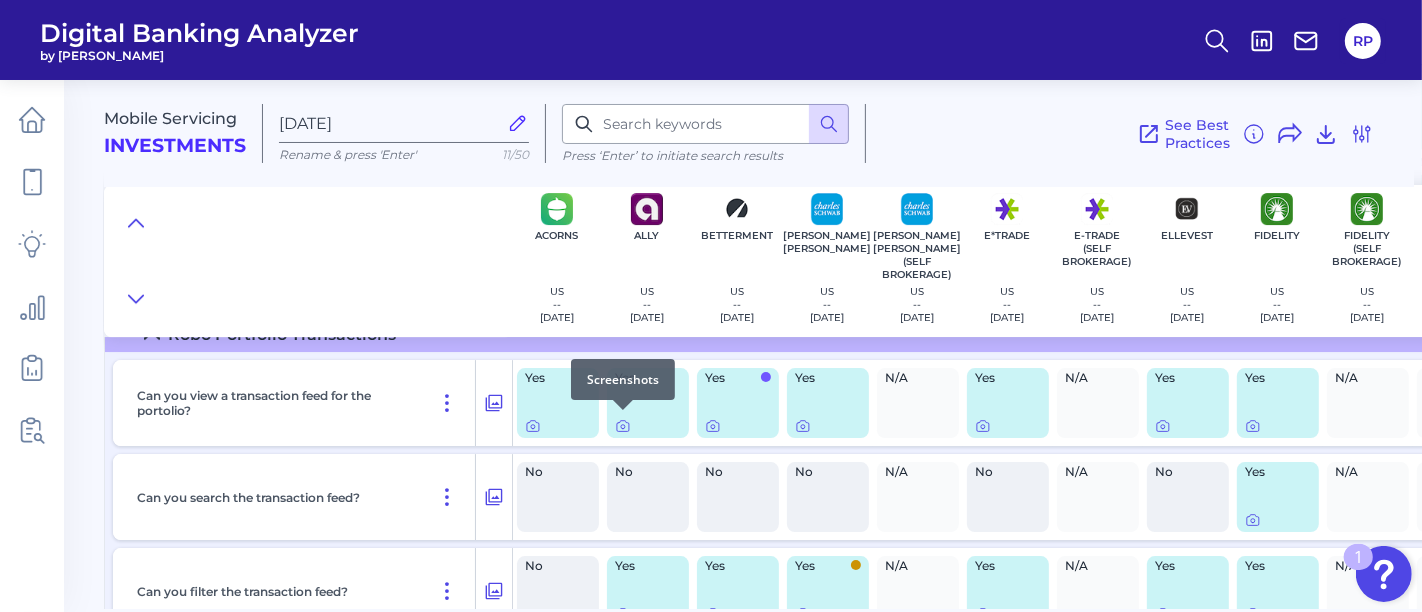 click at bounding box center [623, 410] 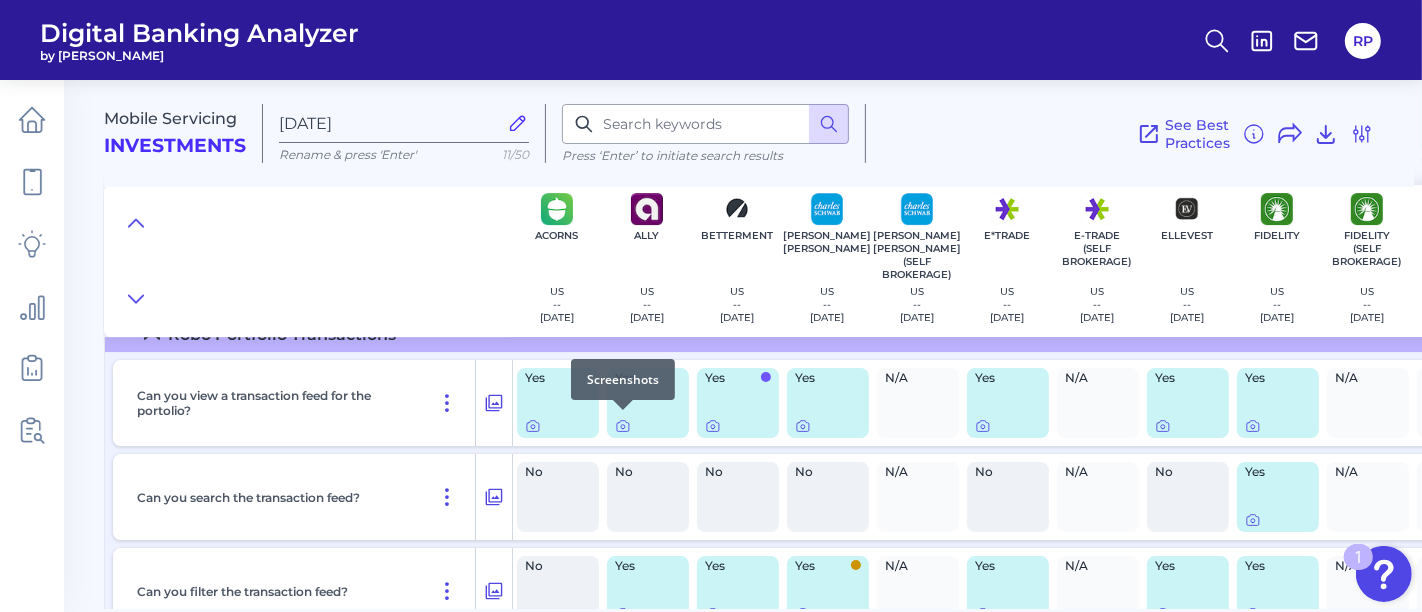 click at bounding box center [623, 410] 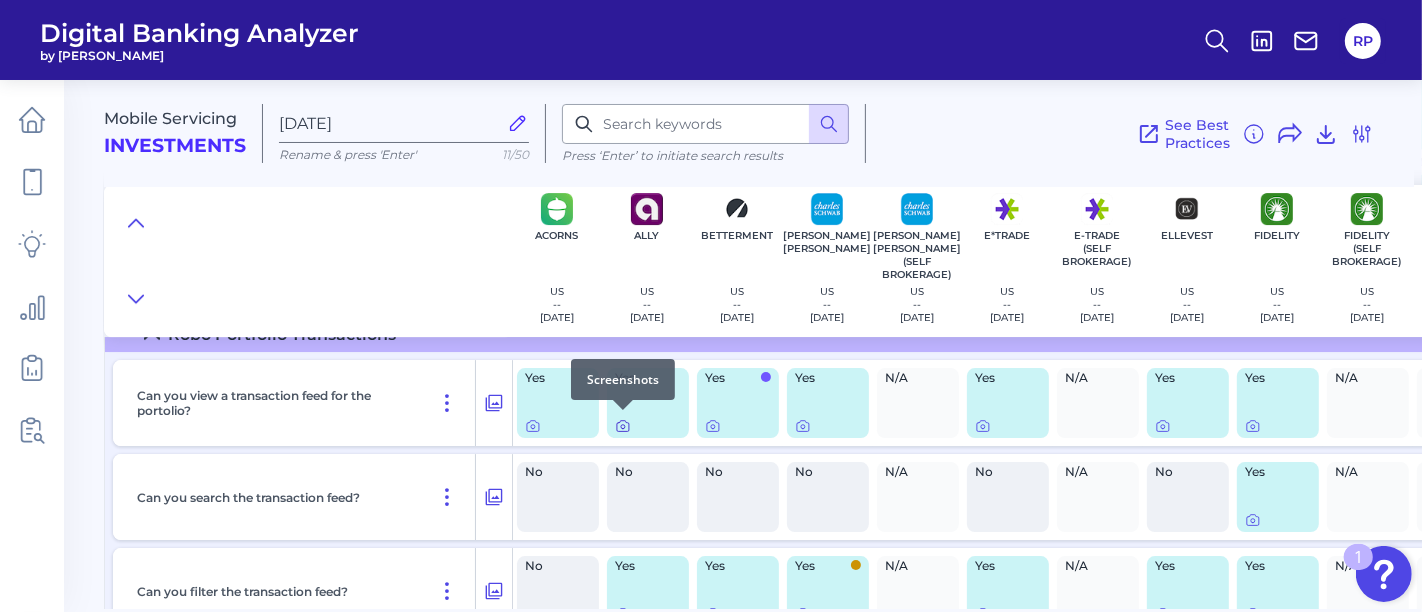 click 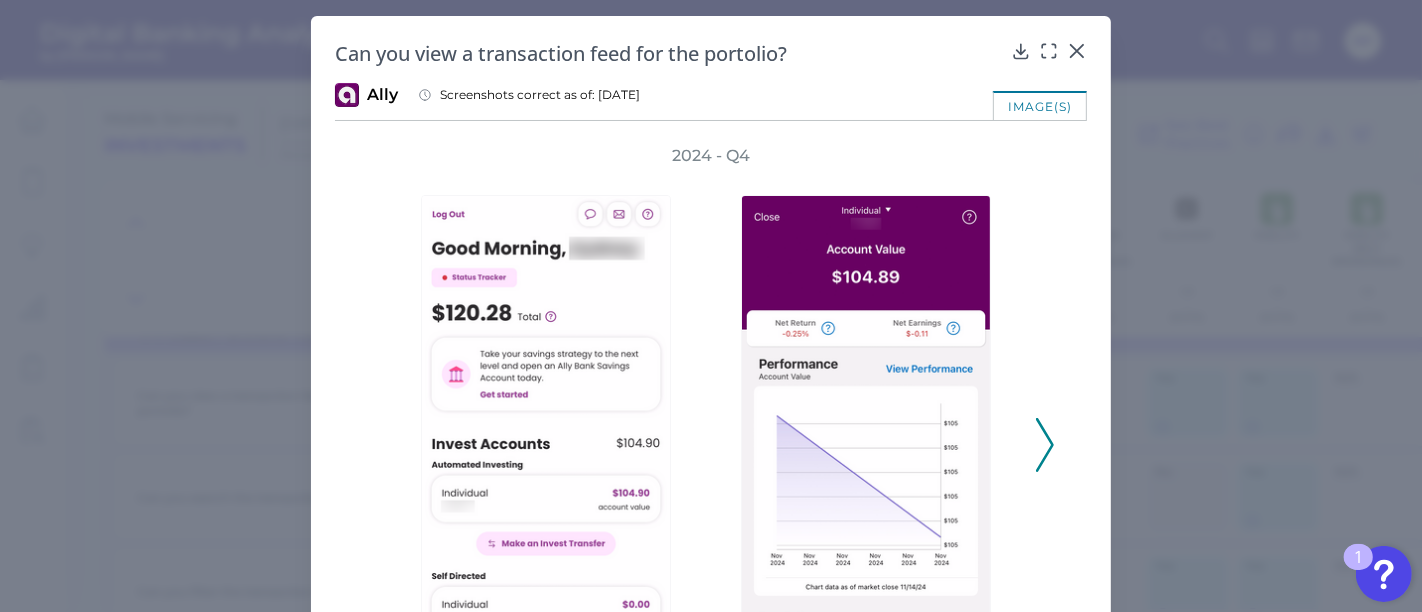 click 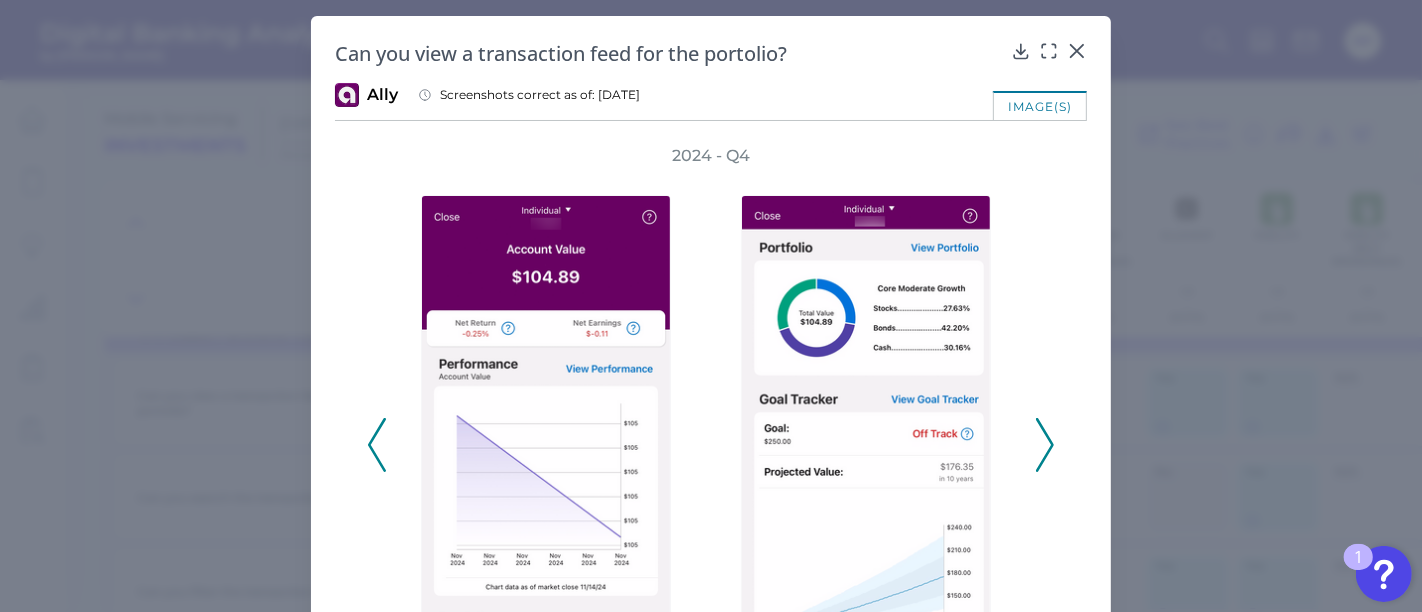 click 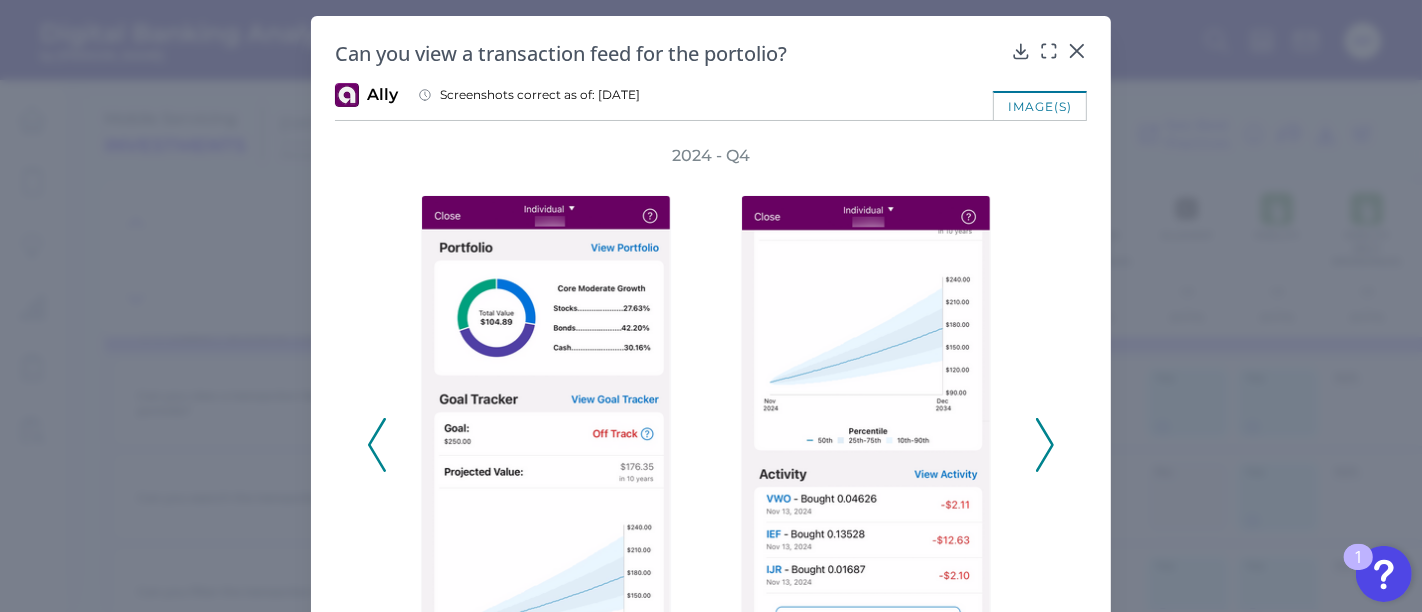click 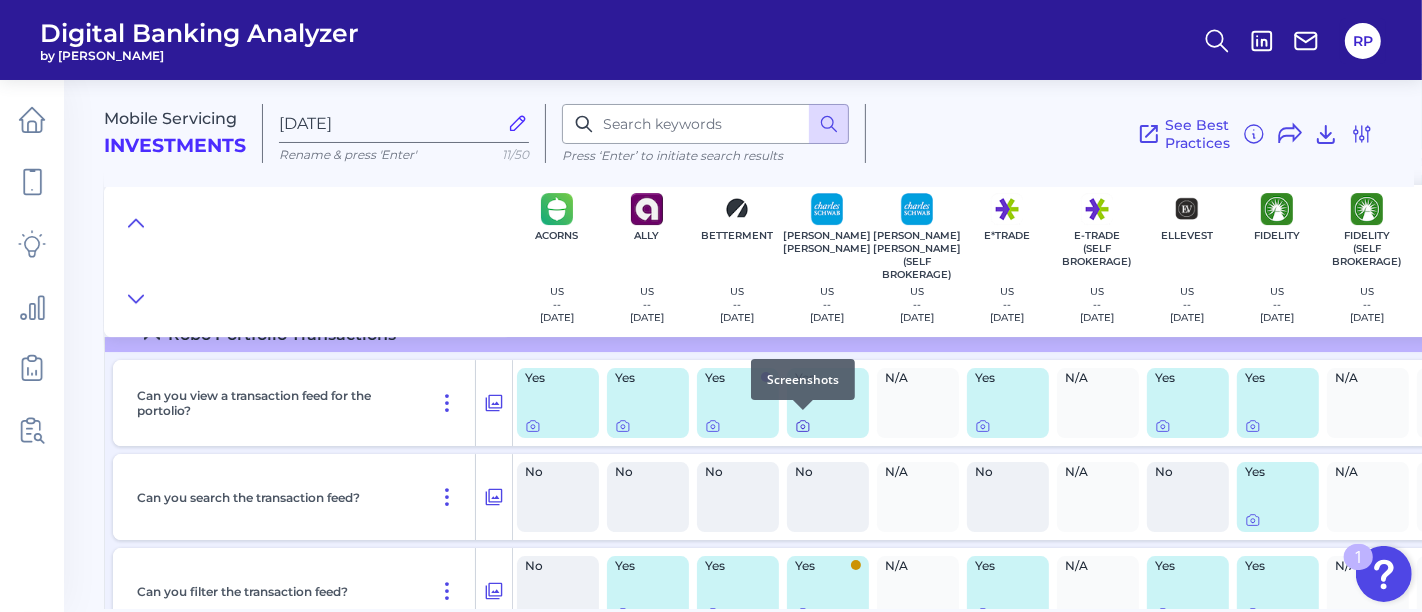 click 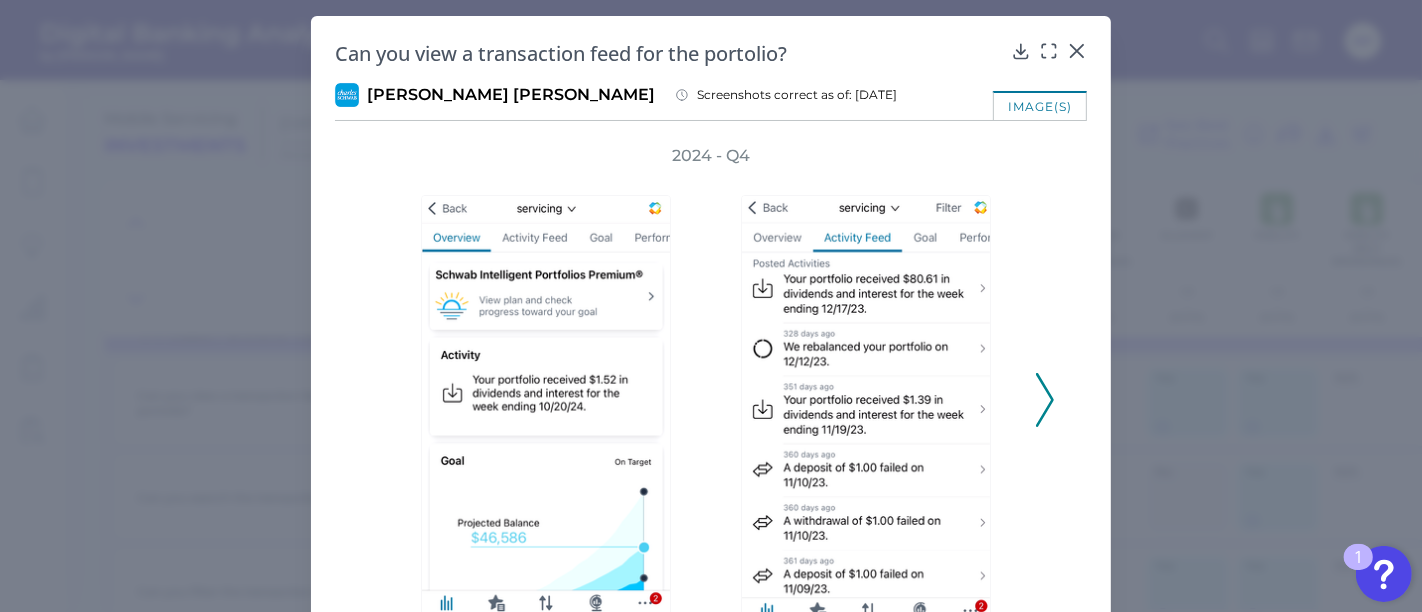 click 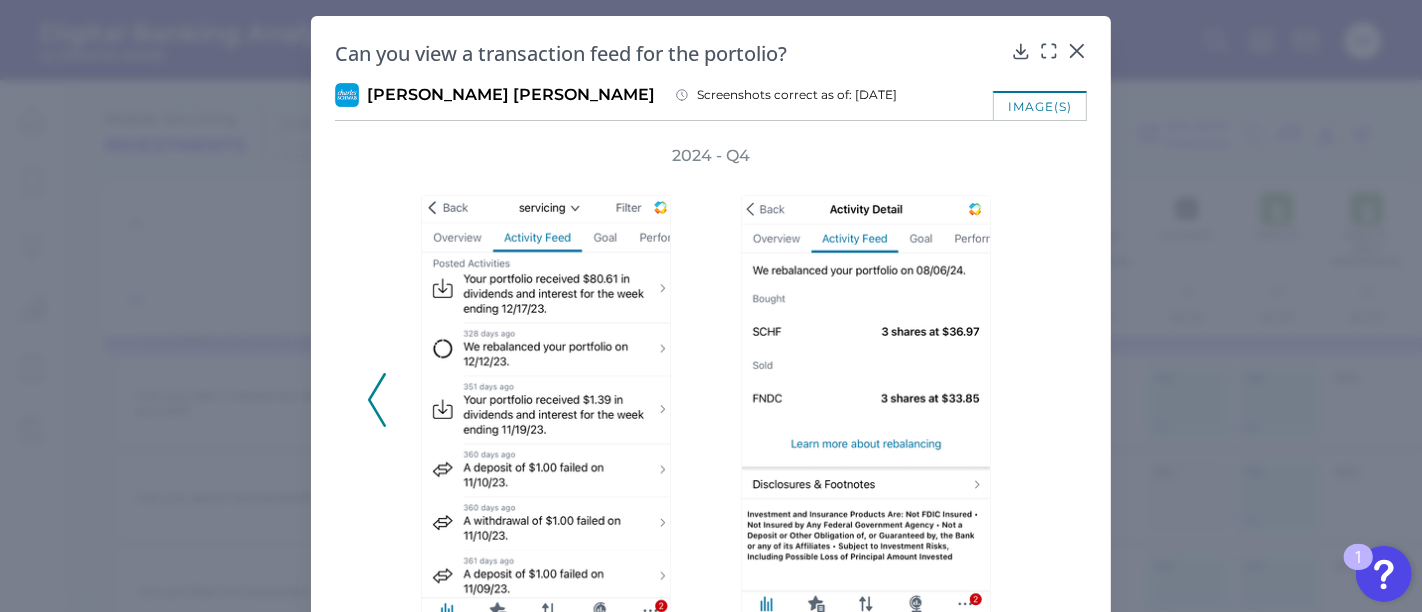 click 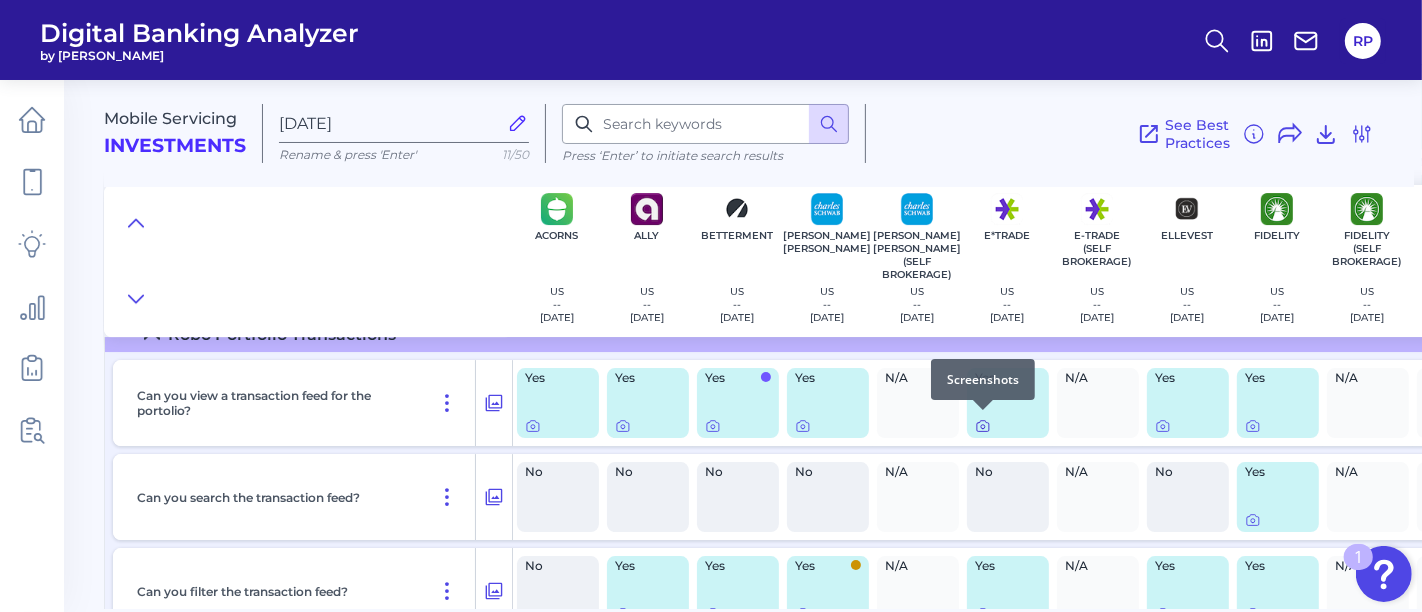 click 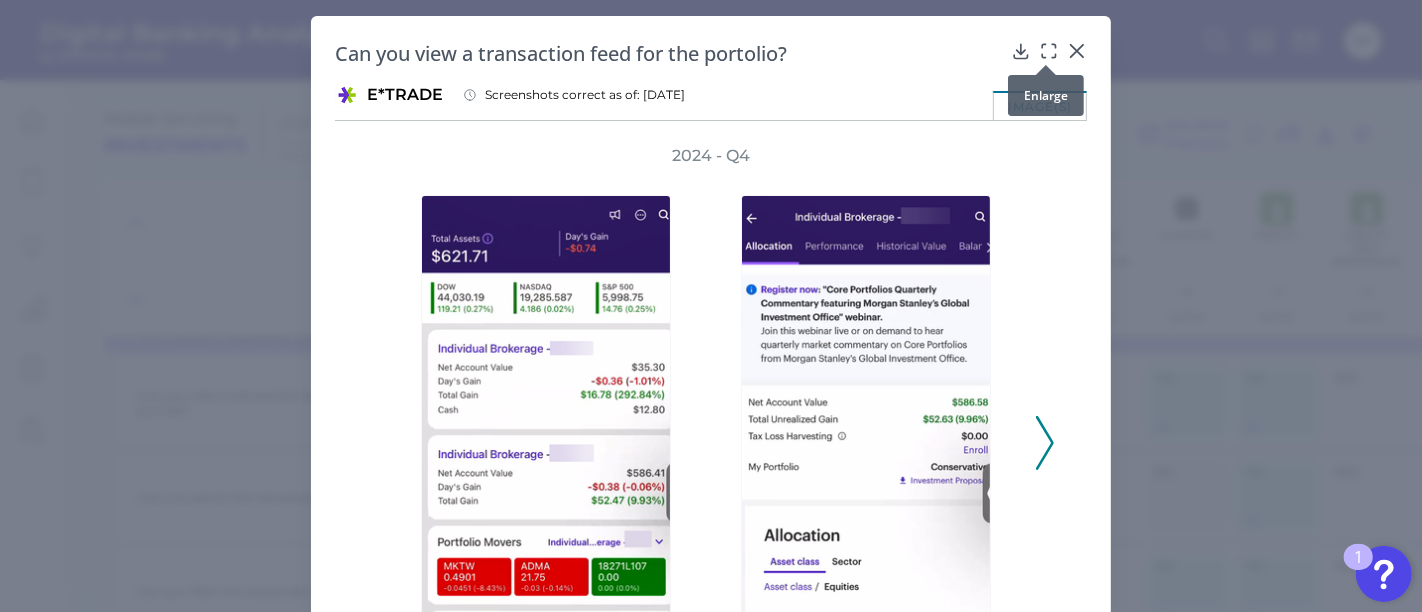 click 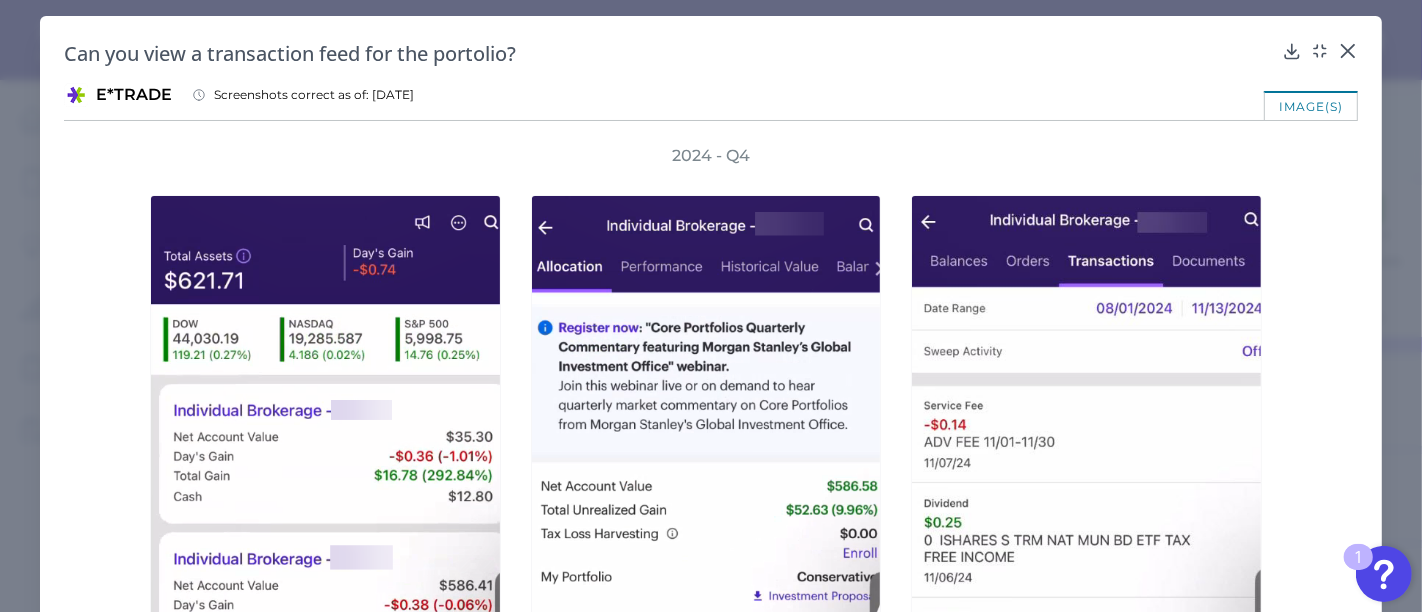 scroll, scrollTop: 5672, scrollLeft: 0, axis: vertical 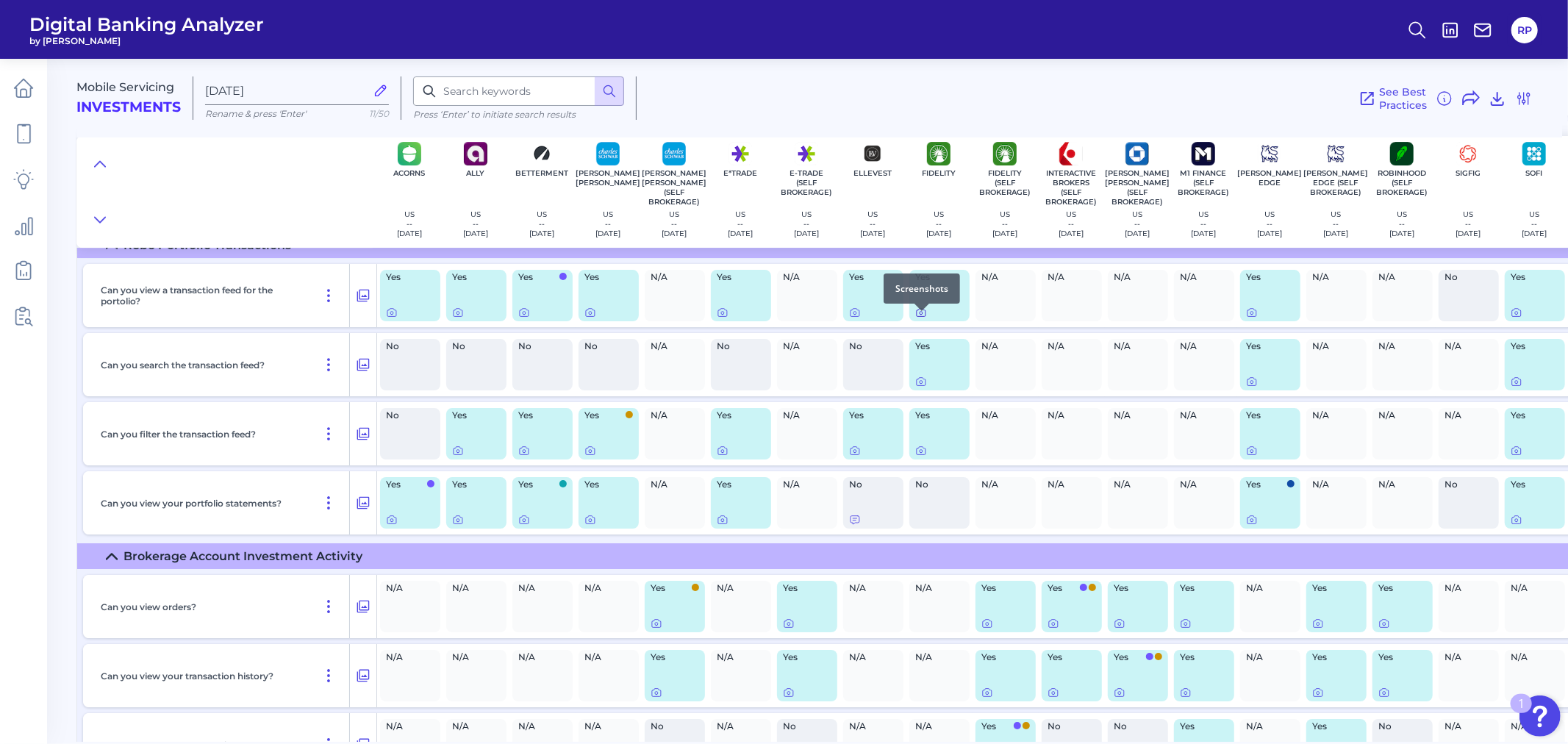 click 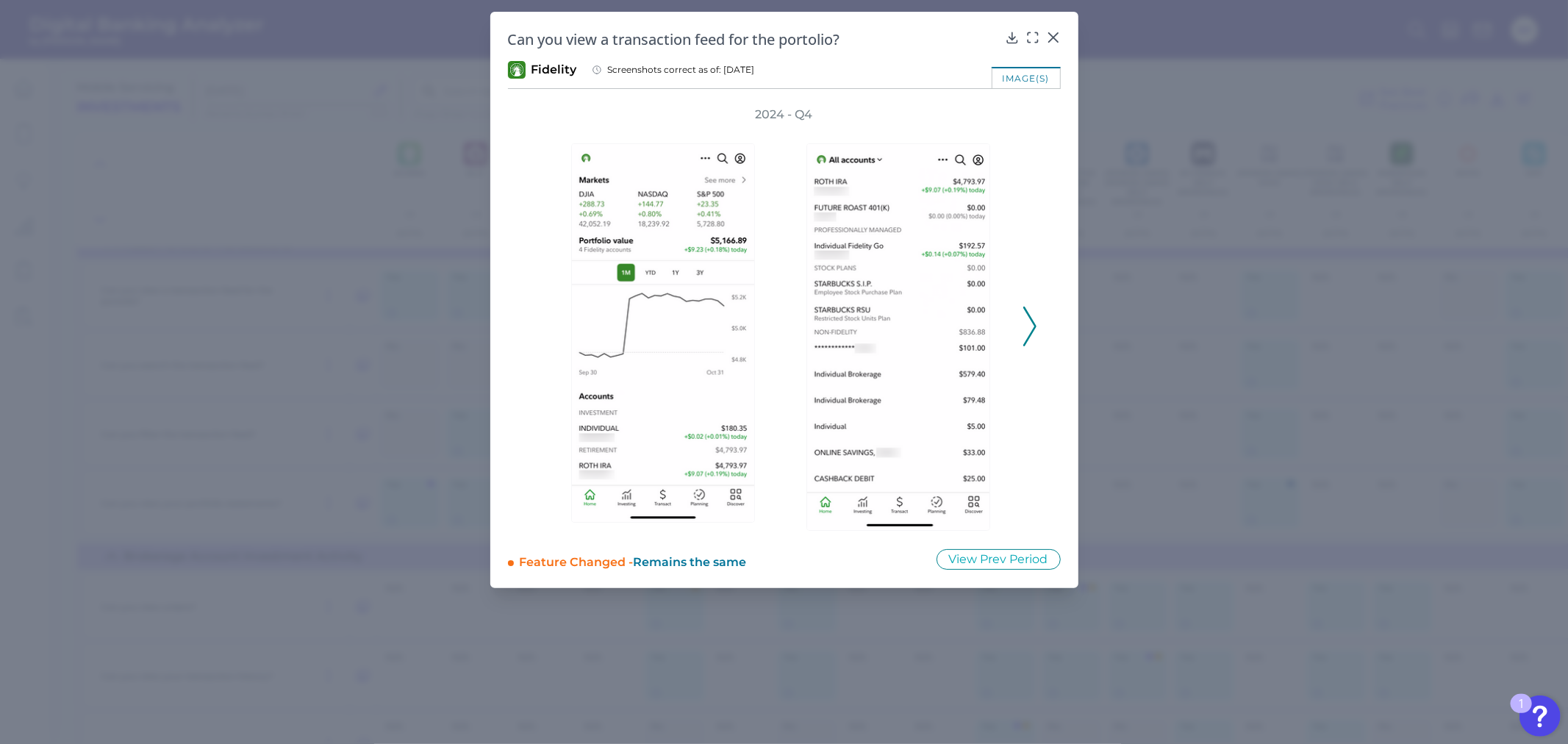 click 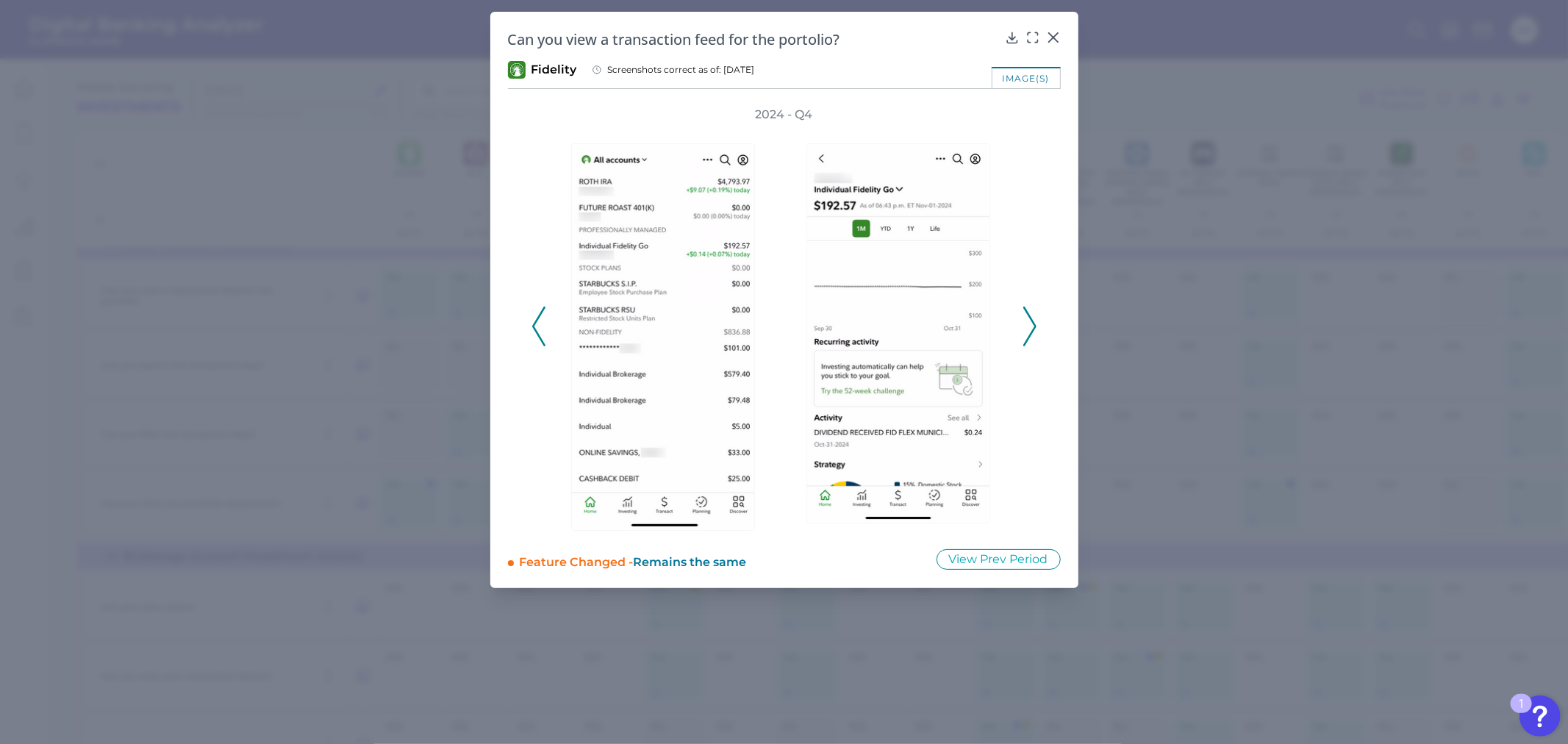 click 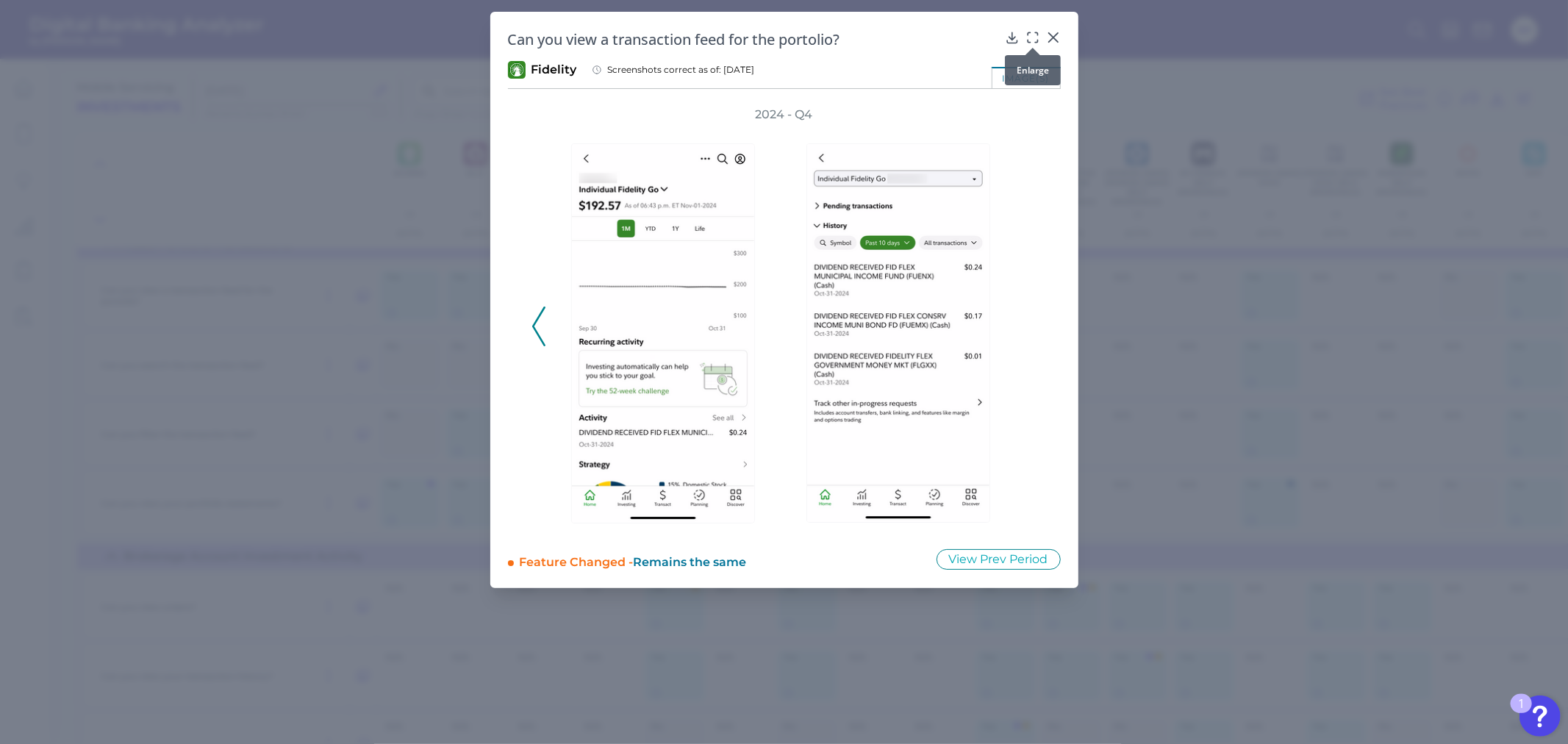 click 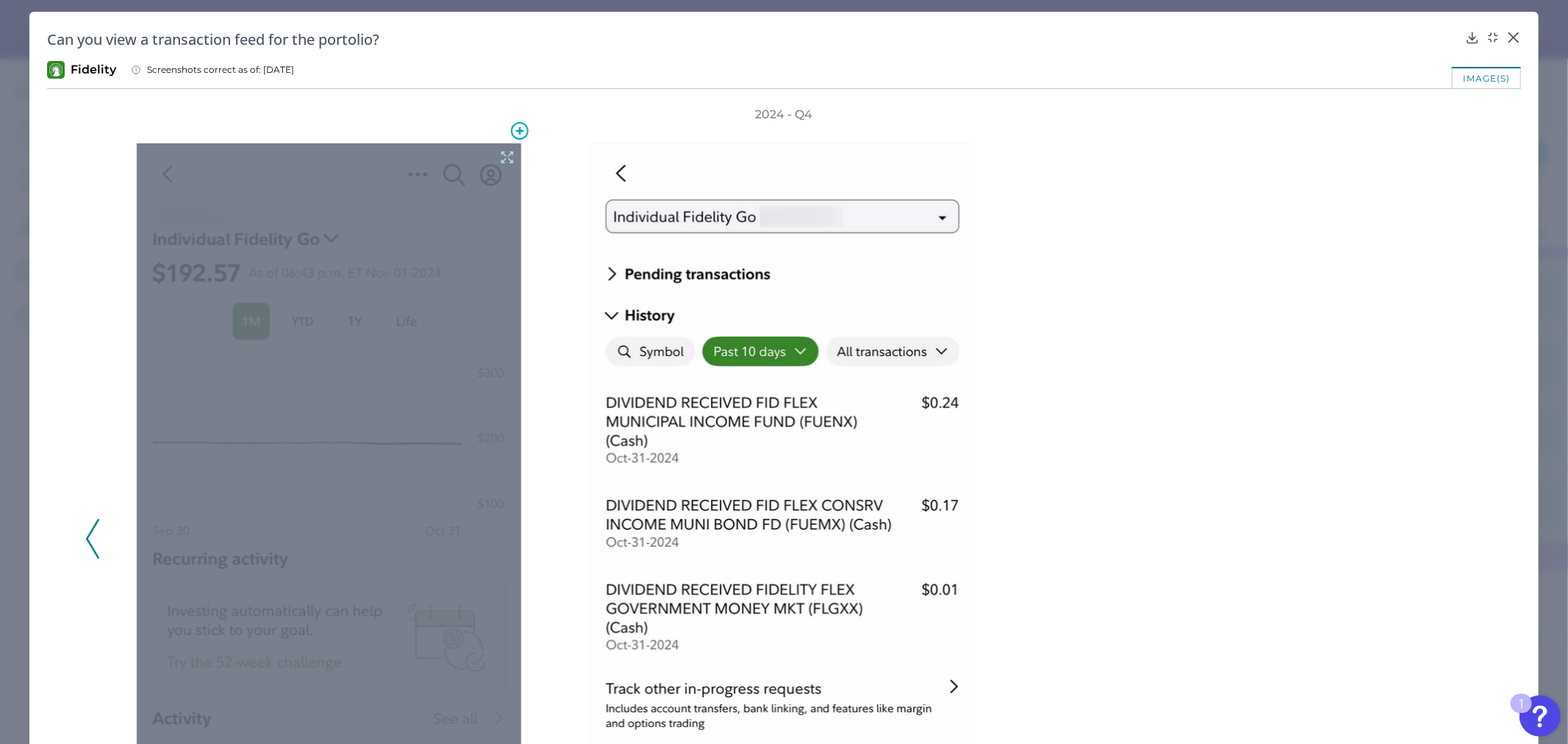click 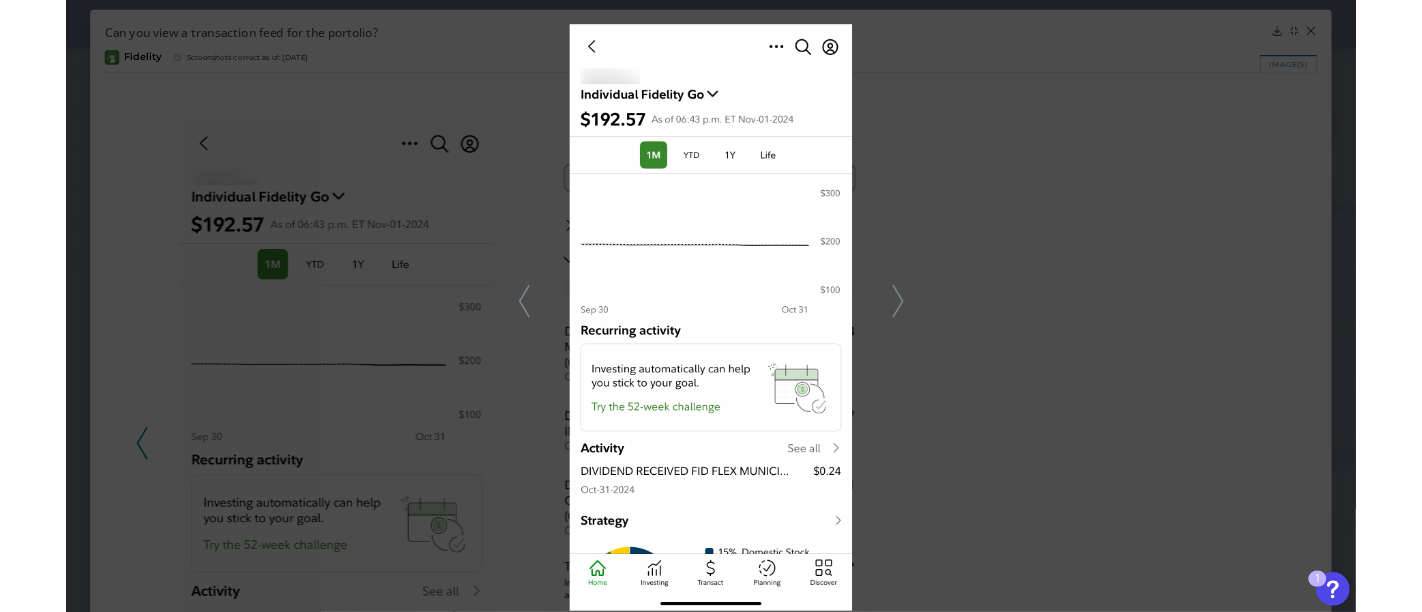 scroll, scrollTop: 5671, scrollLeft: 0, axis: vertical 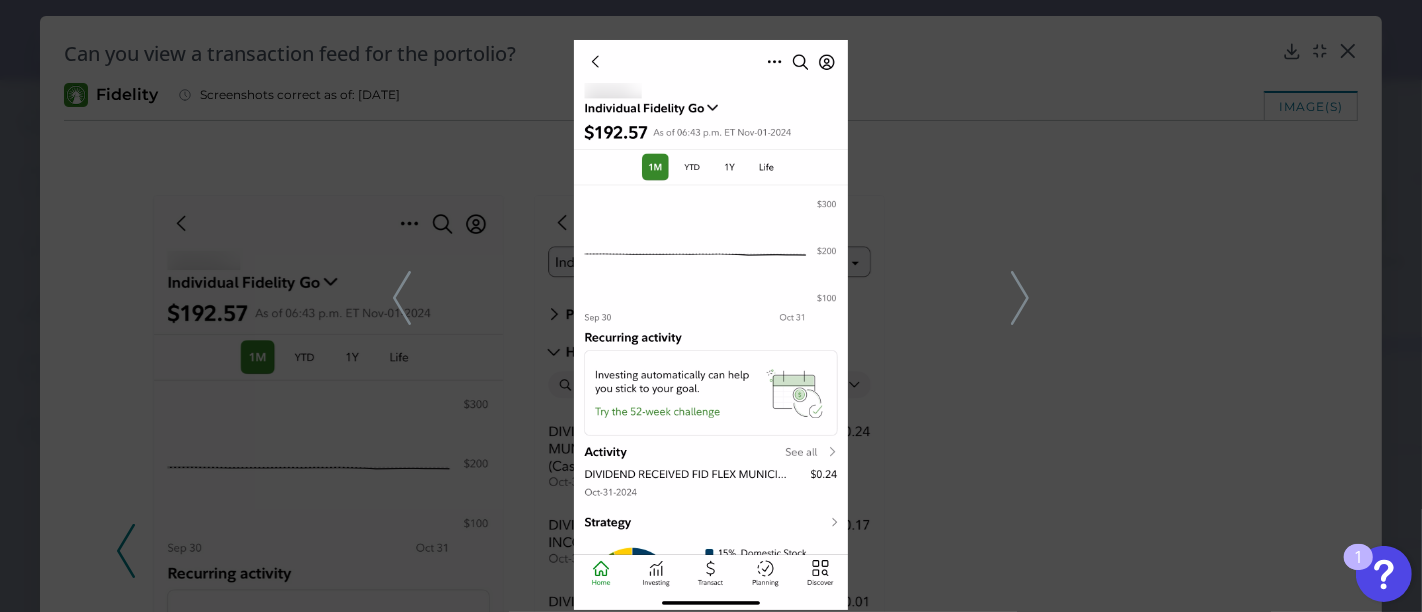 drag, startPoint x: 1168, startPoint y: 281, endPoint x: 1336, endPoint y: 310, distance: 170.4846 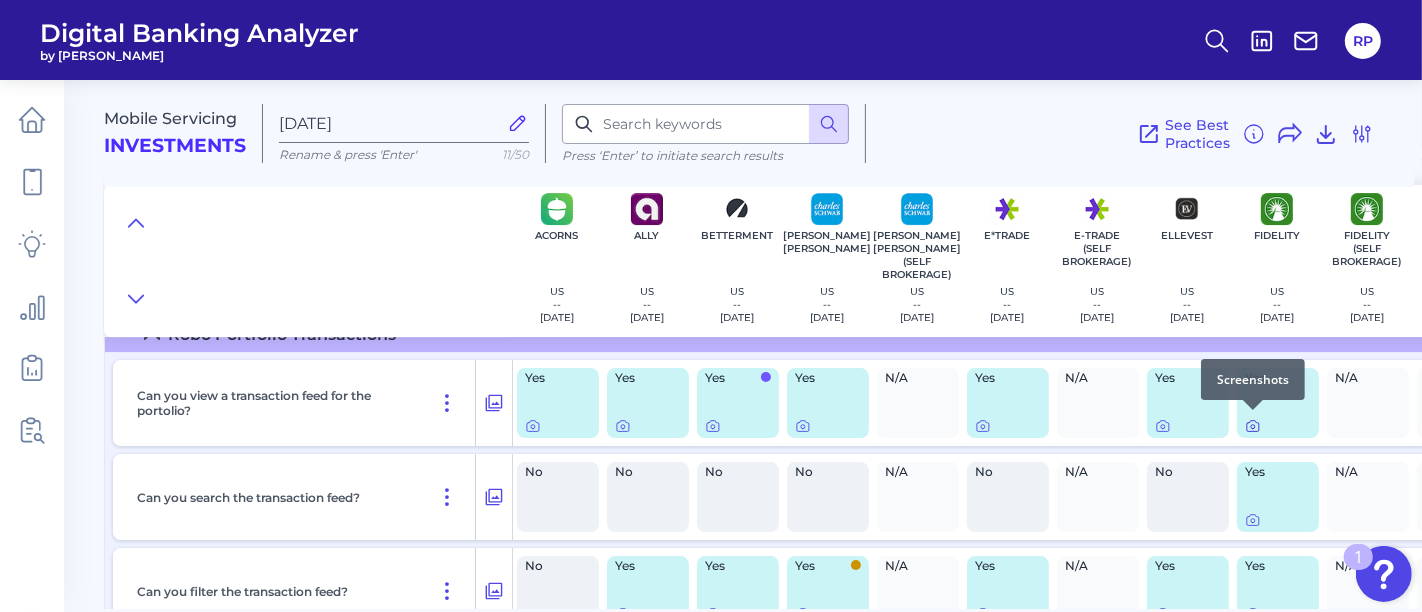 click 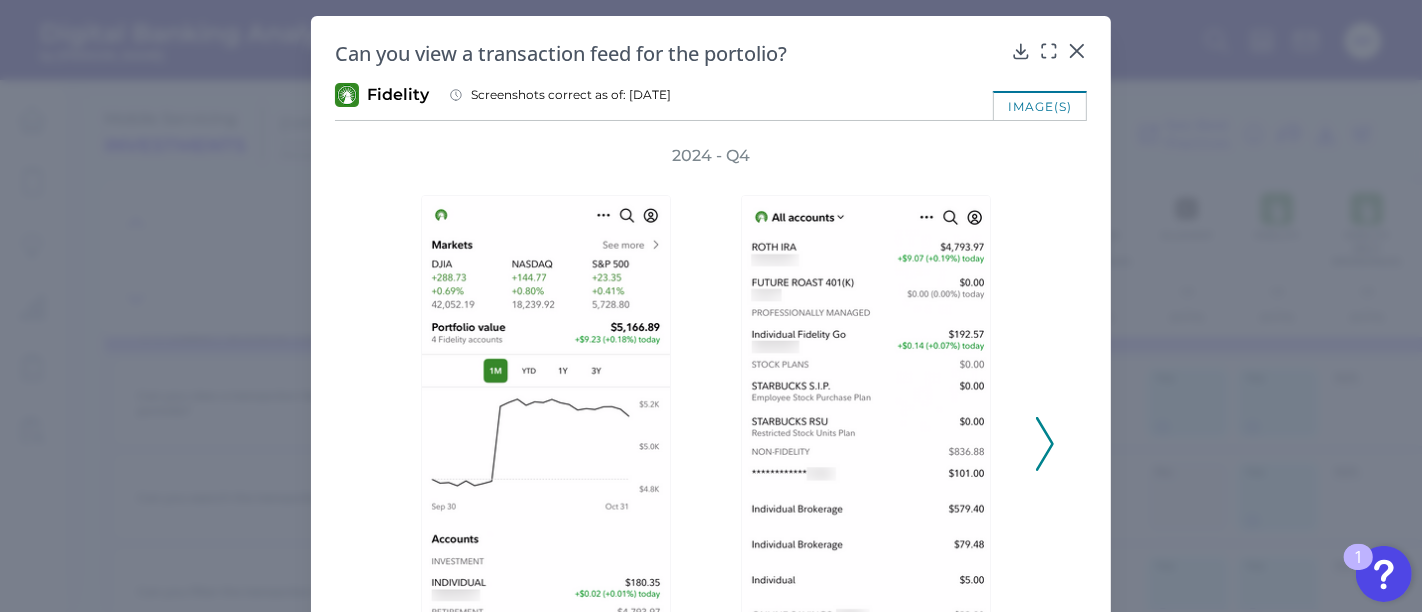 click on "2024 - Q4" at bounding box center (711, 433) 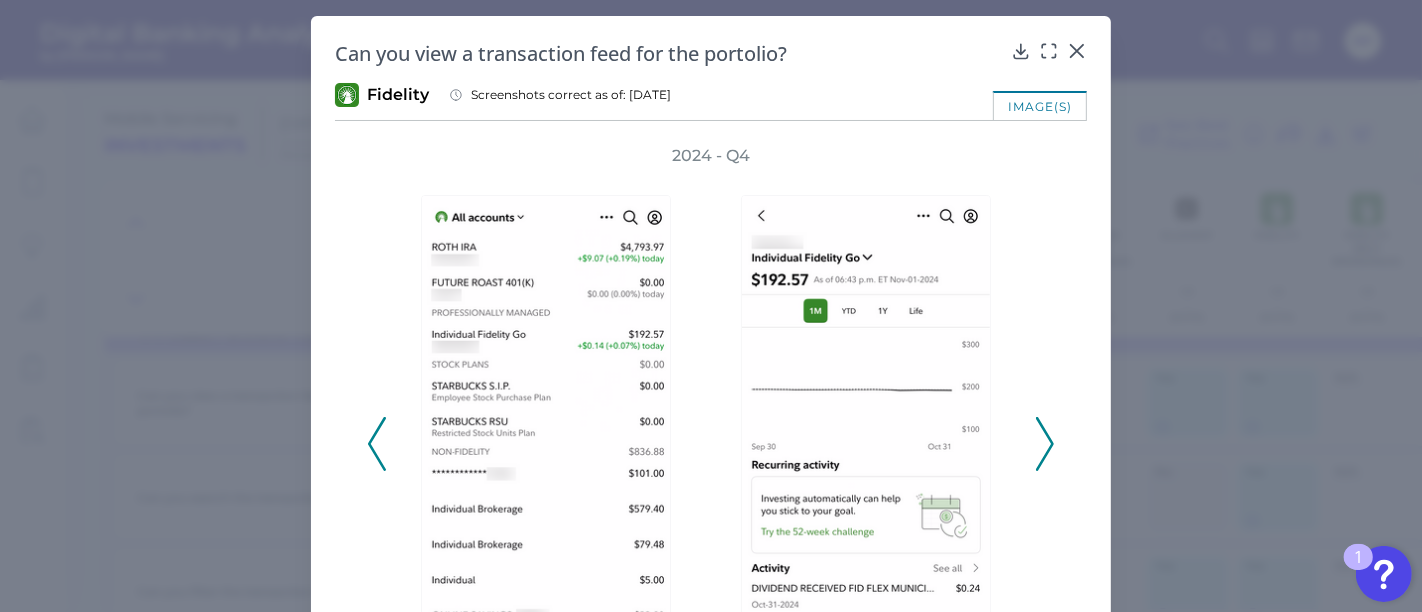 click 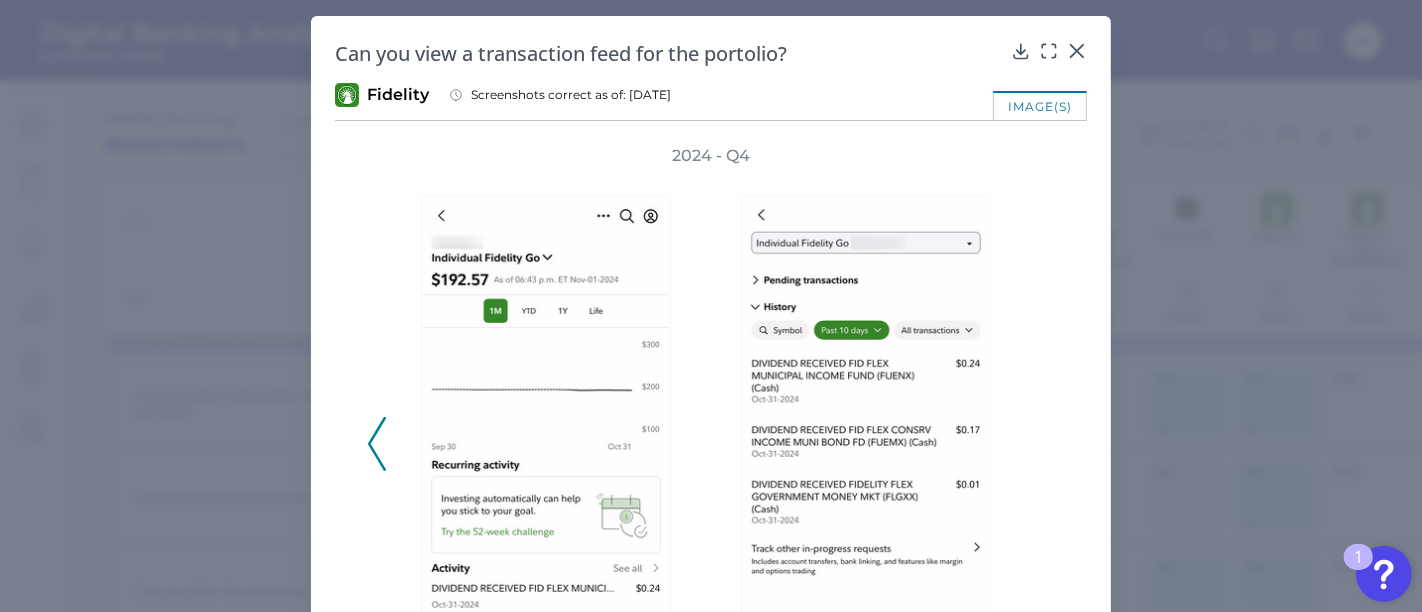 click on "2024 - Q4" at bounding box center [711, 433] 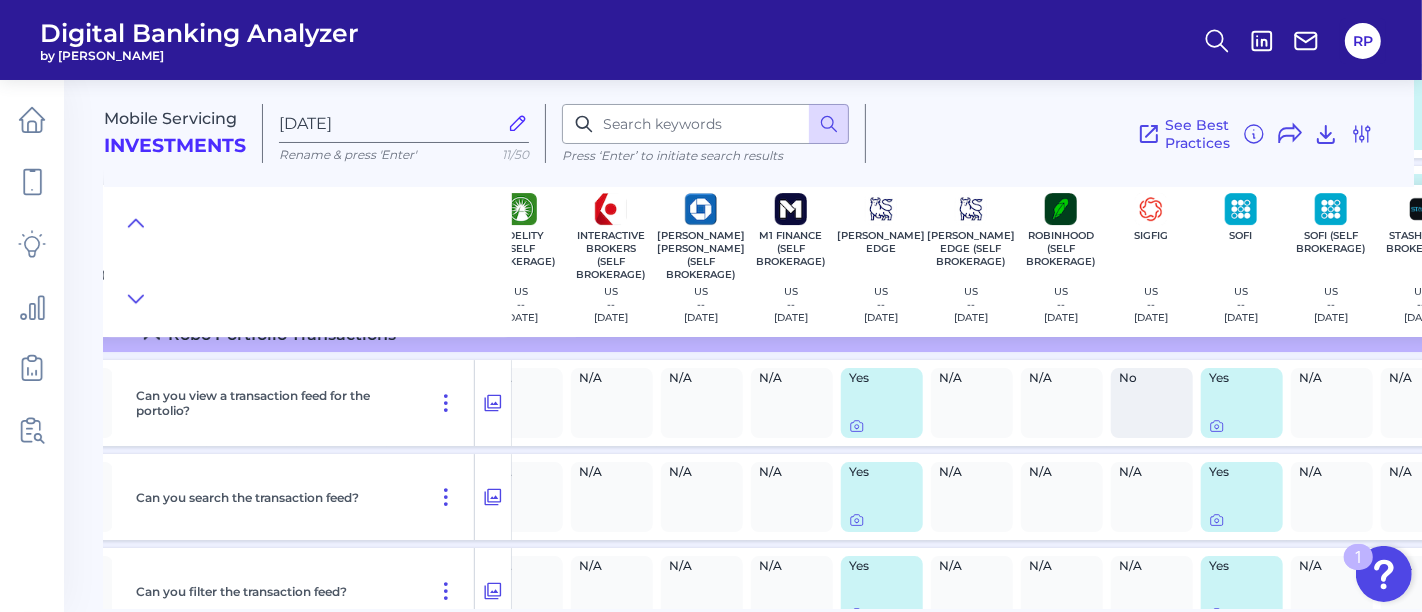 scroll, scrollTop: 5671, scrollLeft: 950, axis: both 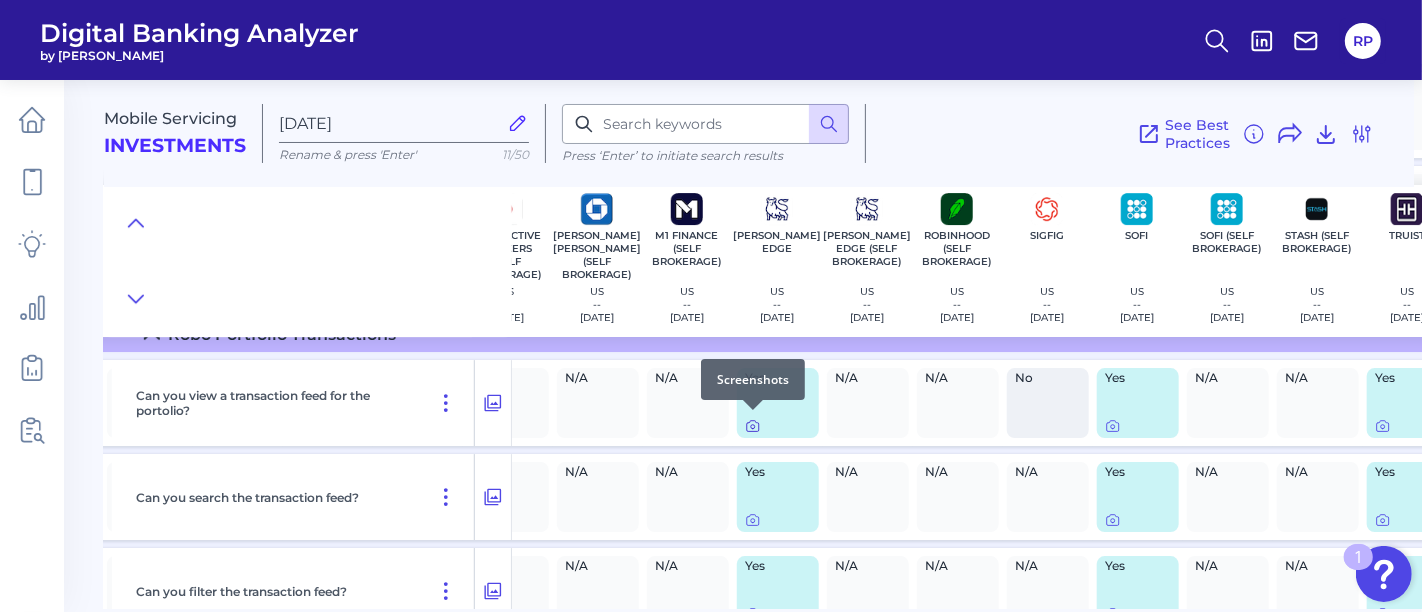 click 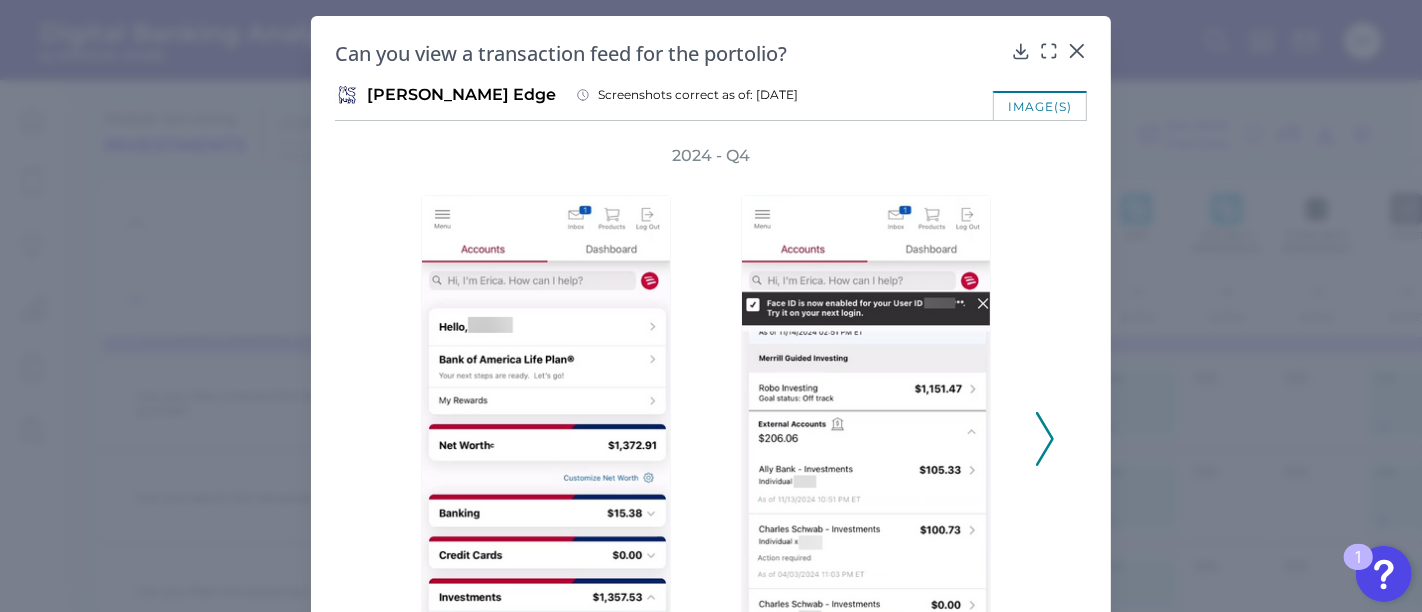 click 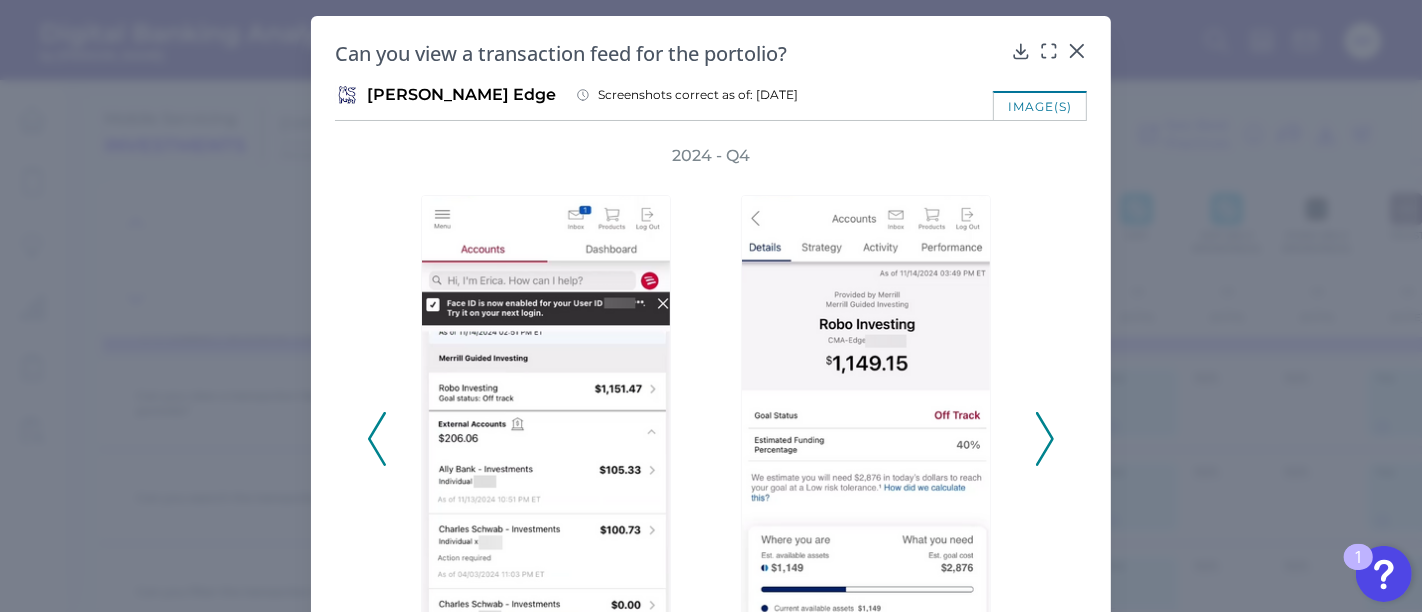 click 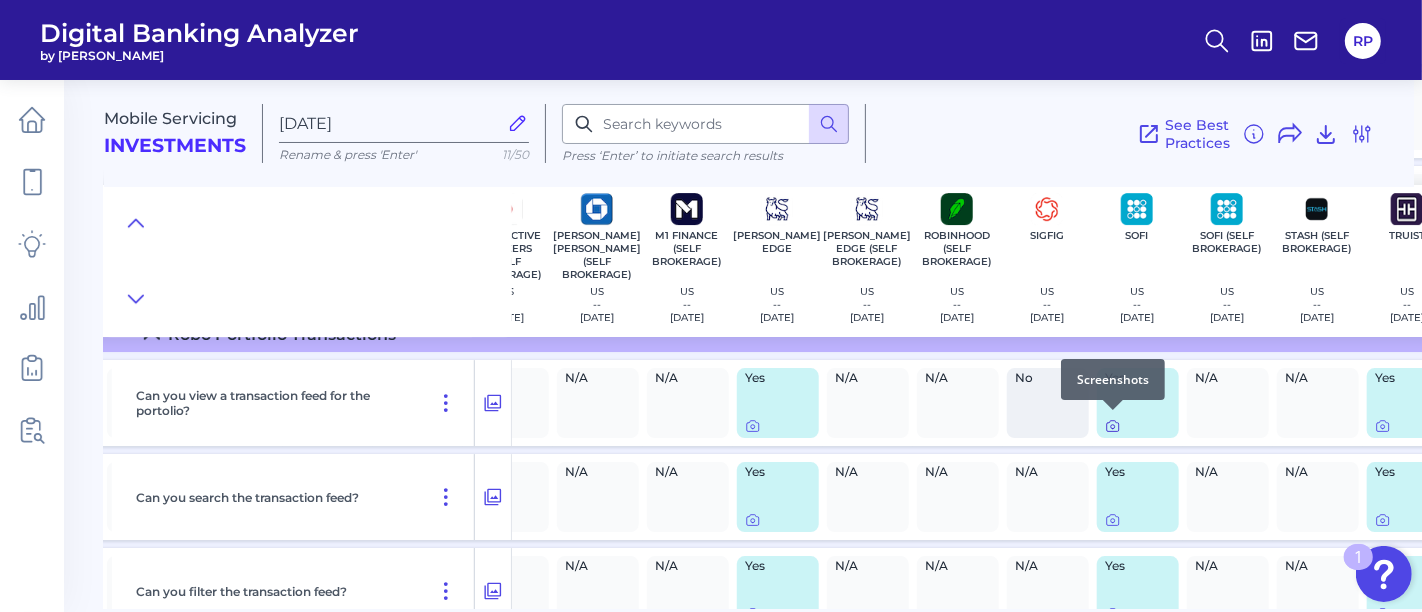 click 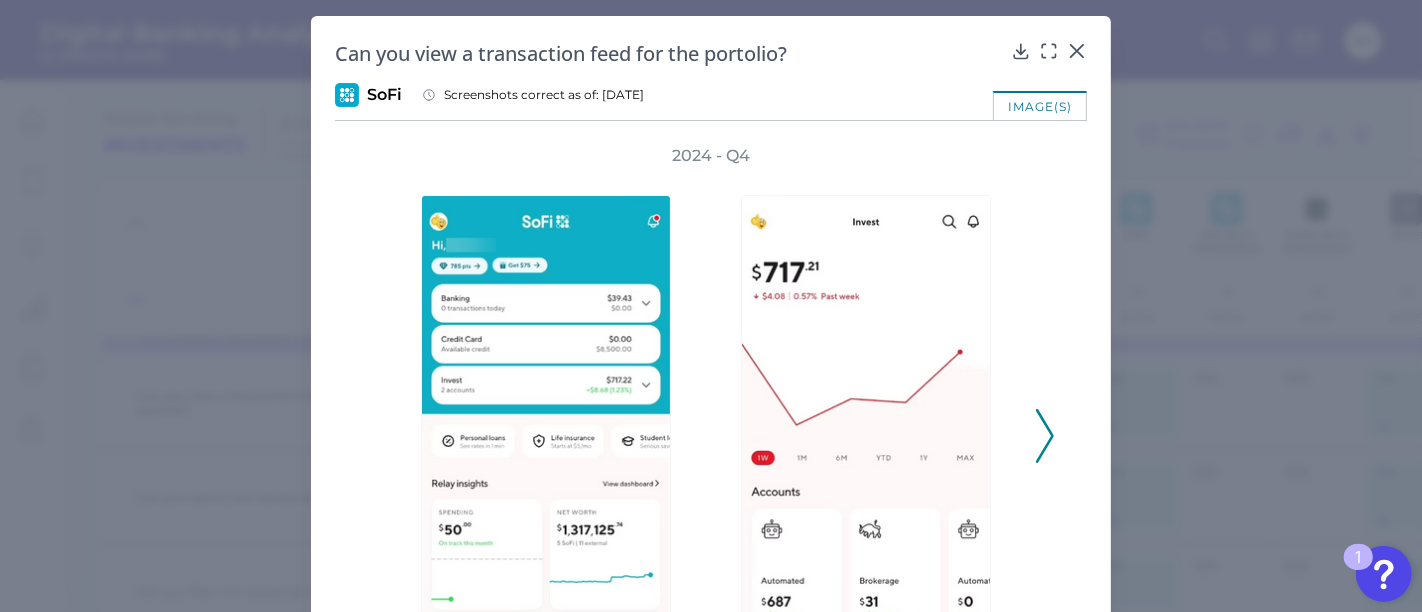 click 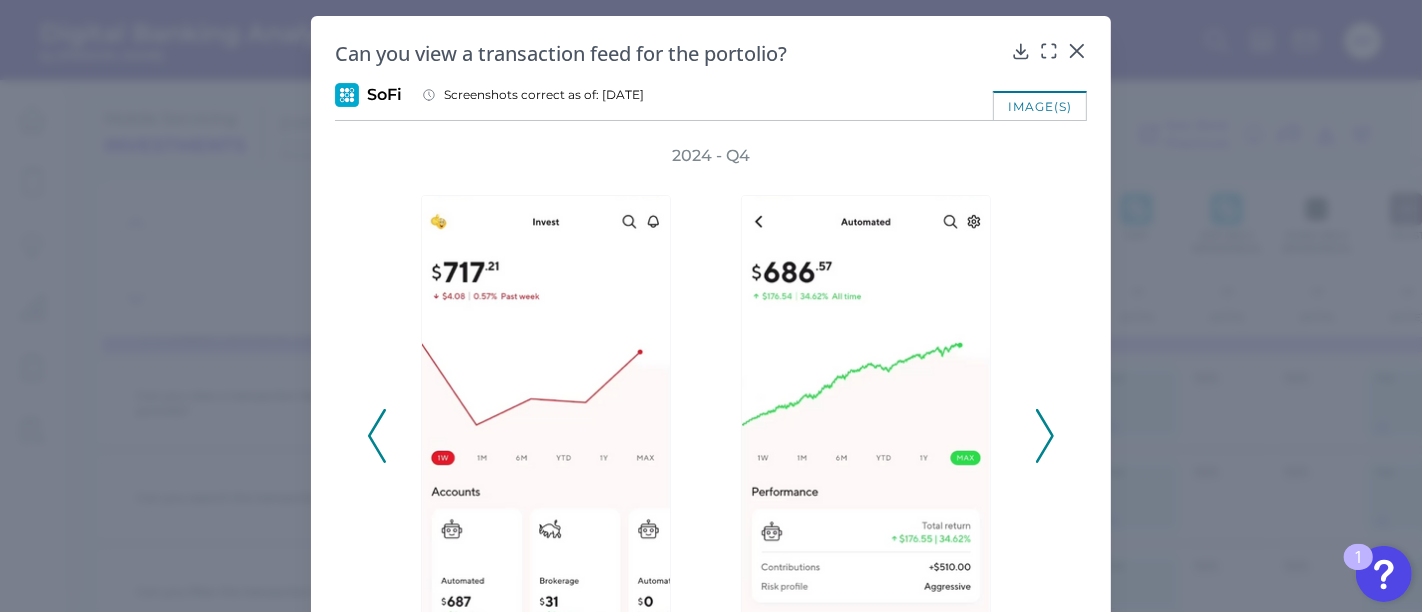 click 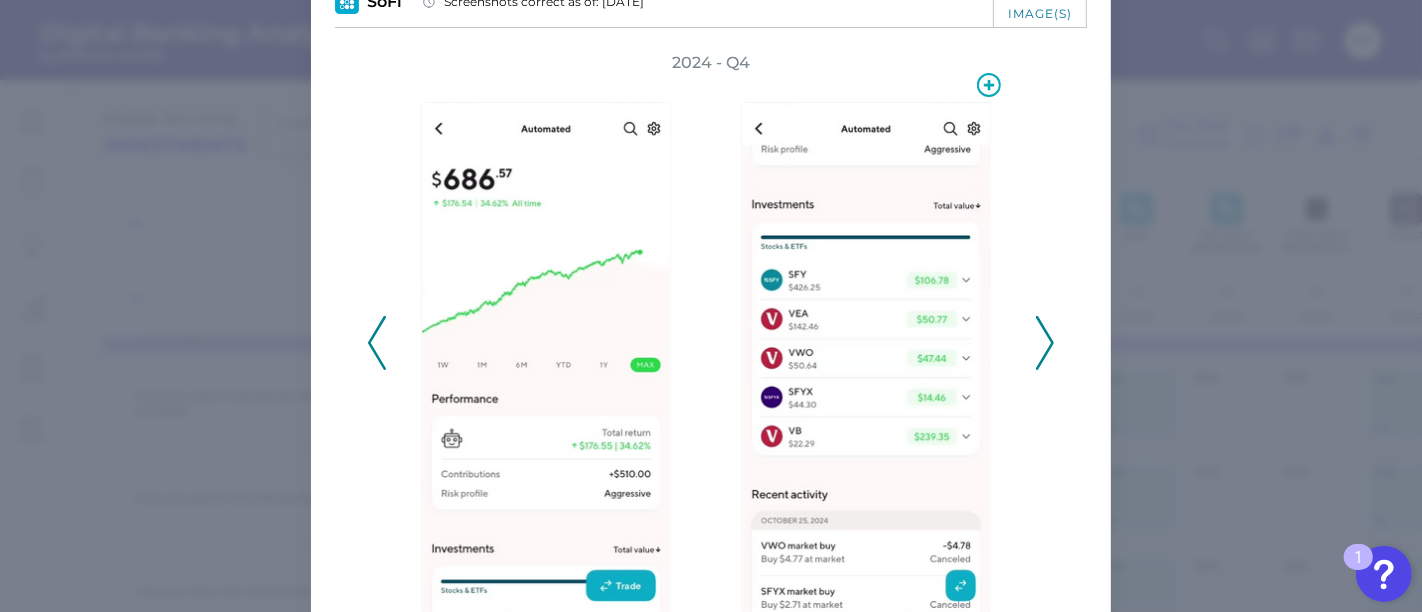 scroll, scrollTop: 186, scrollLeft: 0, axis: vertical 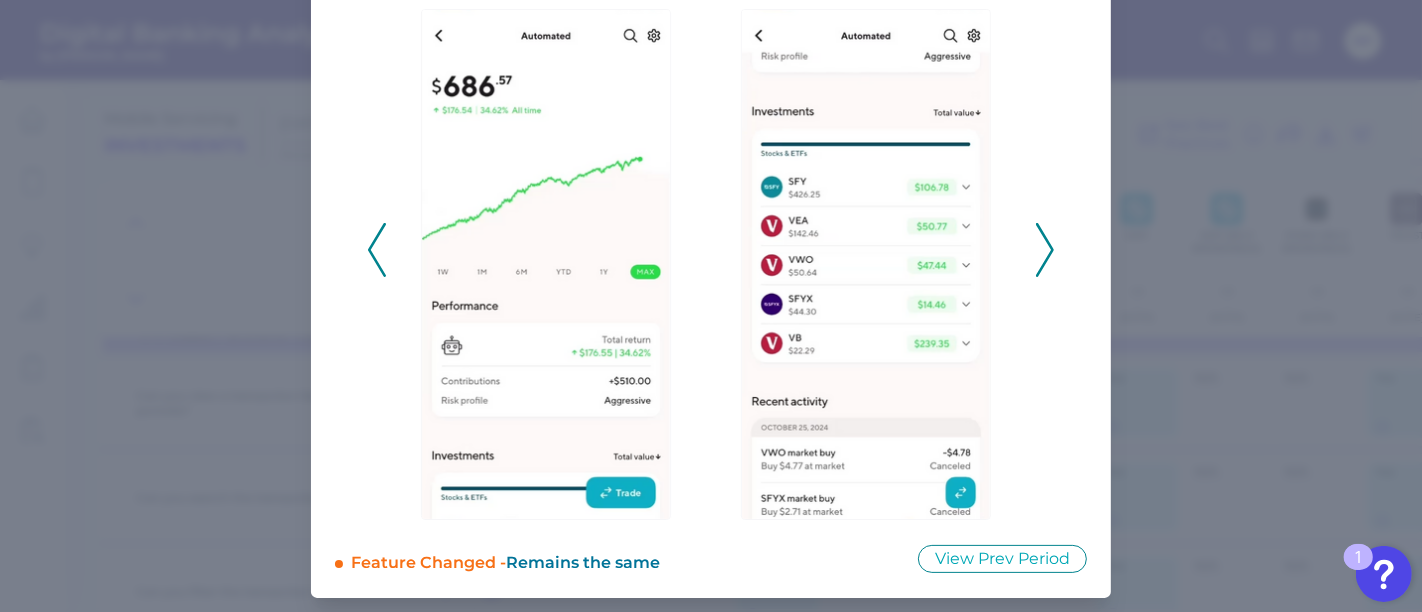 click 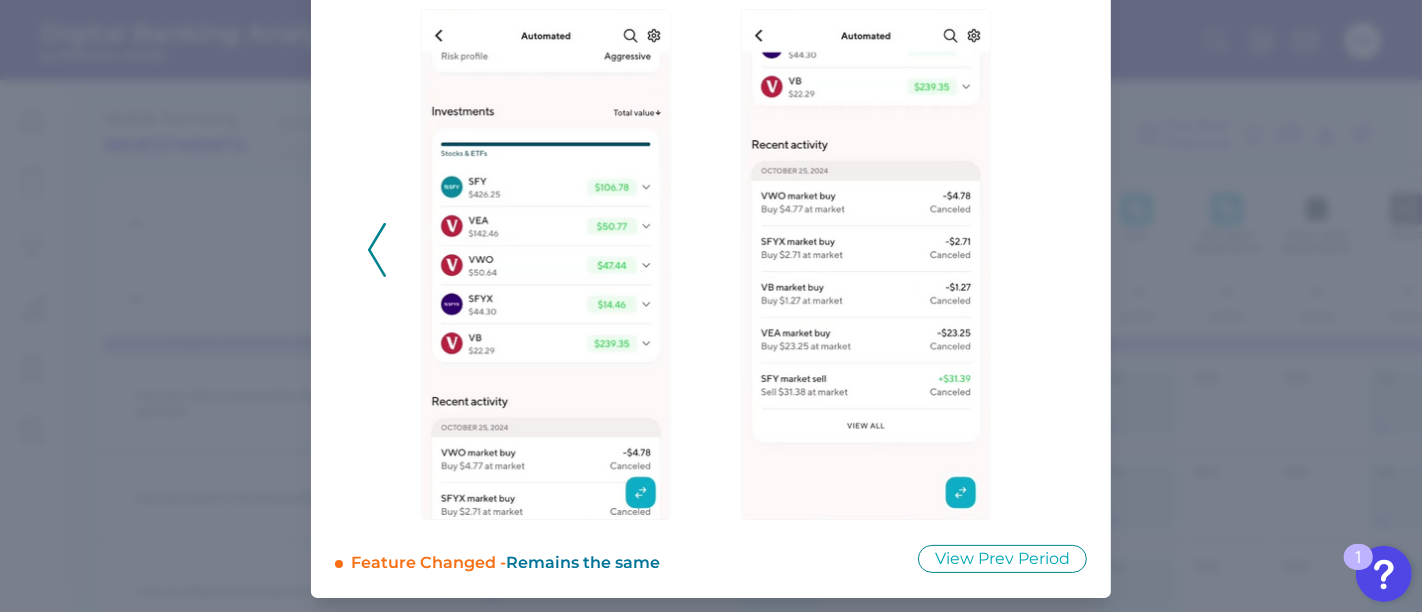 drag, startPoint x: 1173, startPoint y: 305, endPoint x: 1156, endPoint y: 381, distance: 77.87811 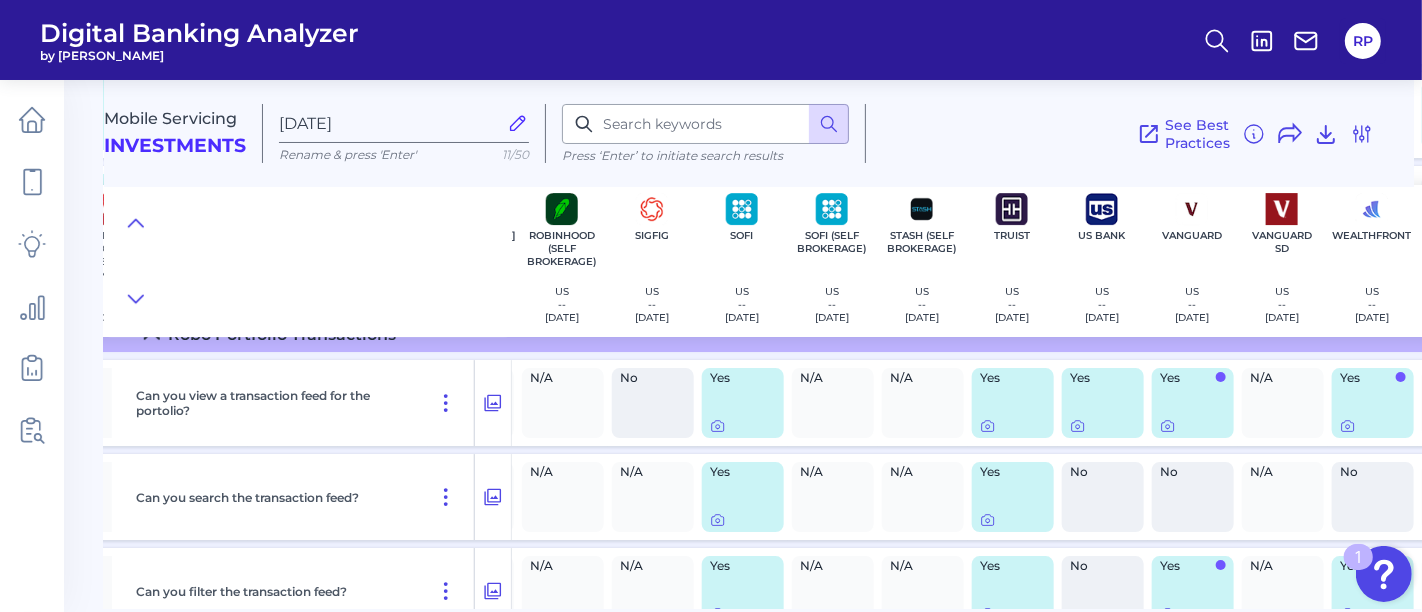 scroll, scrollTop: 5671, scrollLeft: 1350, axis: both 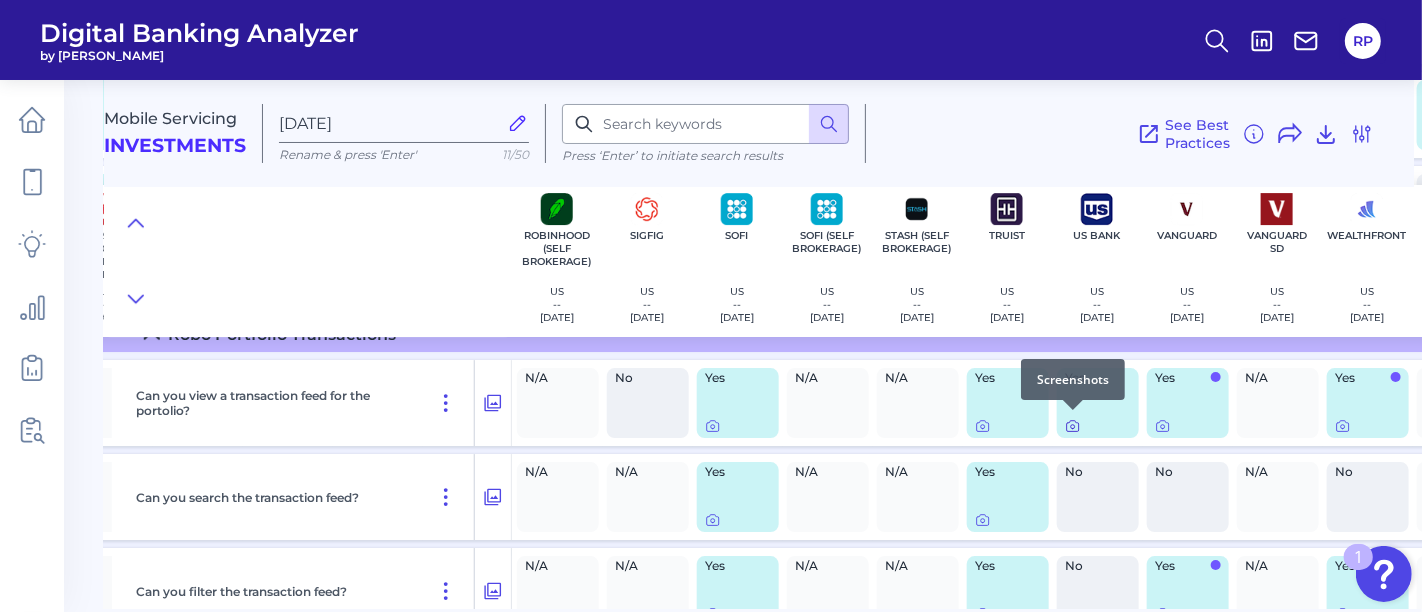 click 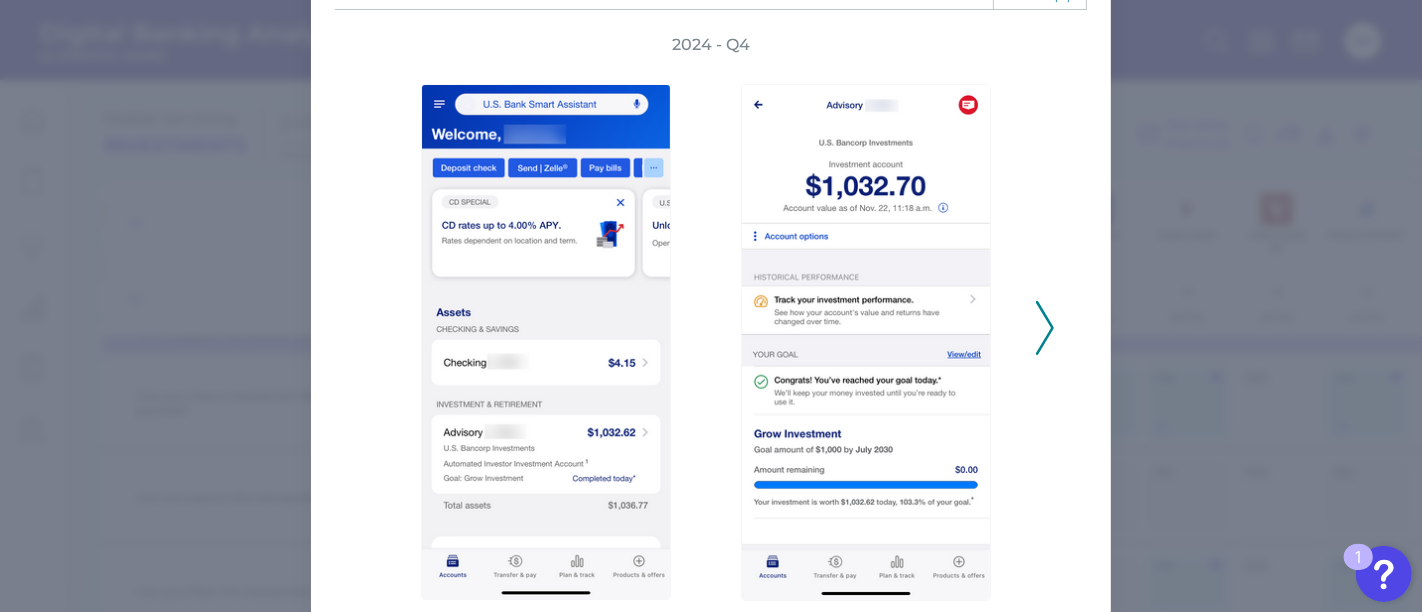 scroll, scrollTop: 0, scrollLeft: 0, axis: both 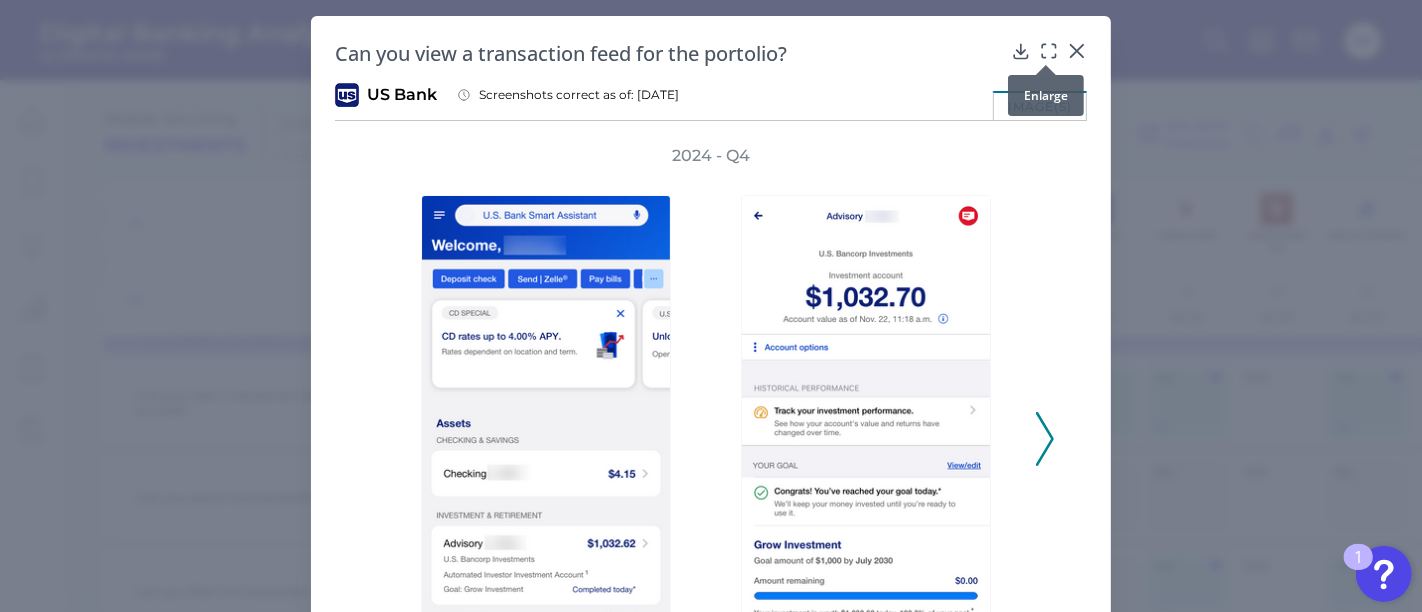 click 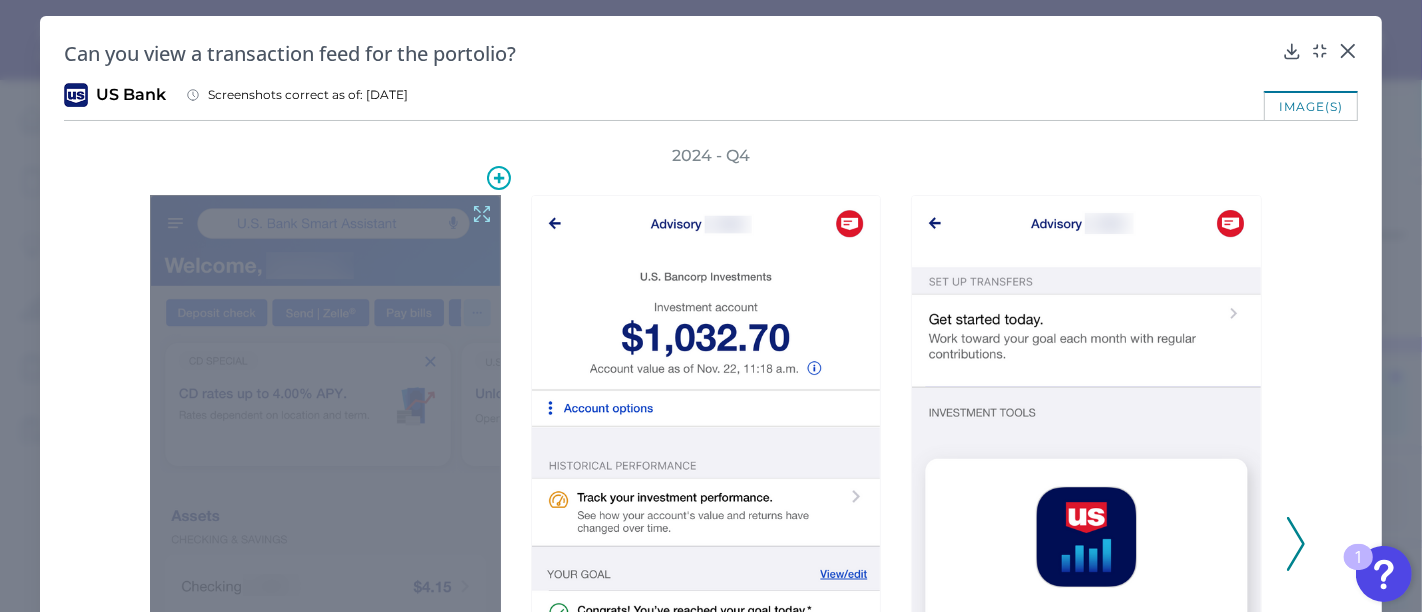 click 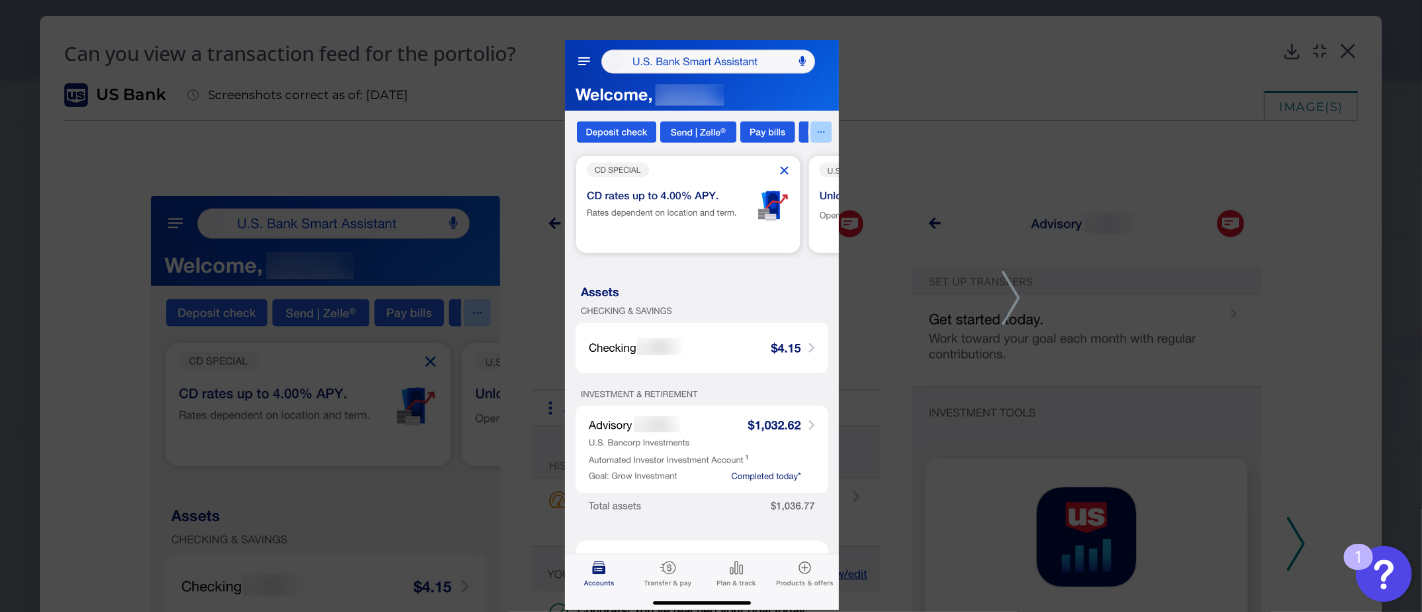 click at bounding box center (711, 306) 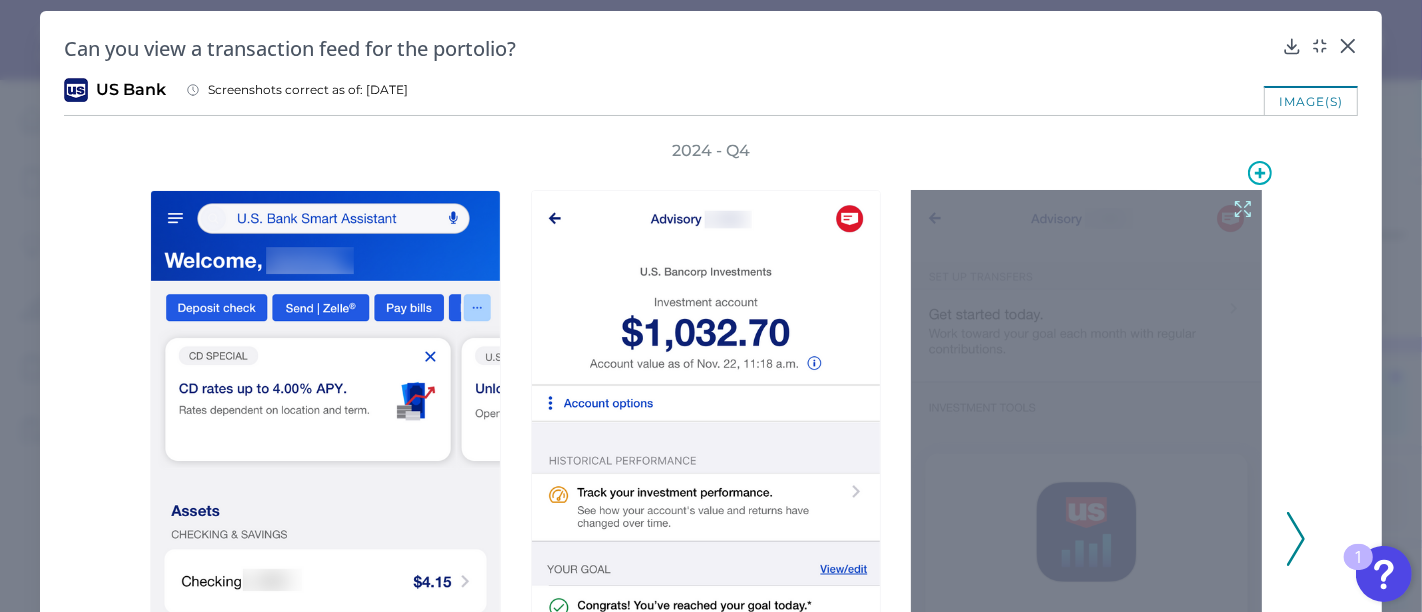 scroll, scrollTop: 0, scrollLeft: 0, axis: both 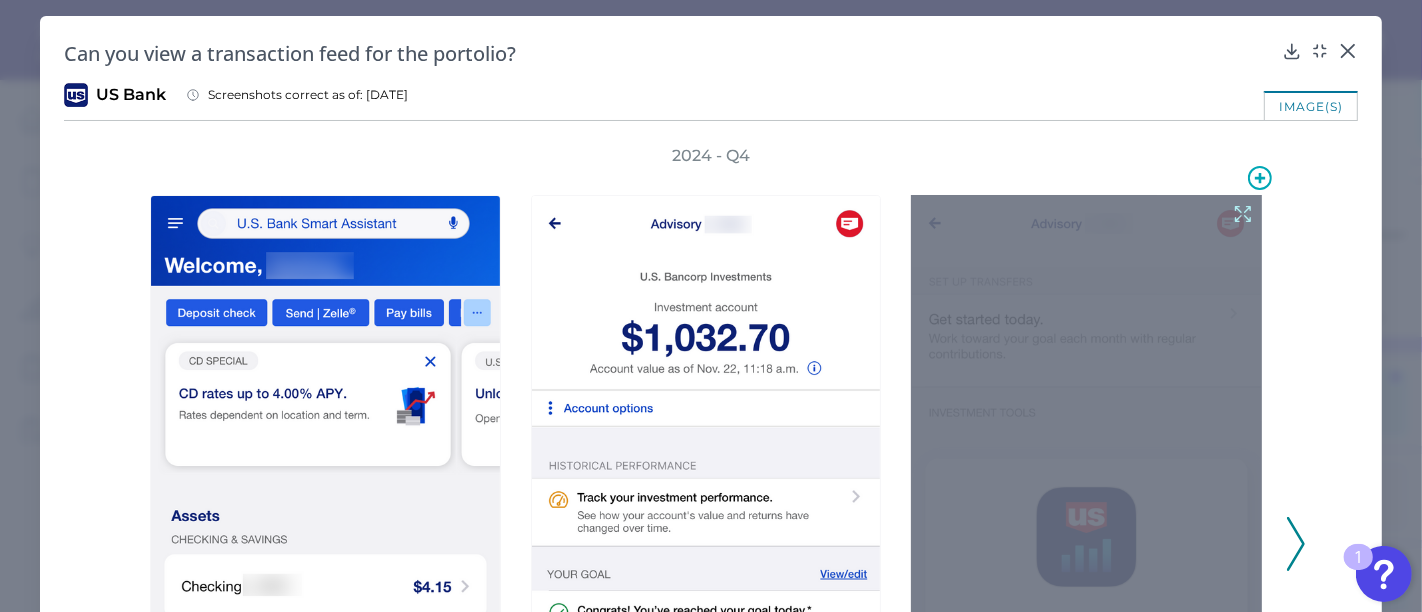 click 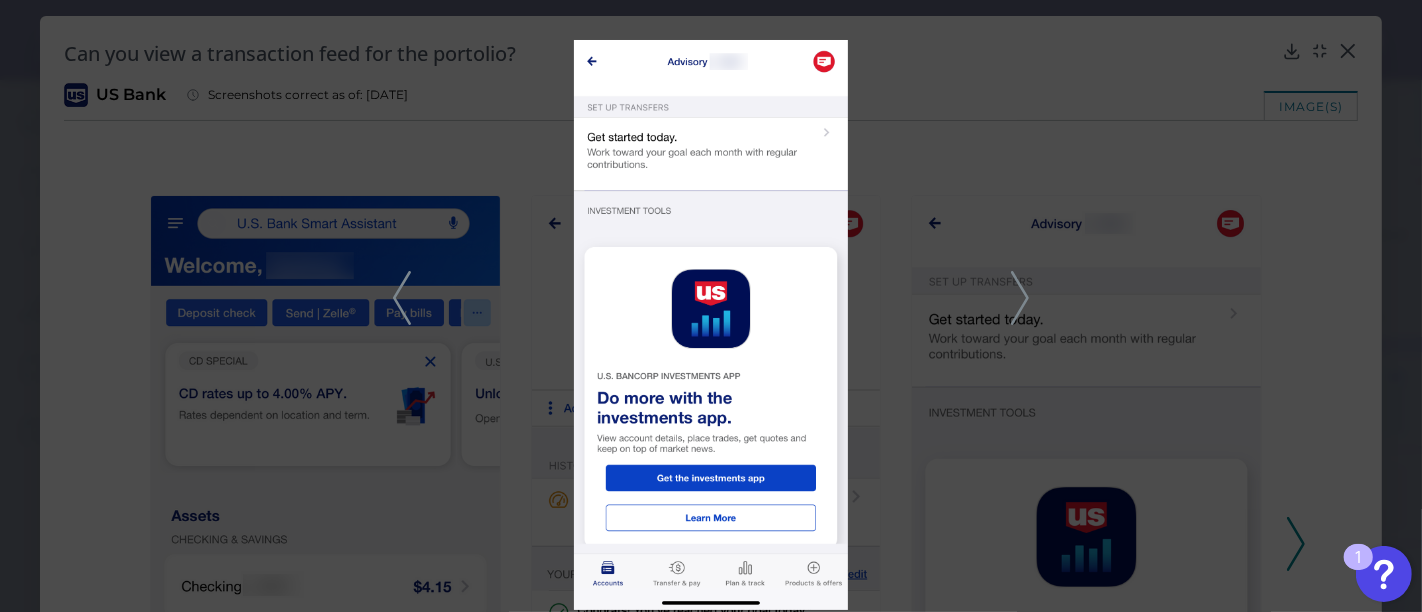 click at bounding box center (711, 325) 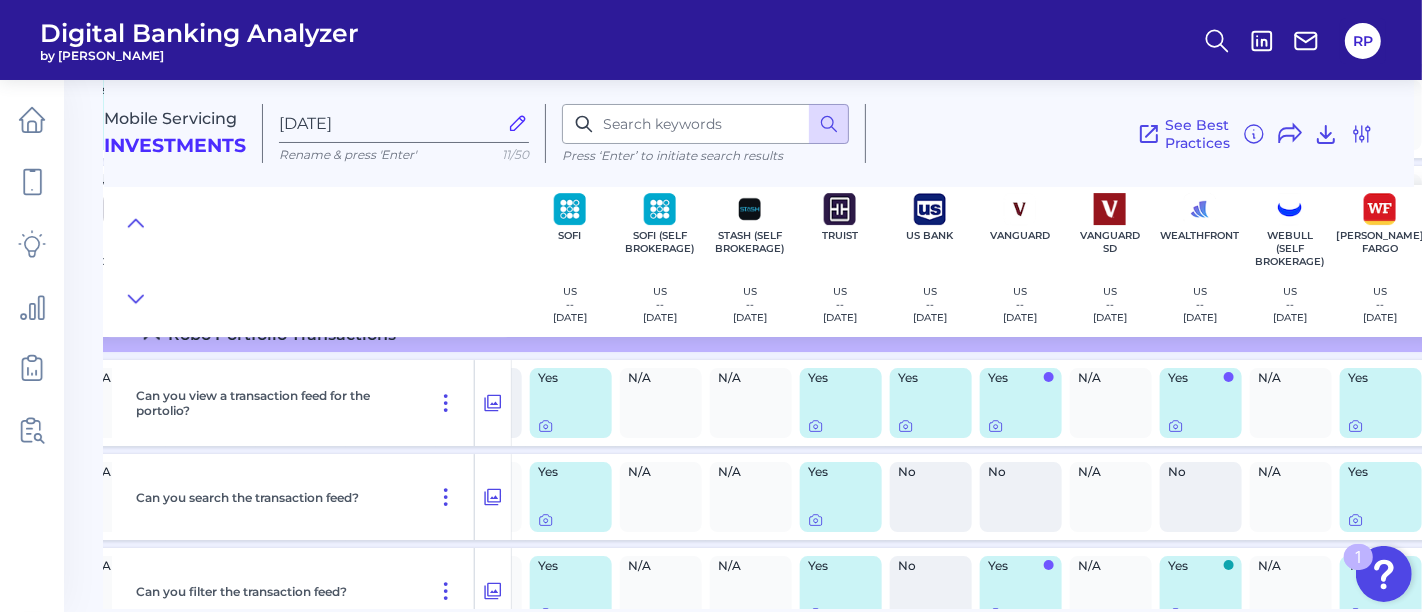 scroll, scrollTop: 5671, scrollLeft: 1521, axis: both 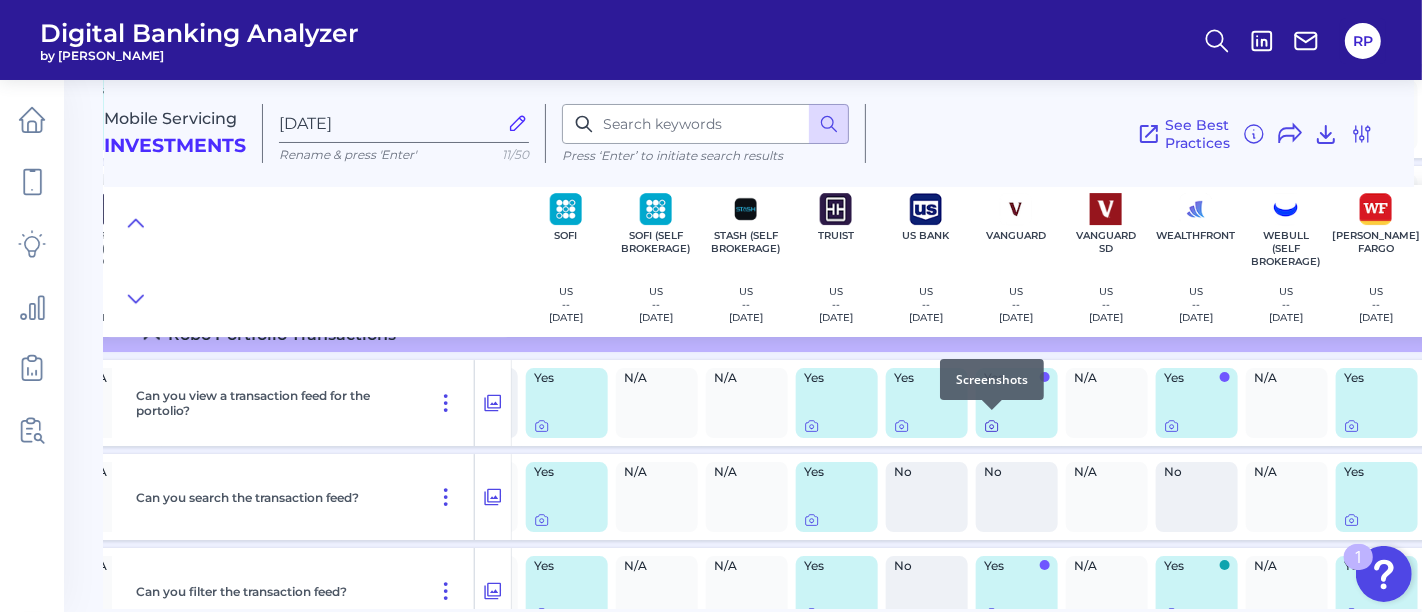 click 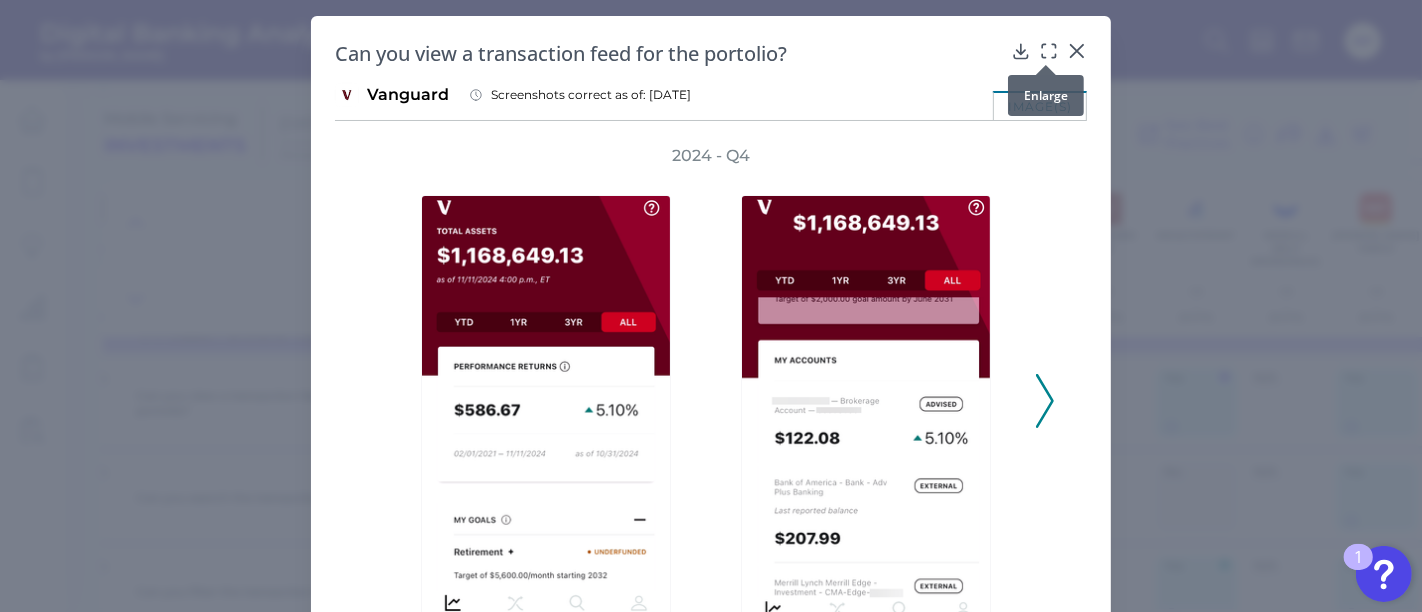 click 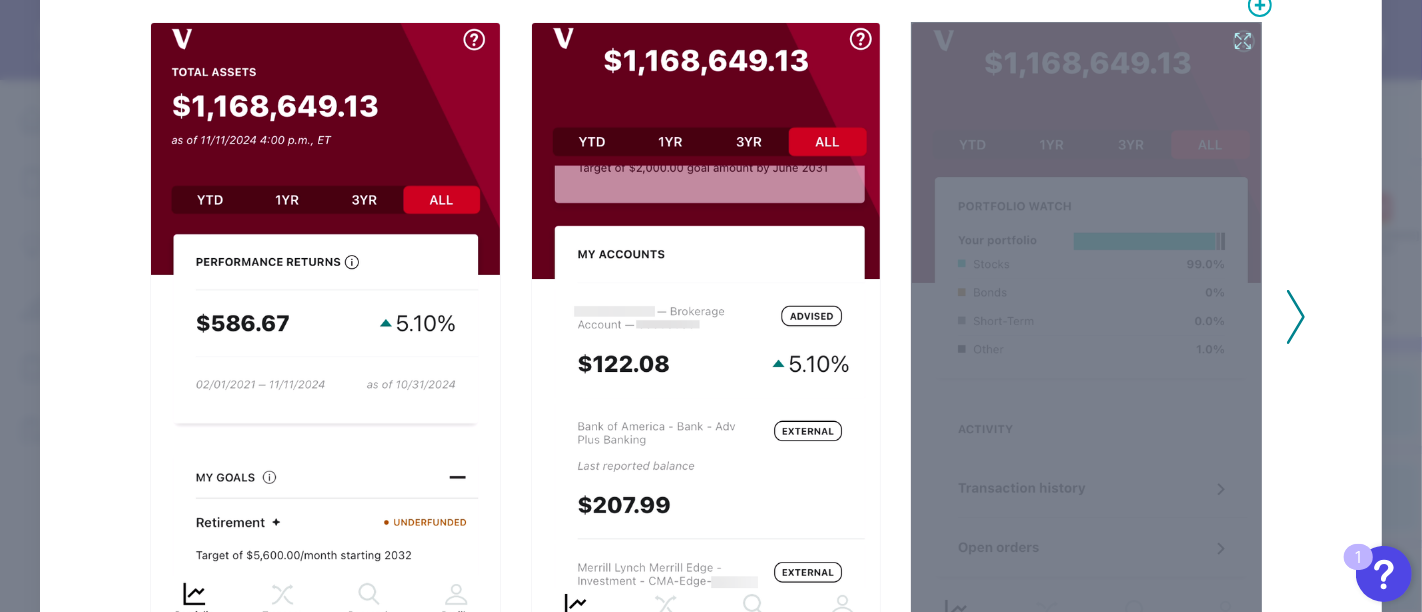 scroll, scrollTop: 222, scrollLeft: 0, axis: vertical 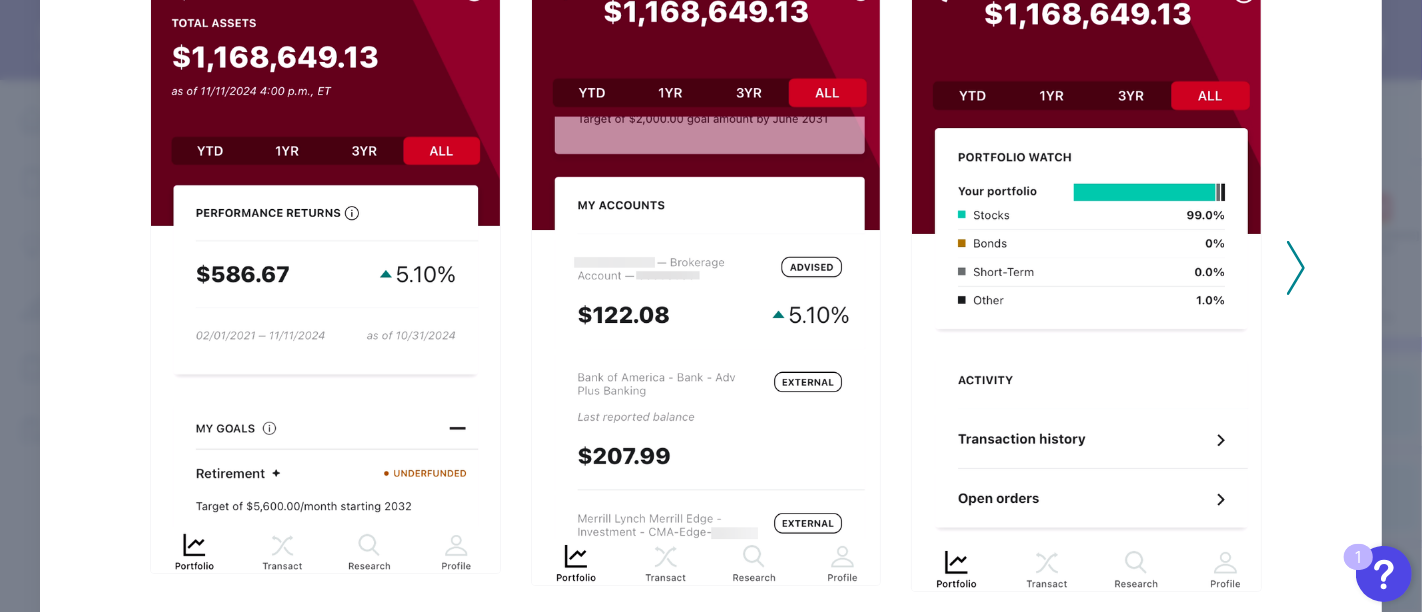 click 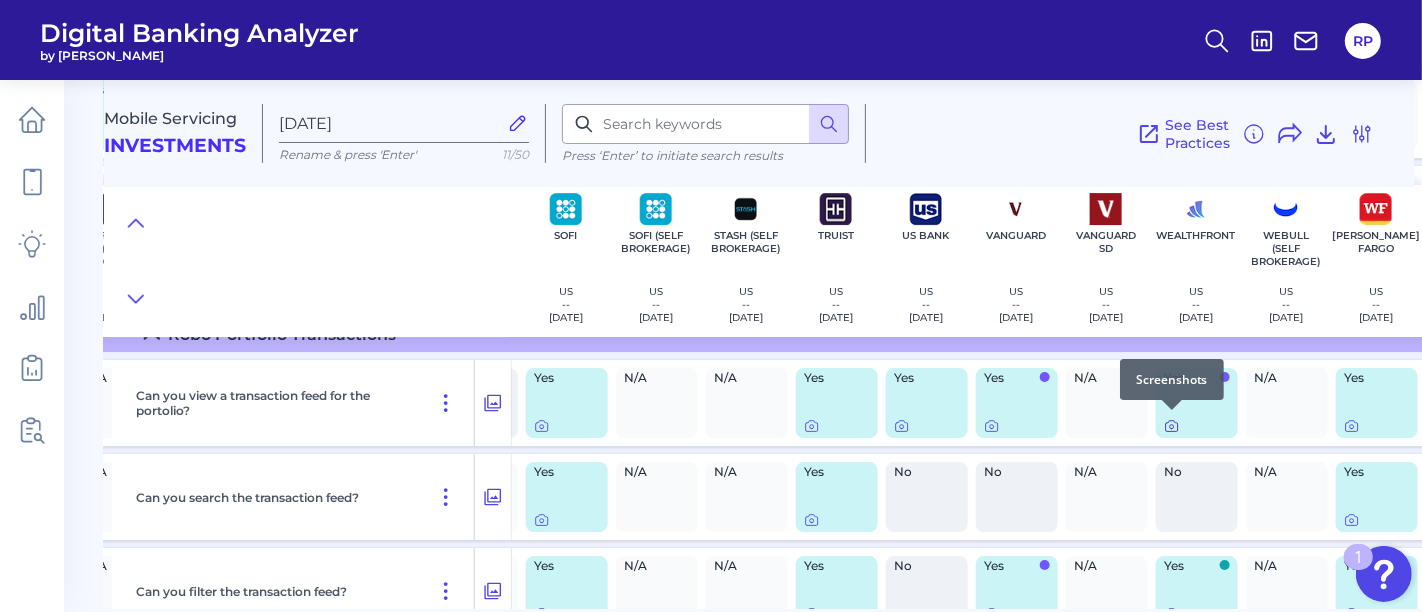 click 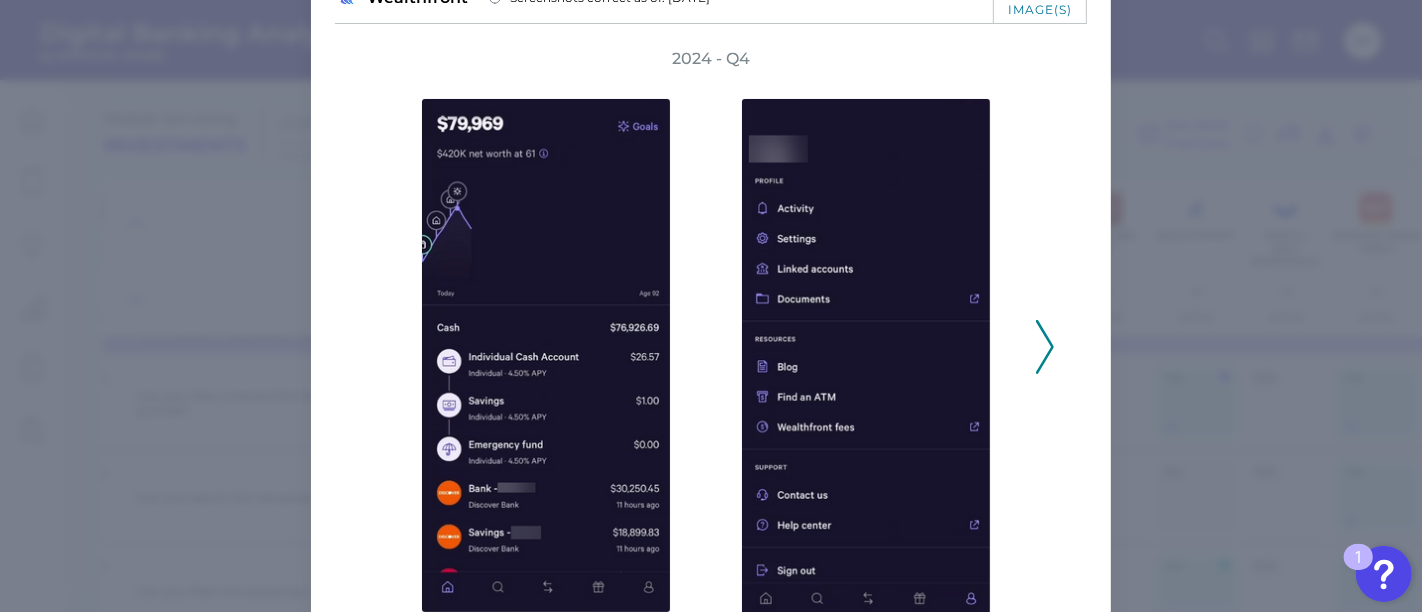 scroll, scrollTop: 202, scrollLeft: 0, axis: vertical 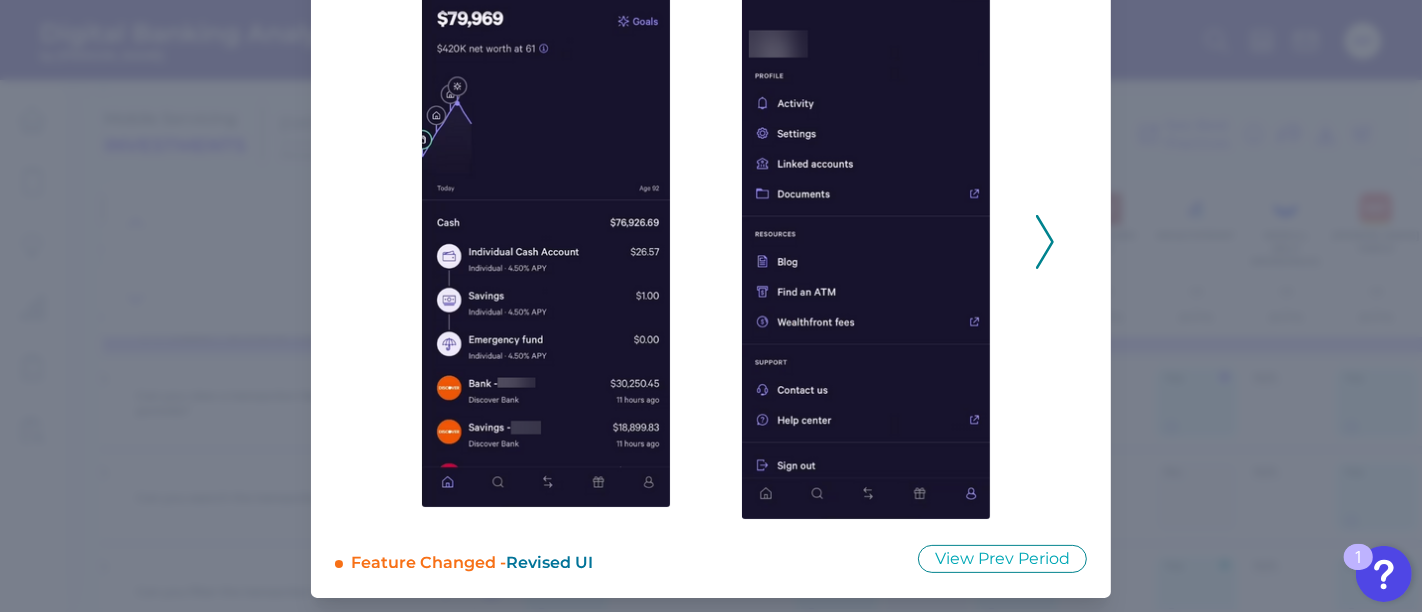 click 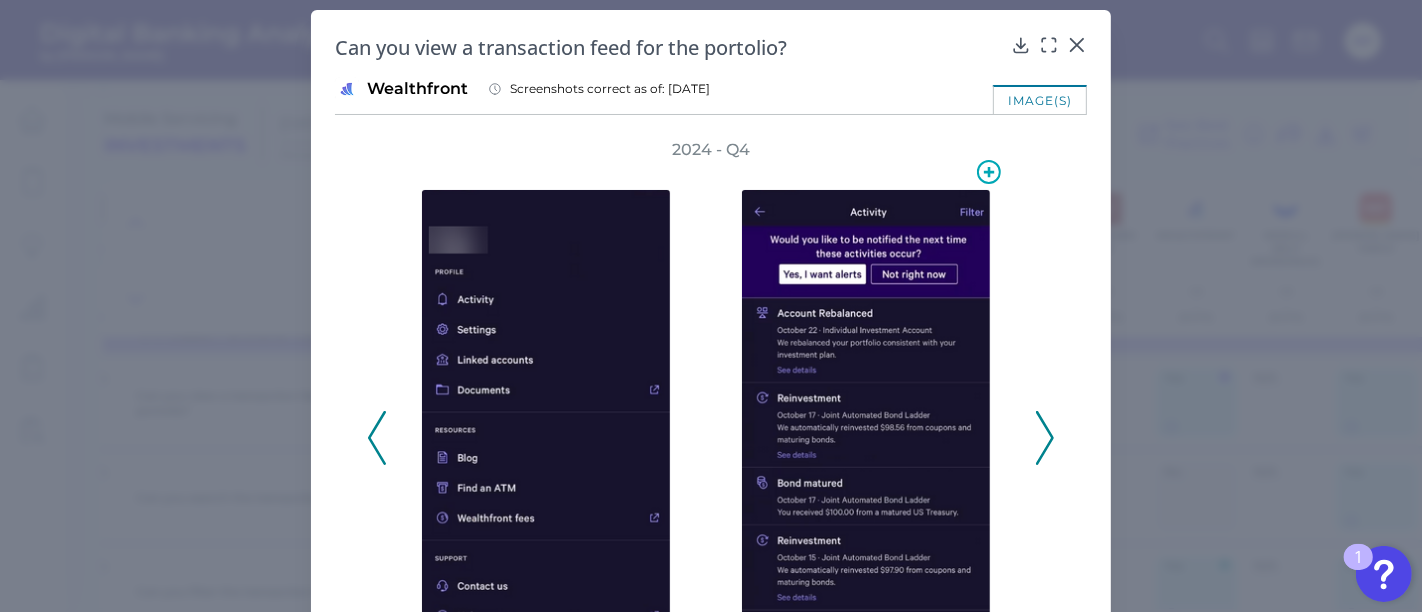 scroll, scrollTop: 0, scrollLeft: 0, axis: both 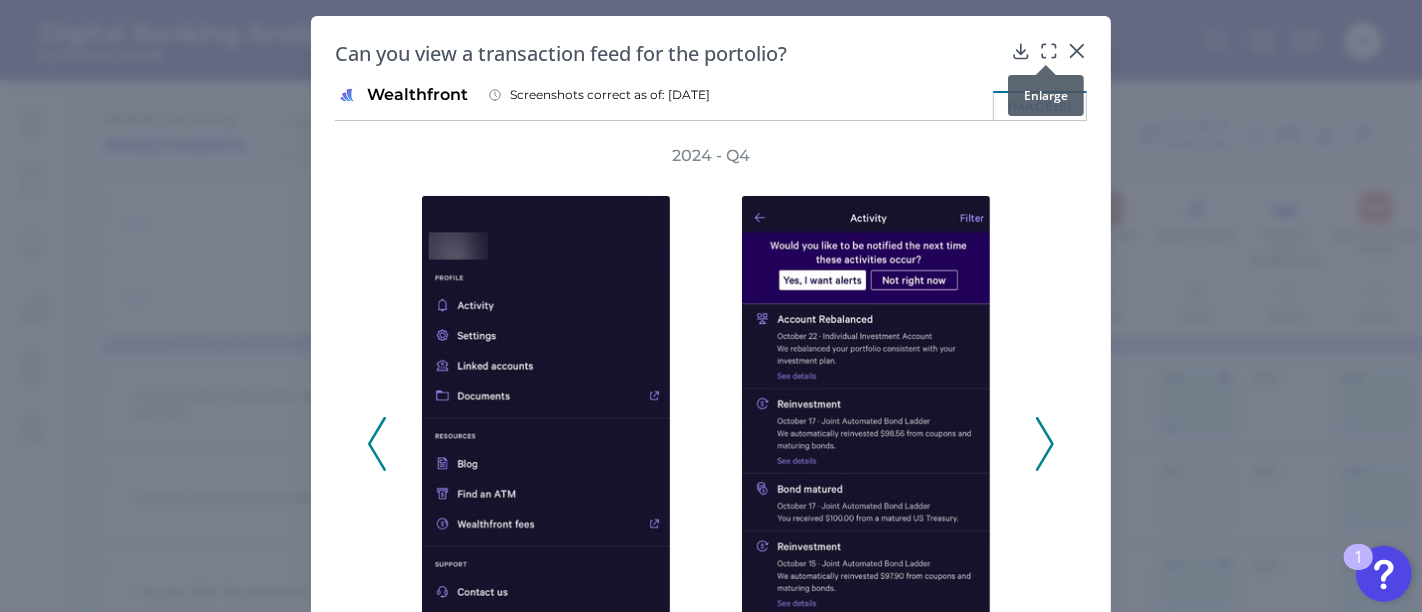 click 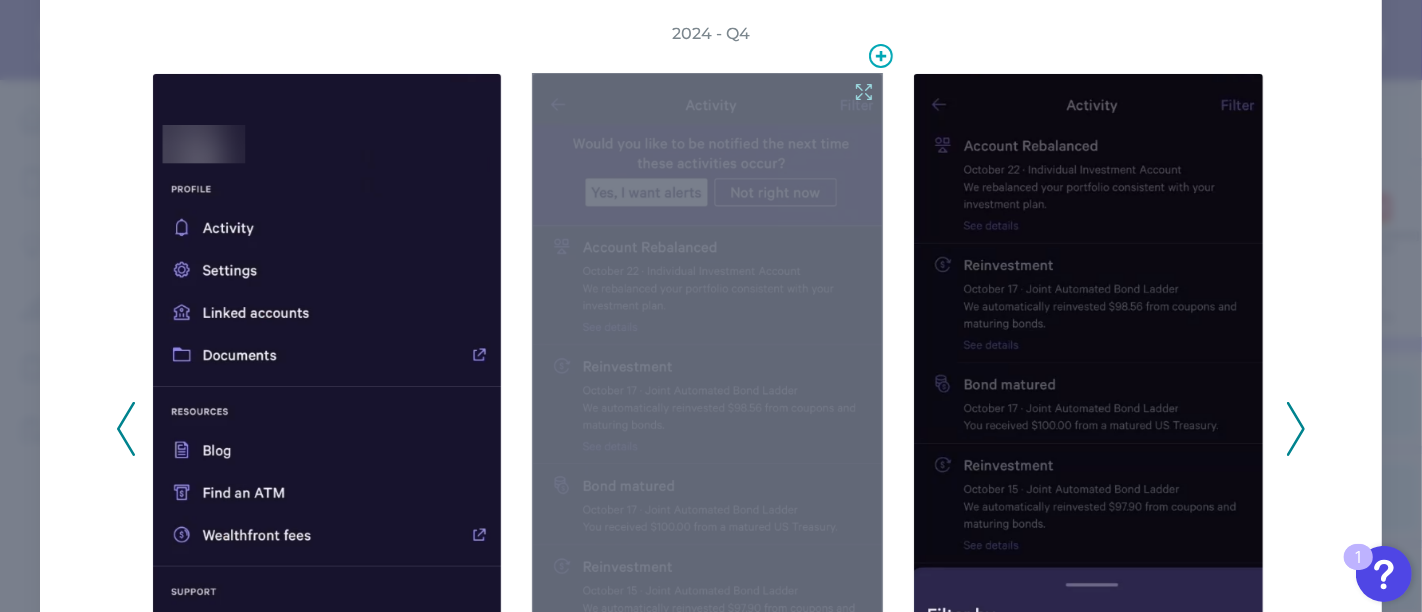 scroll, scrollTop: 222, scrollLeft: 0, axis: vertical 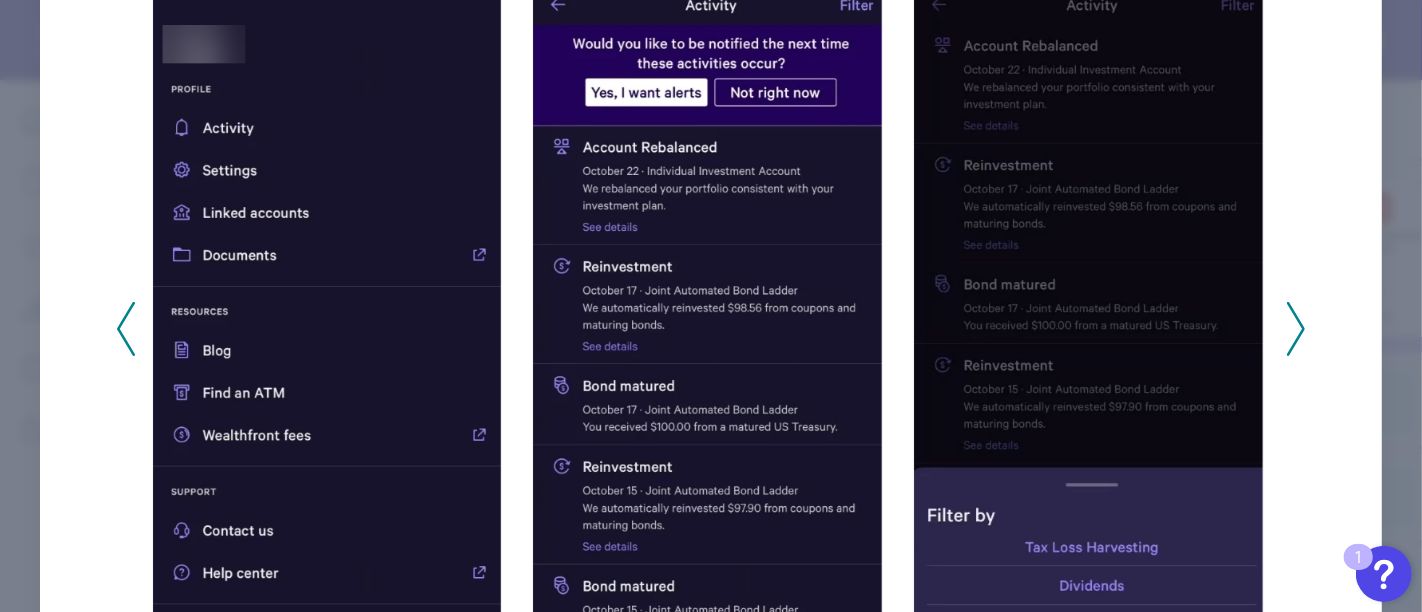click 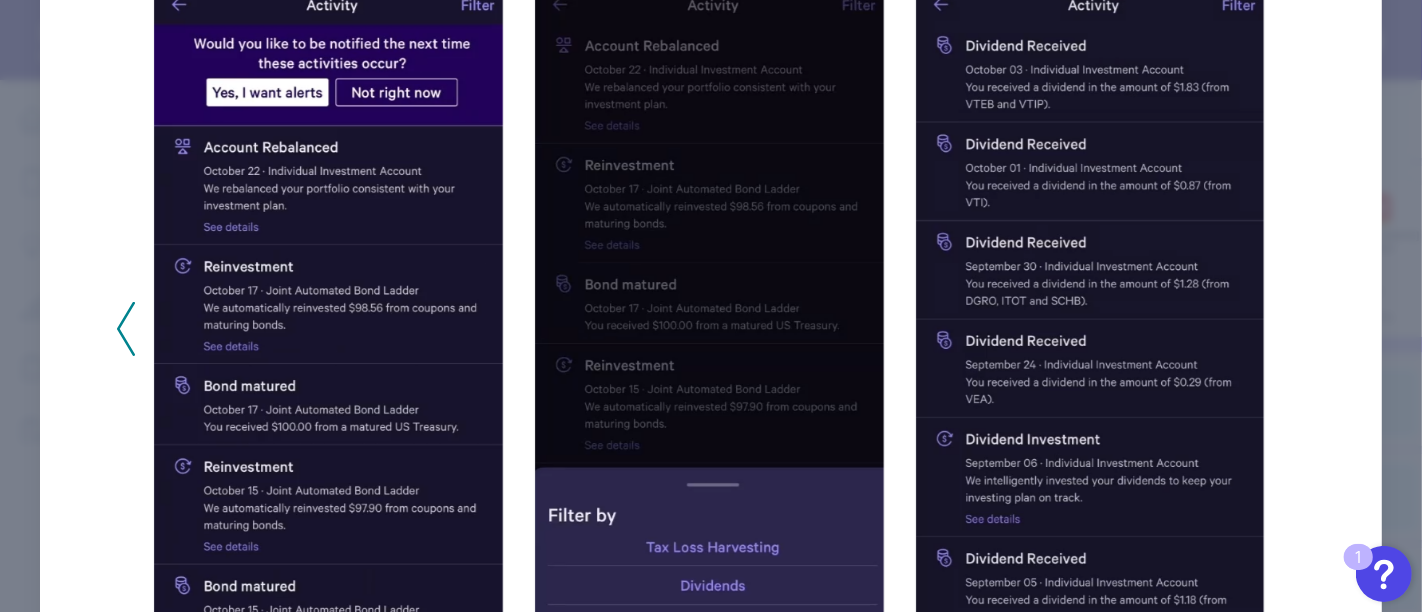click on "2024 - Q4" at bounding box center [711, 318] 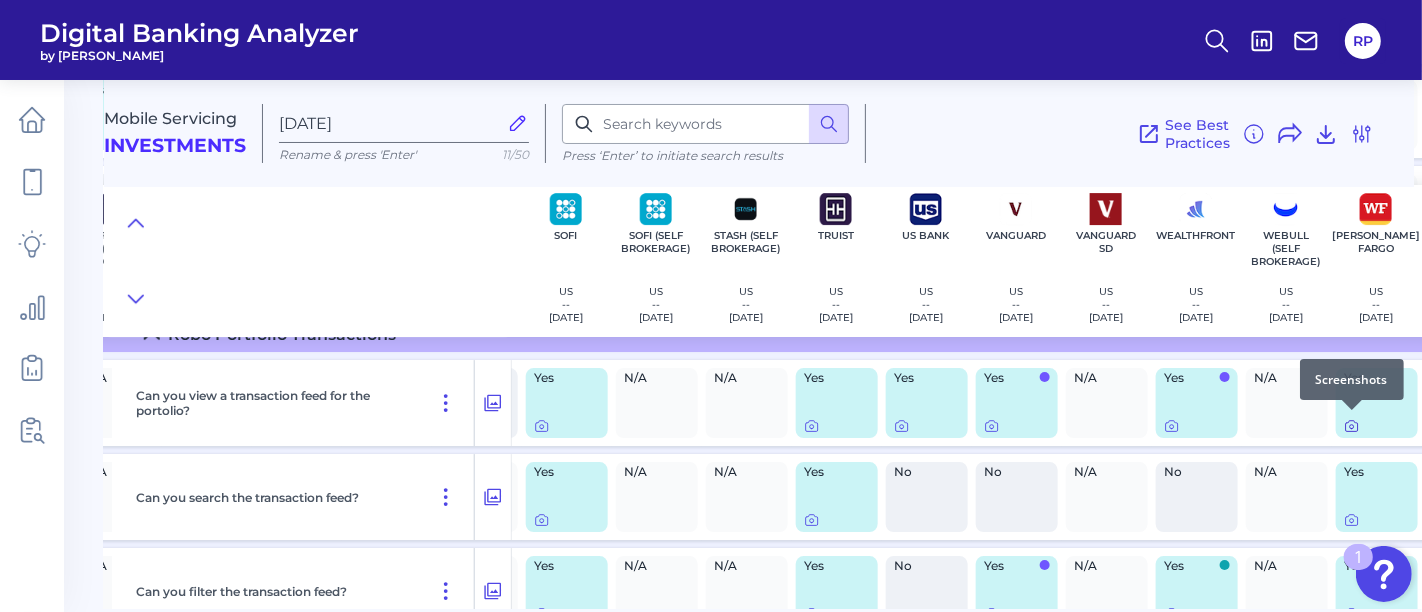 click at bounding box center (1352, 410) 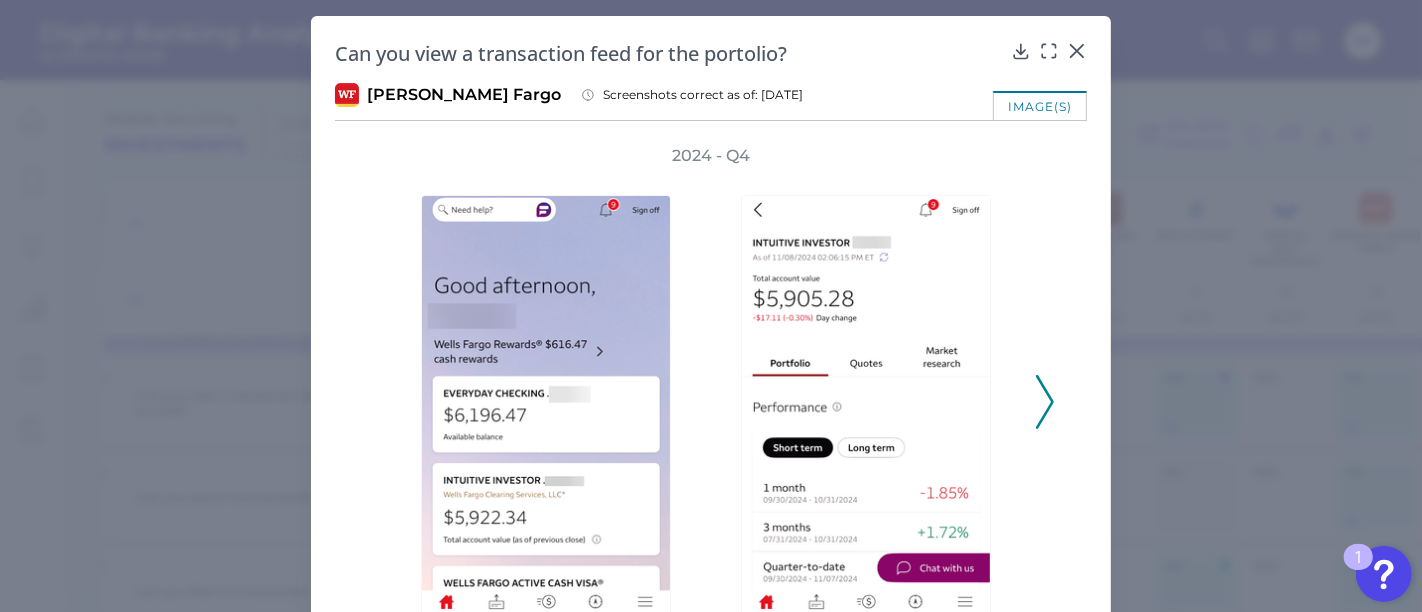 click on "2024 - Q4" at bounding box center (711, 391) 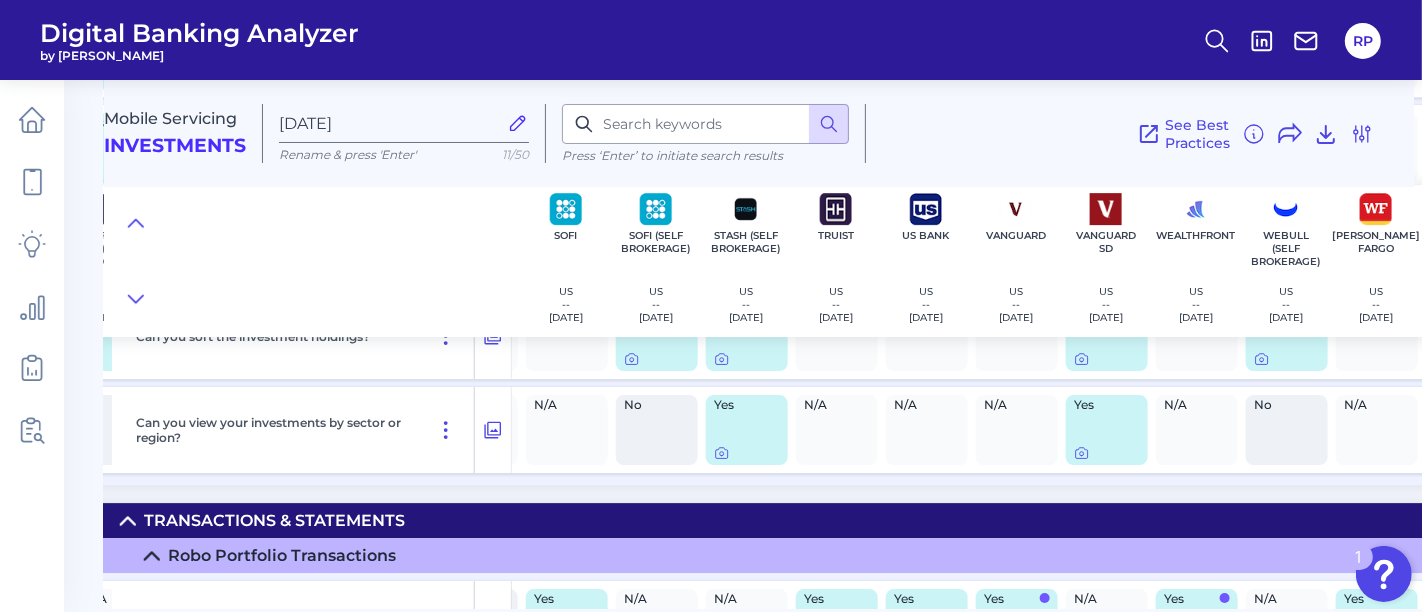 scroll, scrollTop: 5449, scrollLeft: 1521, axis: both 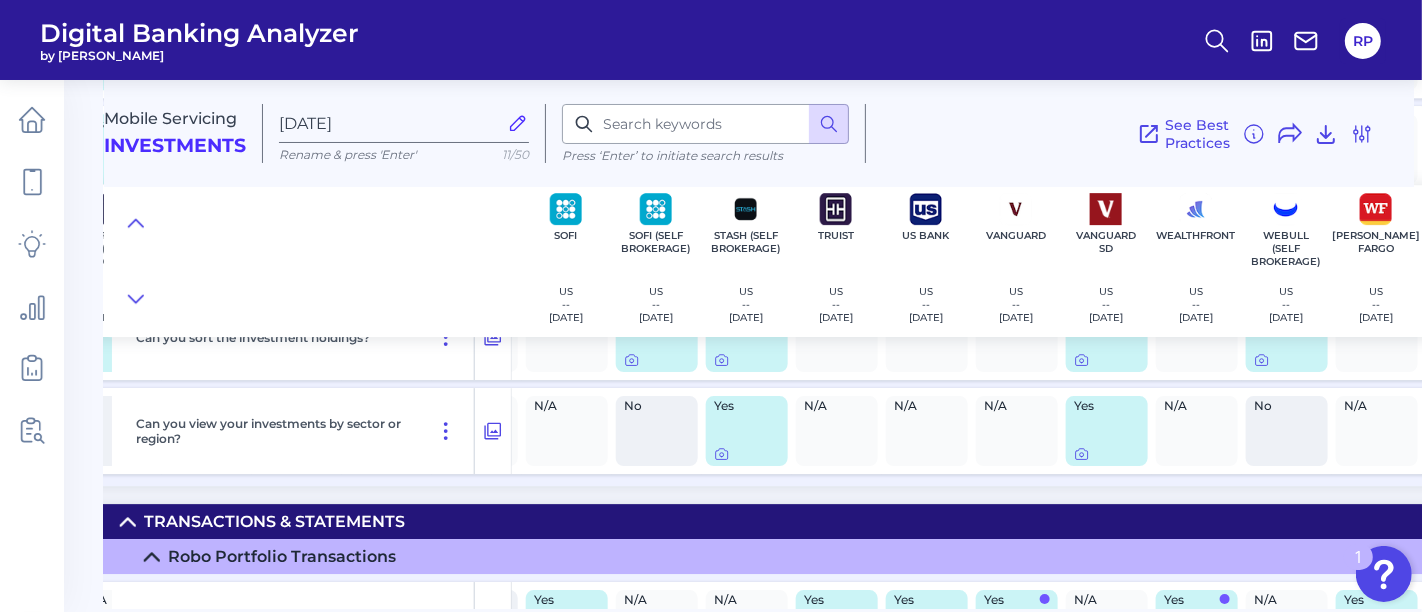 click on "Transactions & Statements" at bounding box center [48, 521] 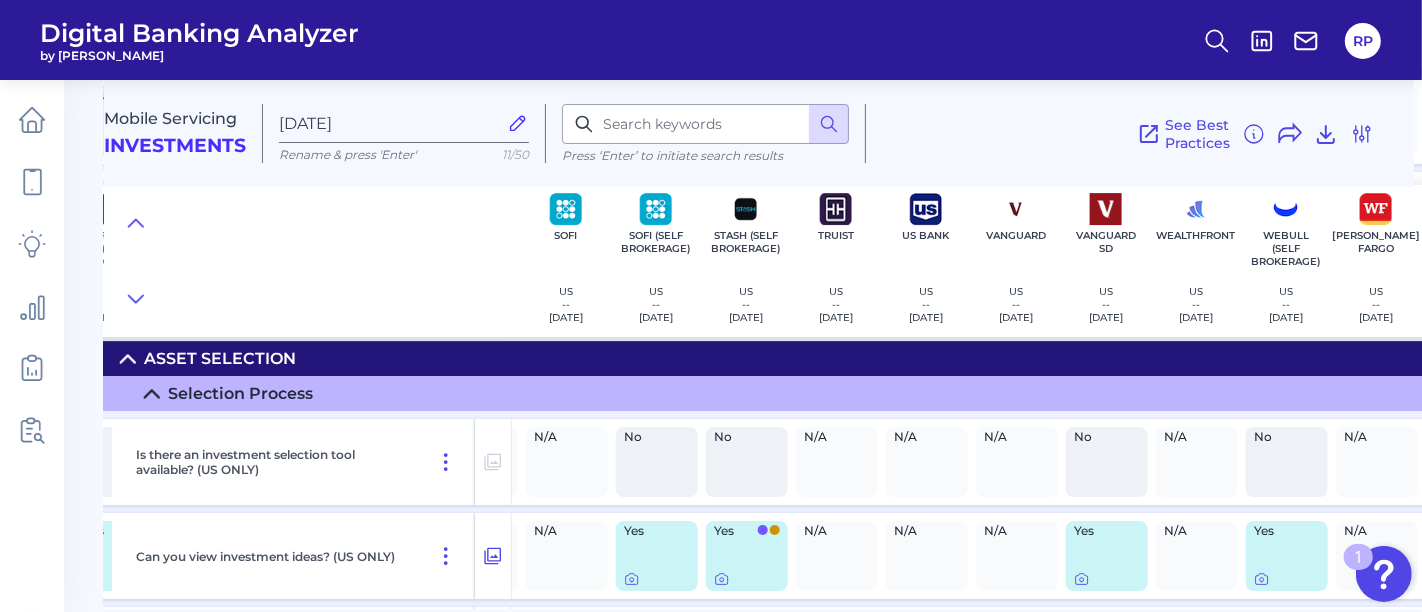 scroll, scrollTop: 5671, scrollLeft: 1521, axis: both 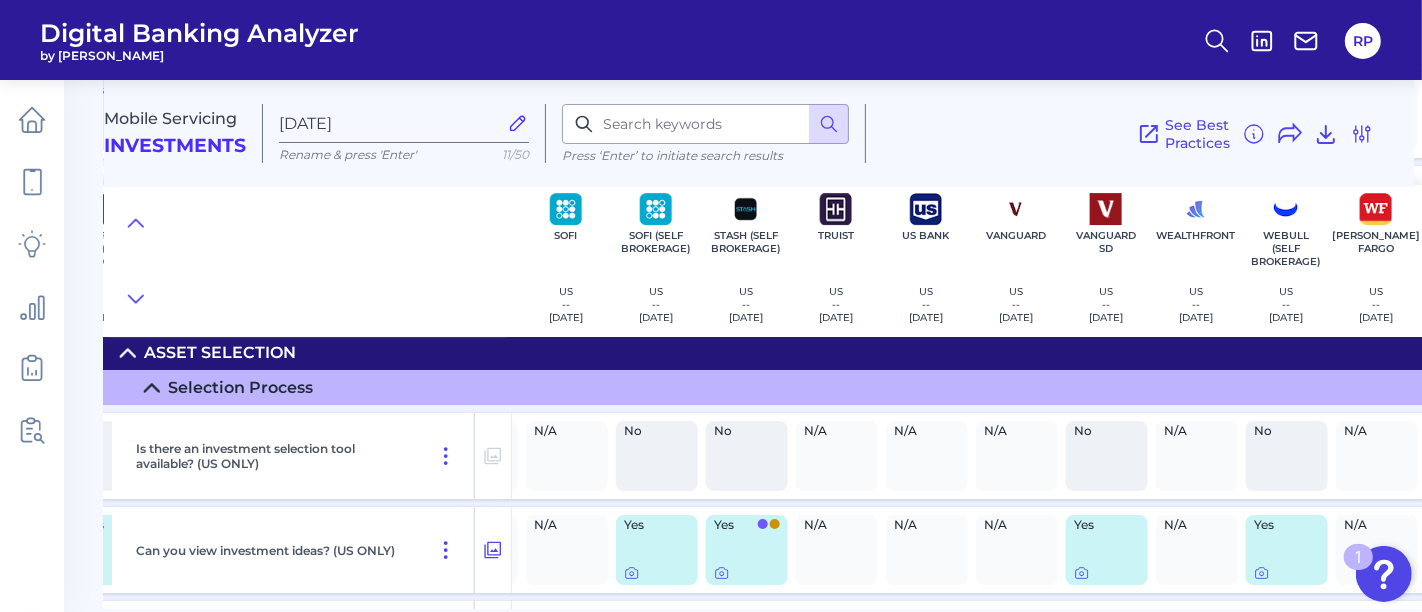 click on "Asset Selection" at bounding box center [220, 352] 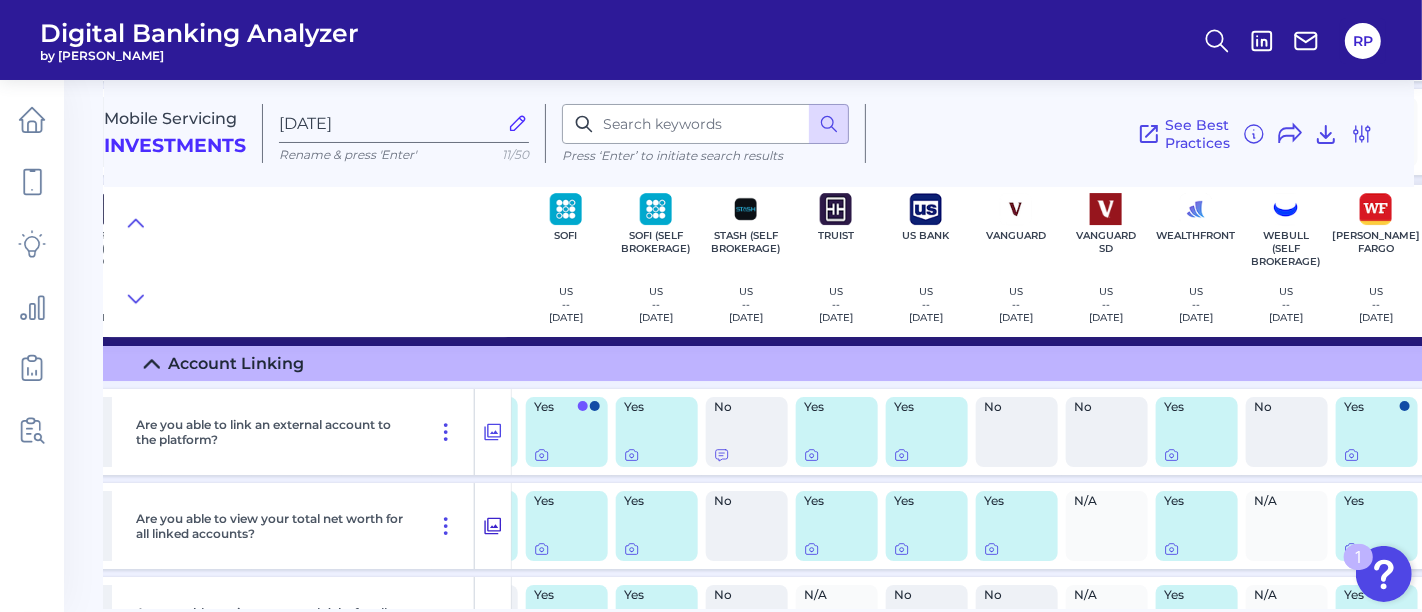 scroll, scrollTop: 5782, scrollLeft: 1521, axis: both 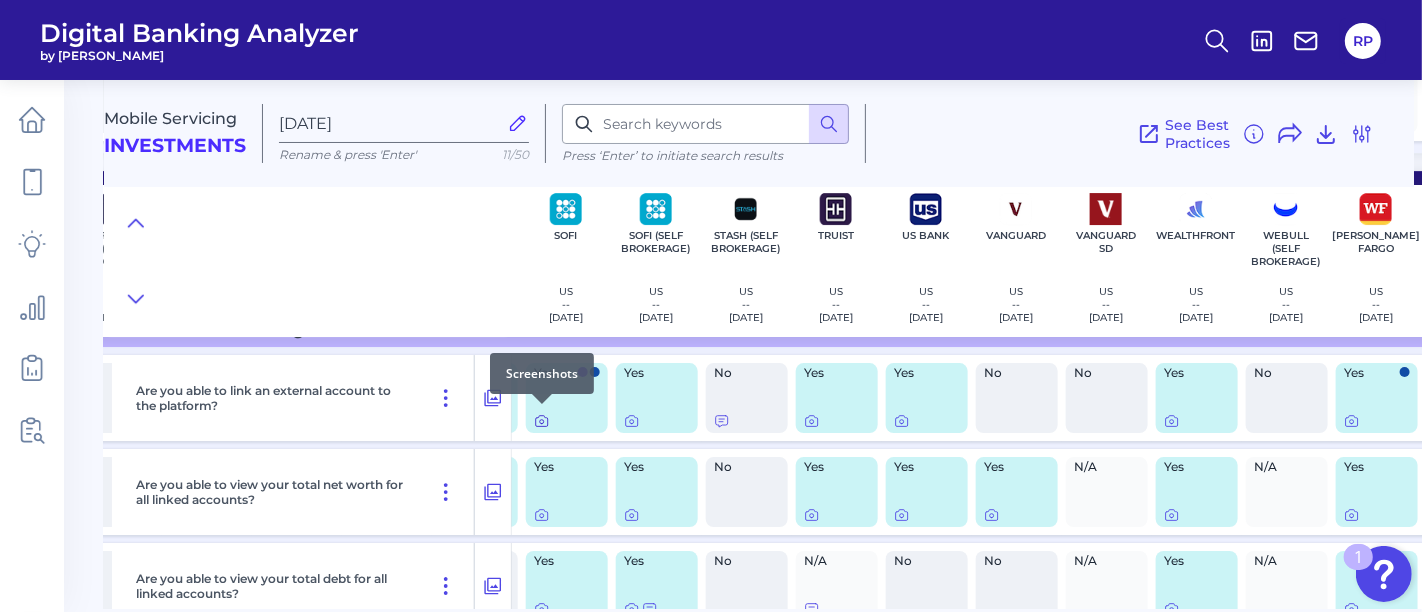 click 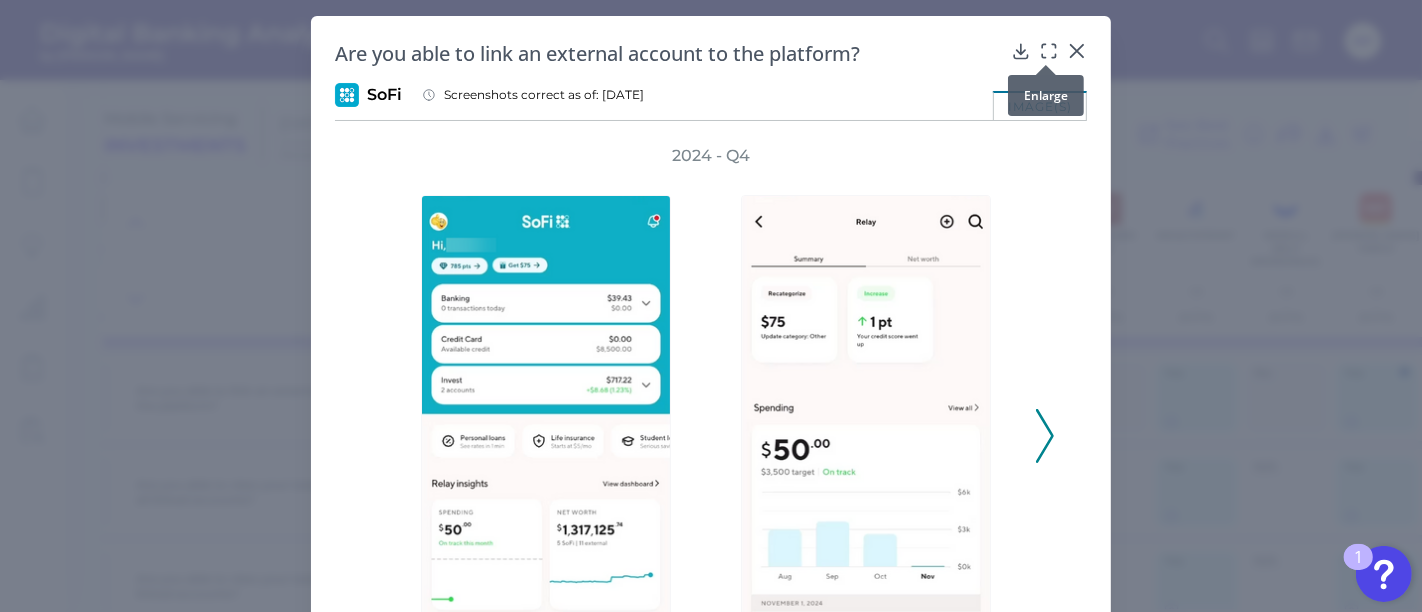 click 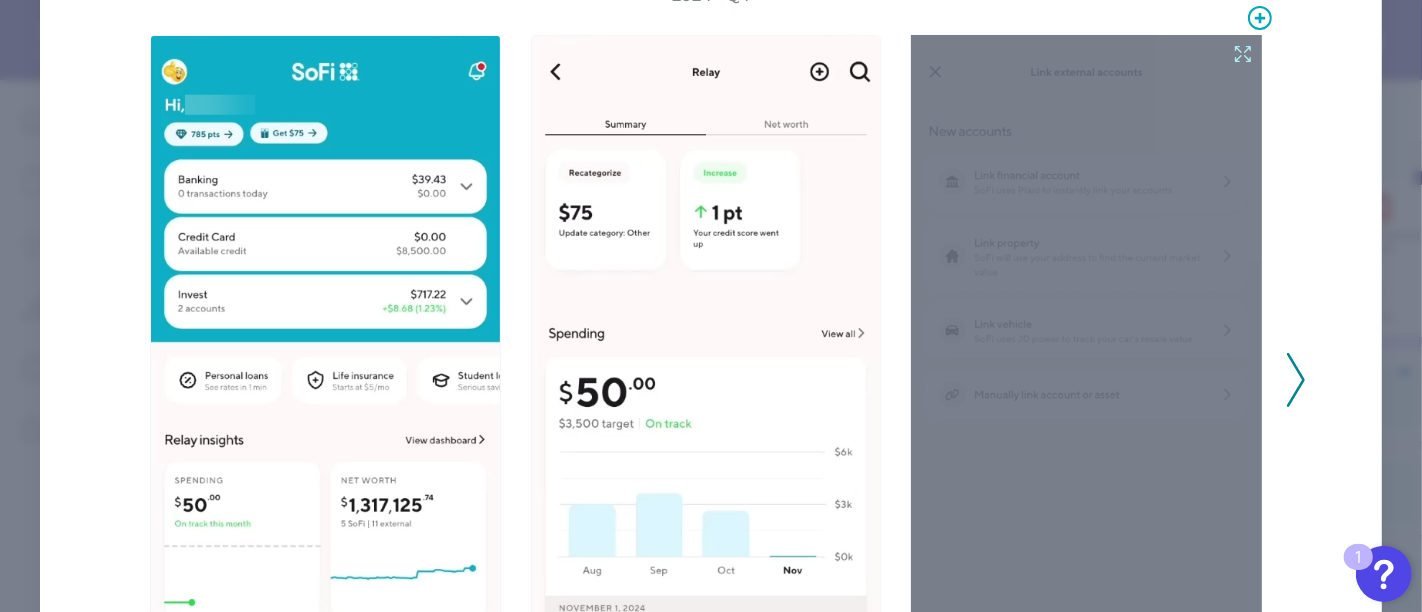 scroll, scrollTop: 222, scrollLeft: 0, axis: vertical 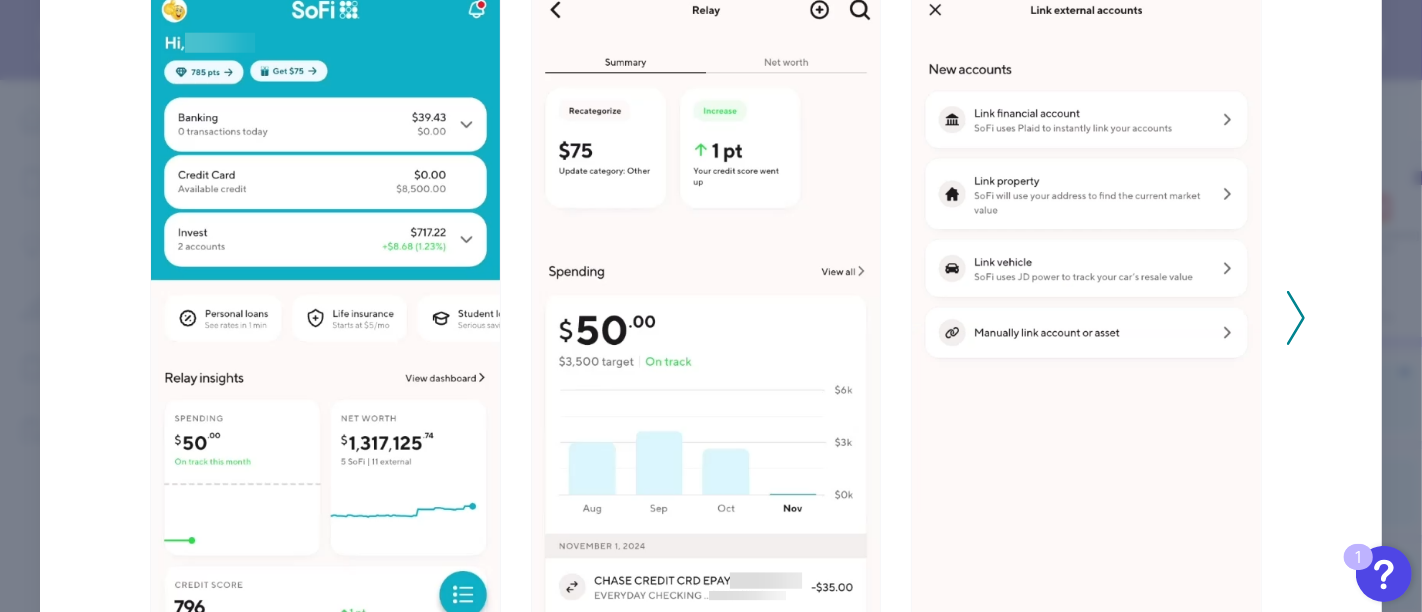 click 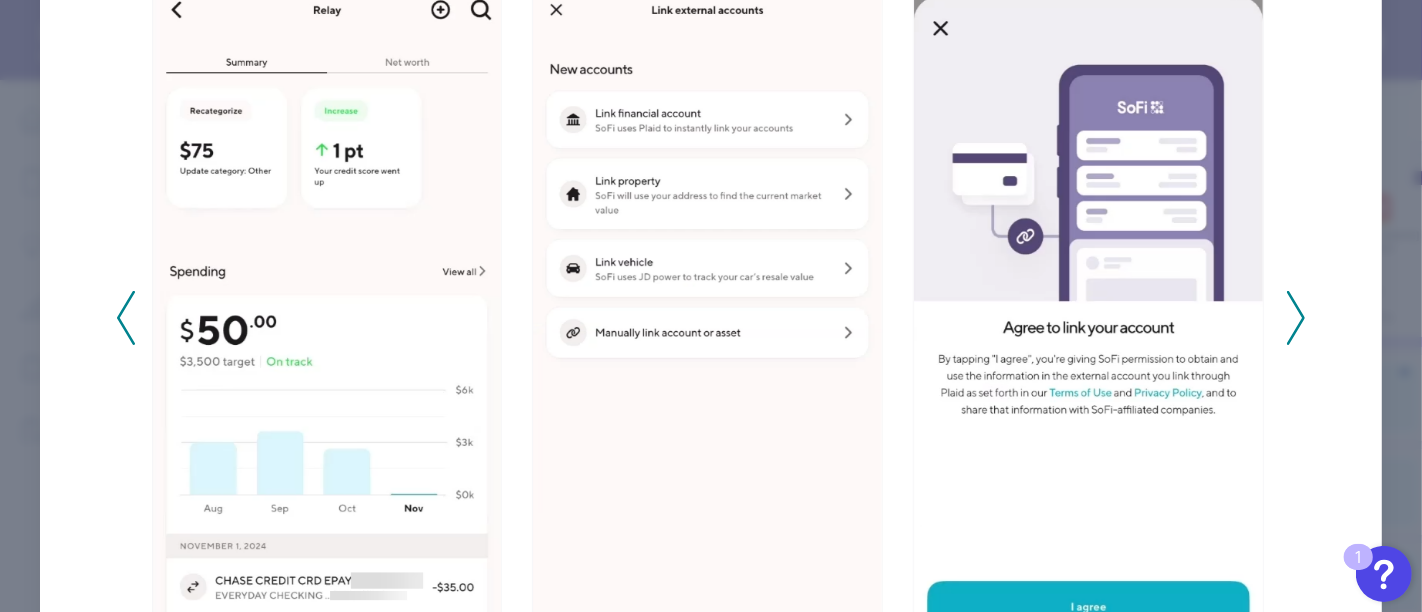 click 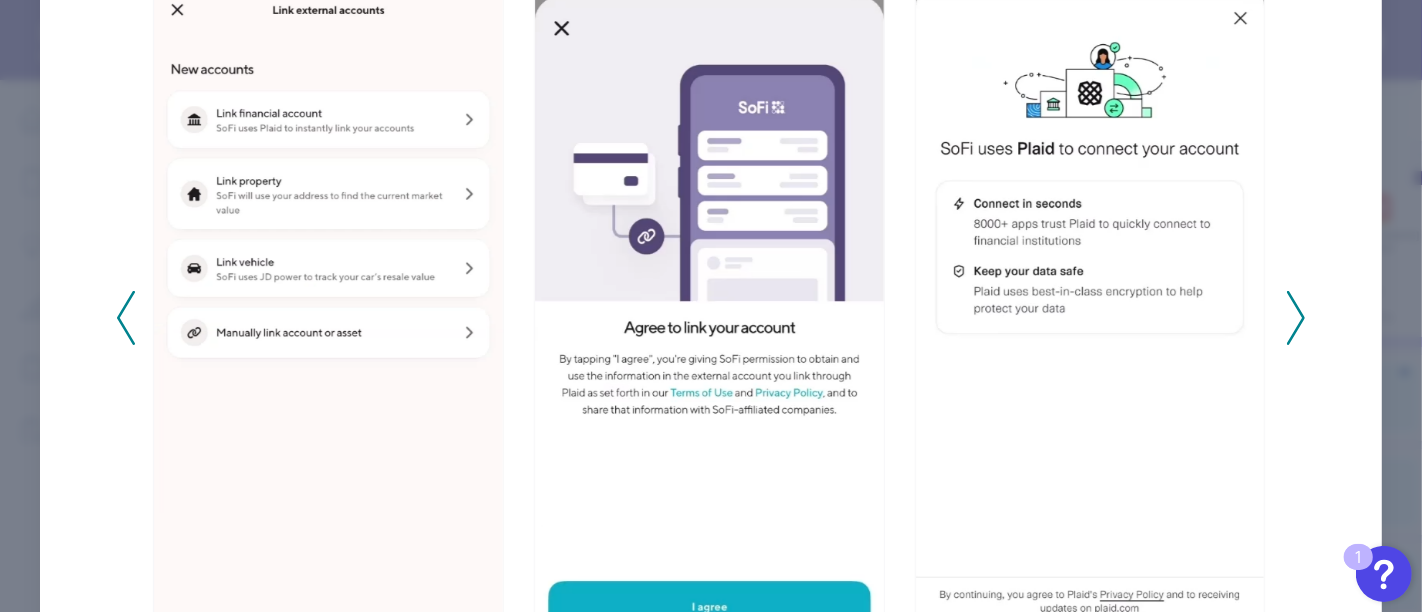 click 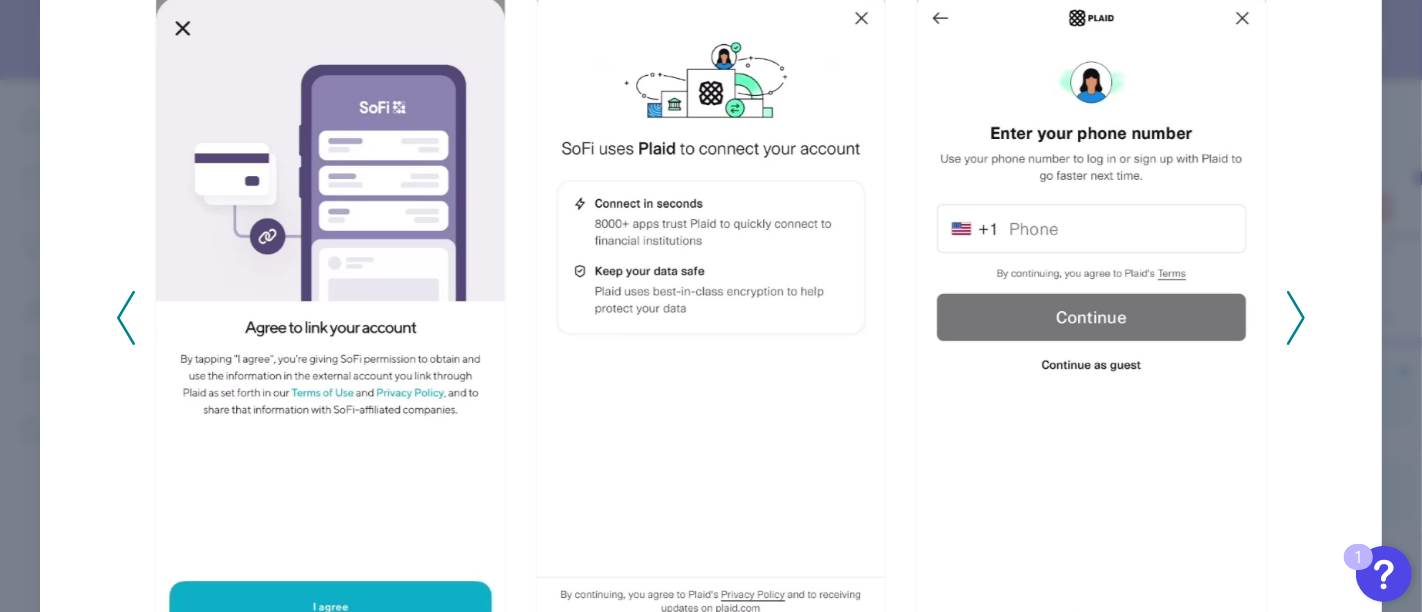 click 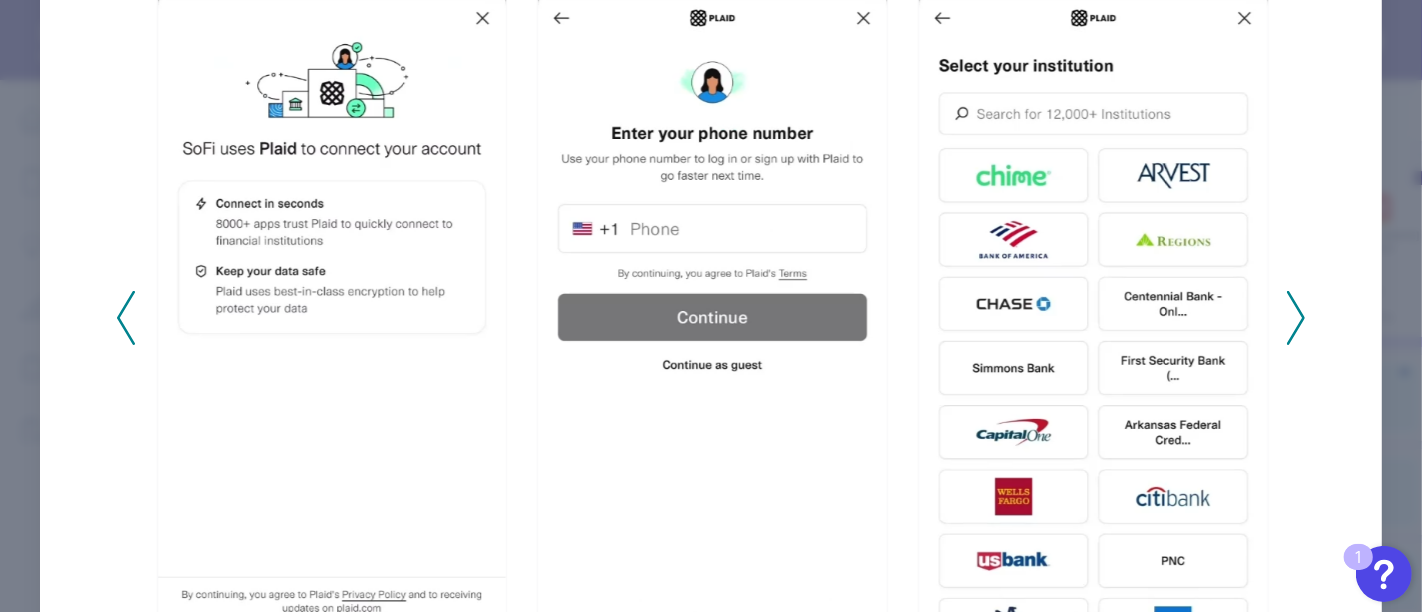 click 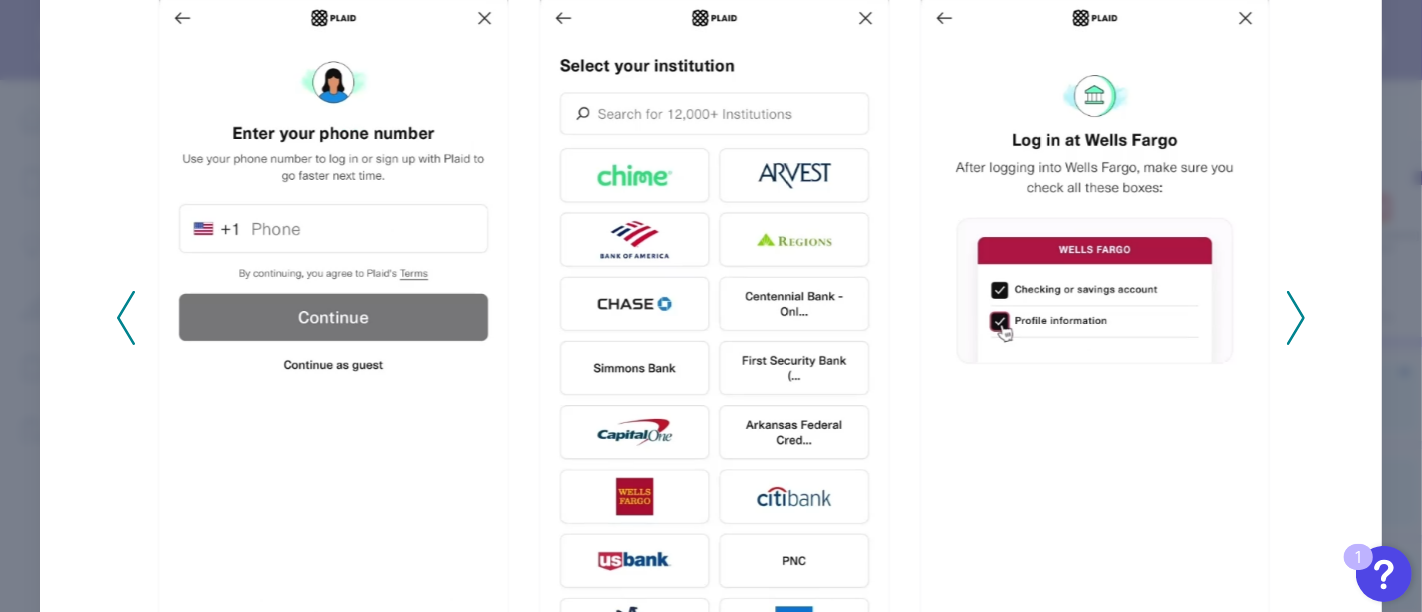 click 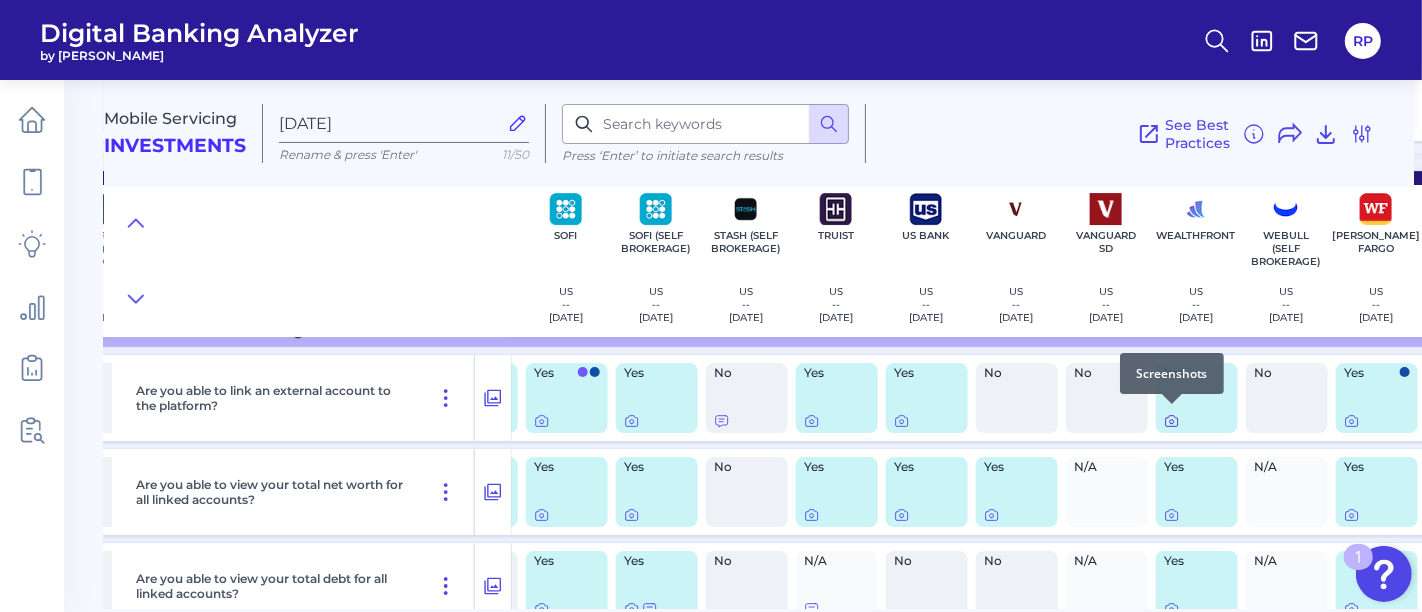 click 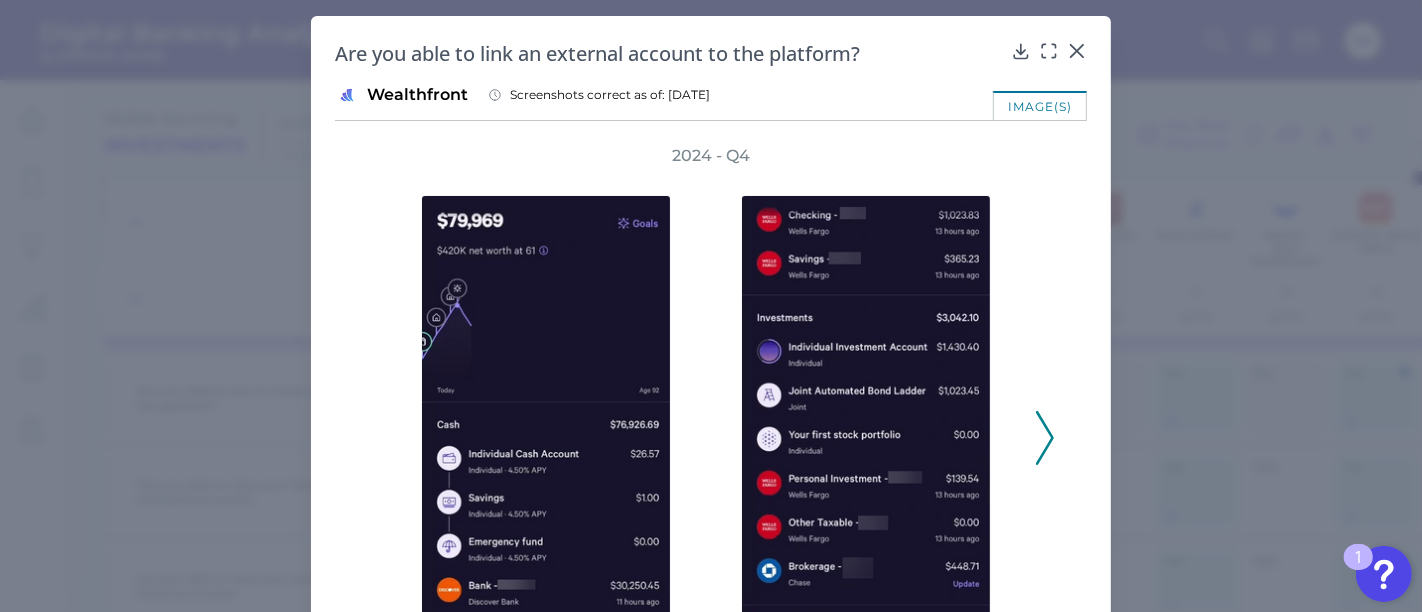 scroll, scrollTop: 111, scrollLeft: 0, axis: vertical 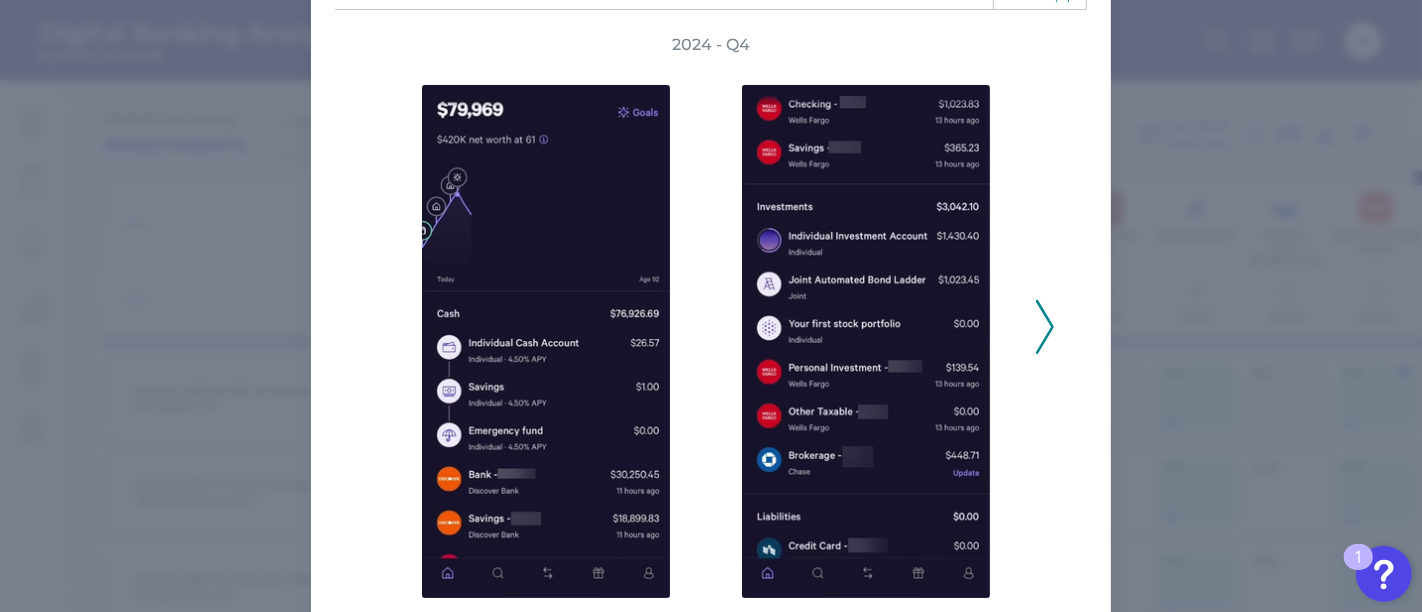 click 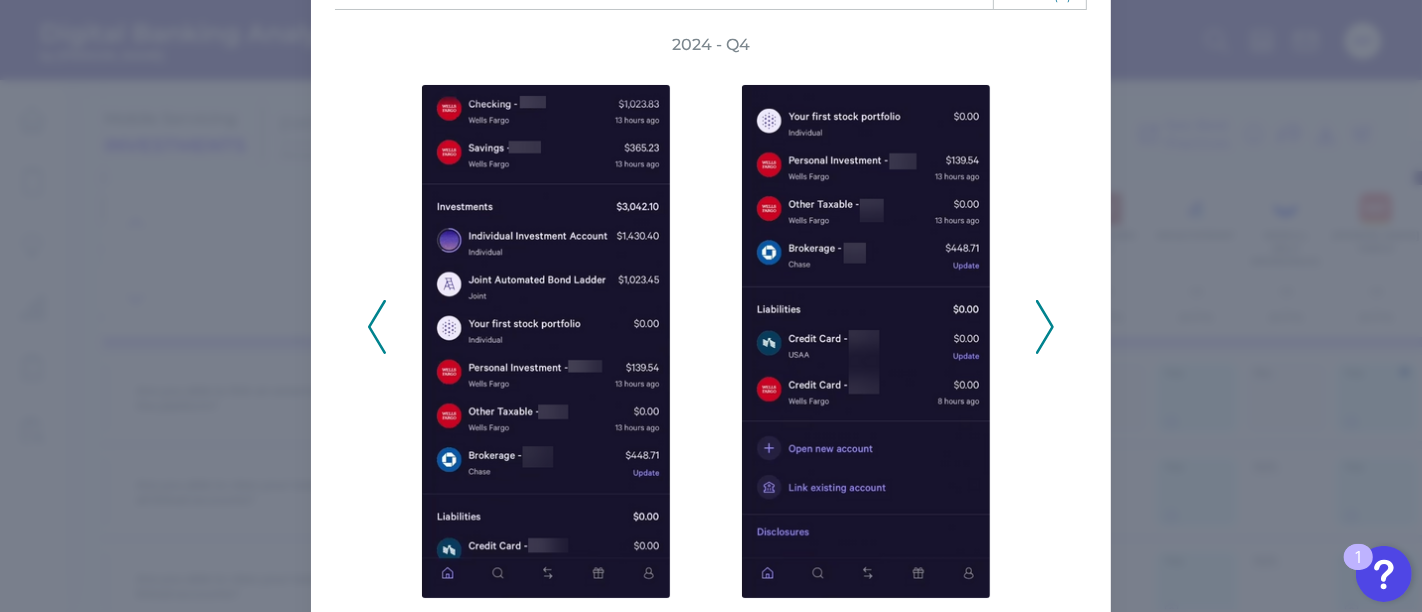 click 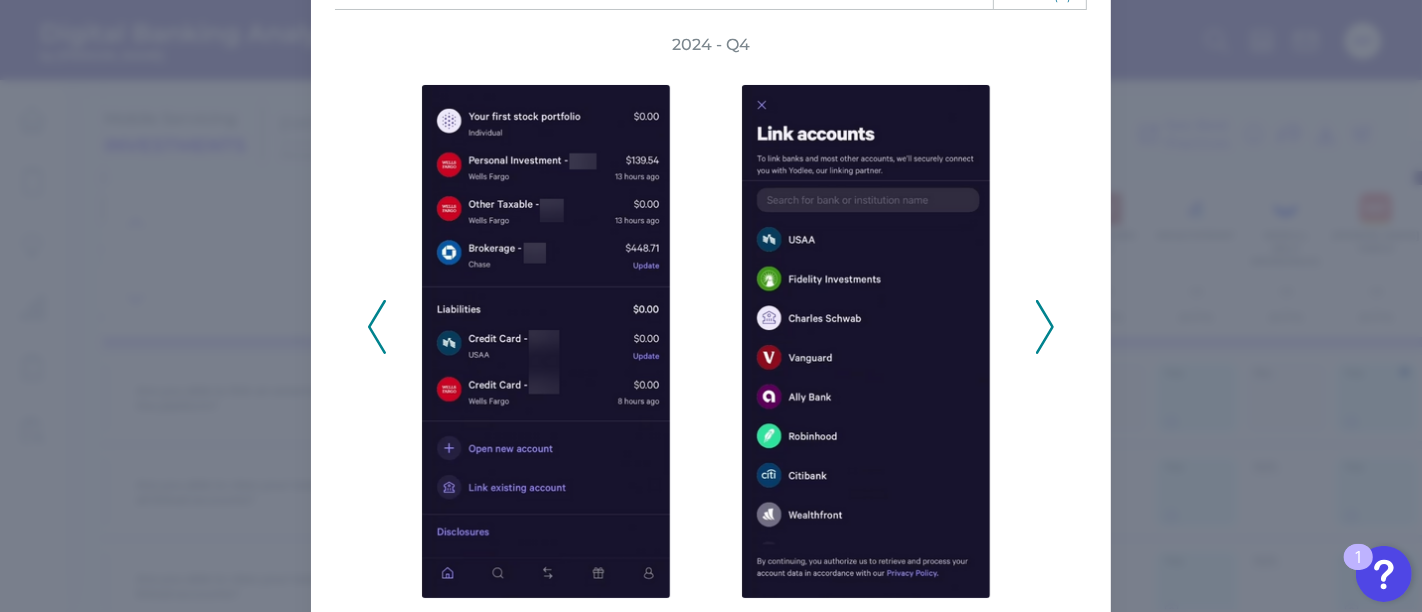 click 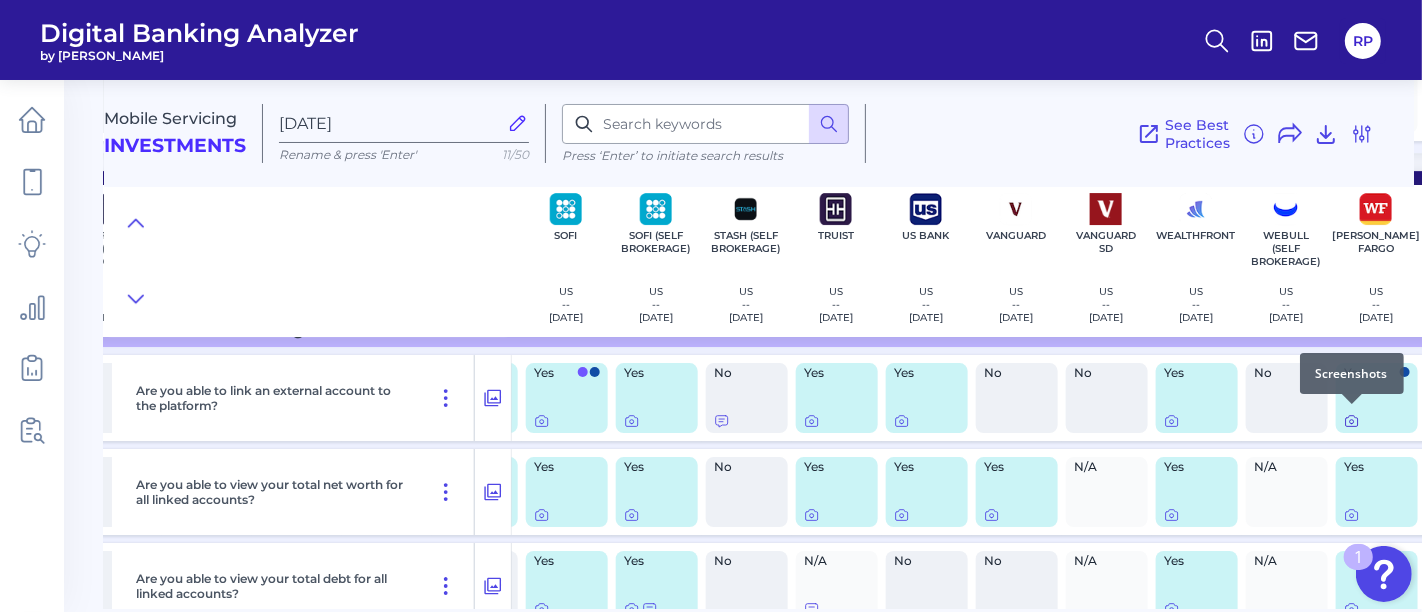 click 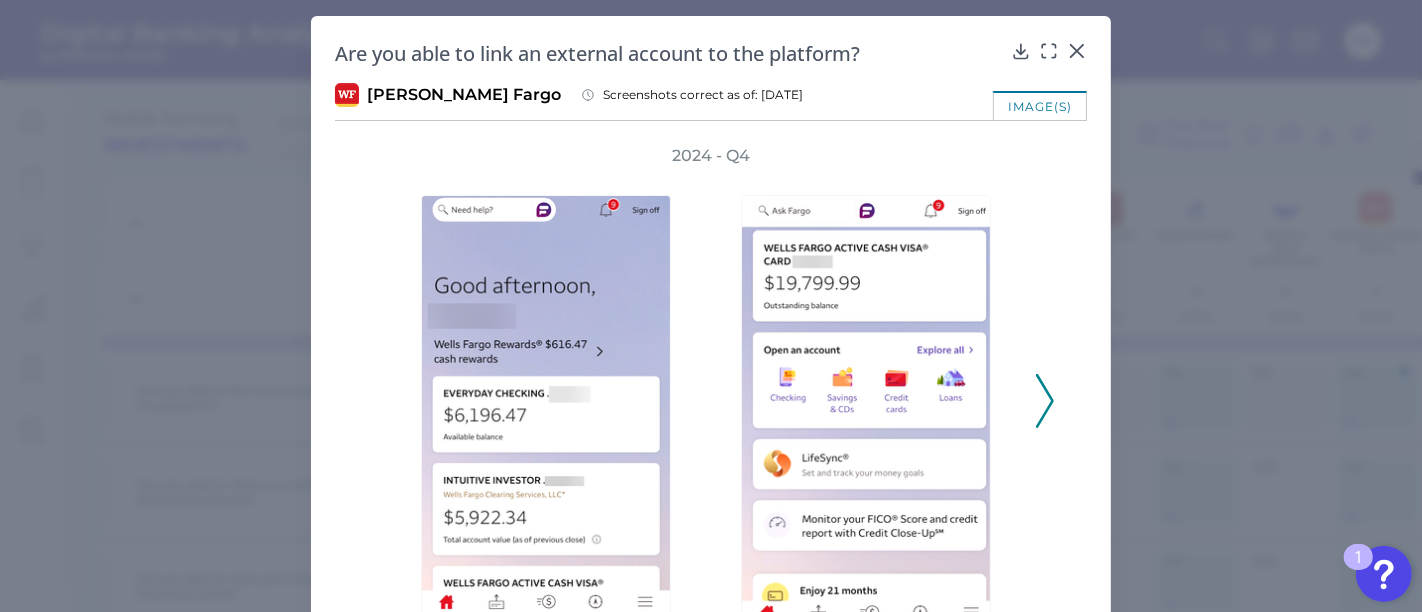 click 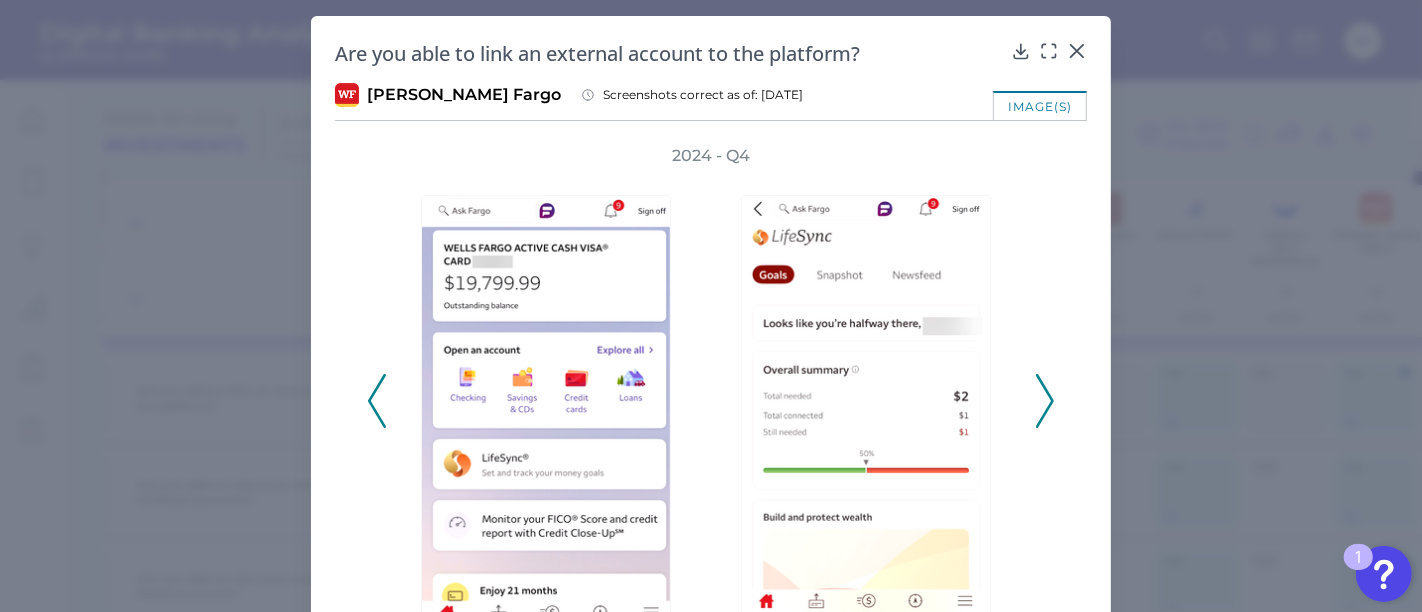 click 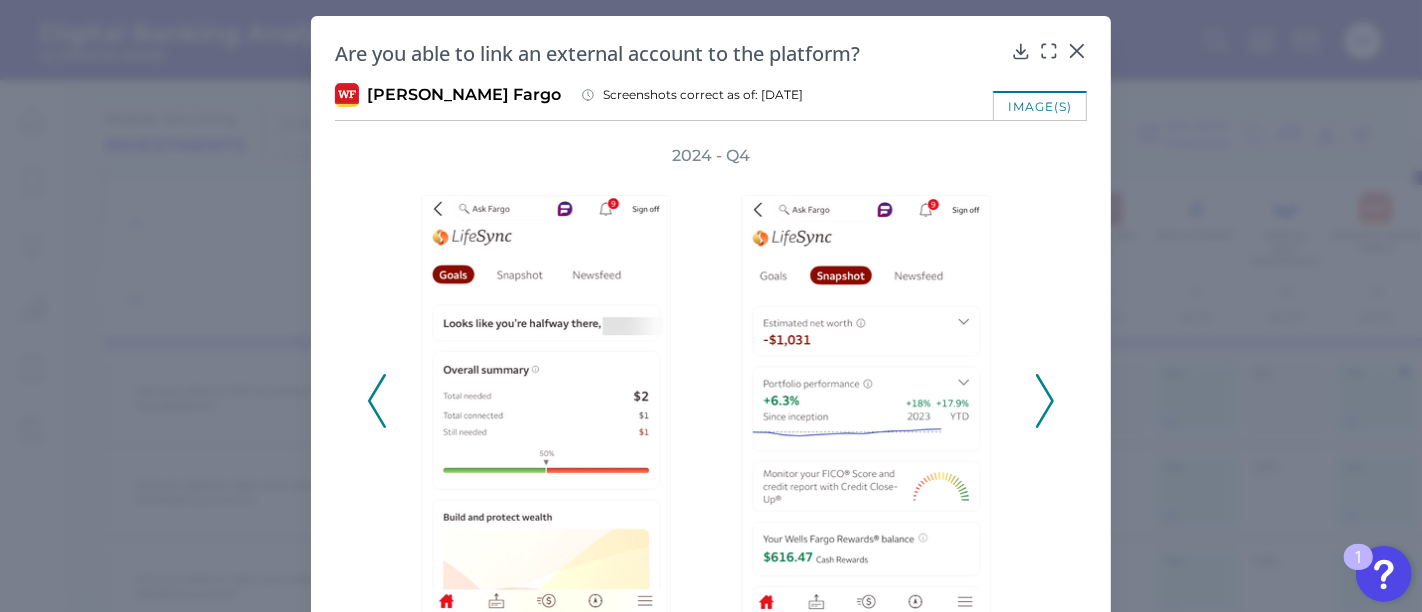 click 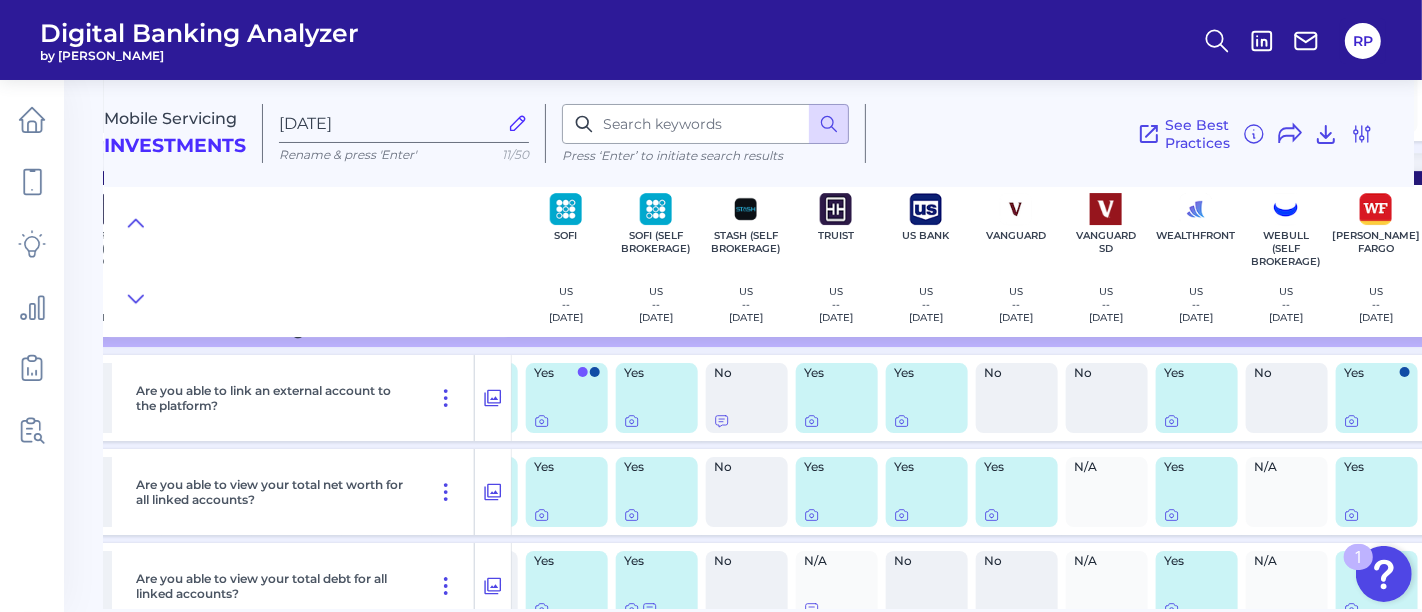 scroll, scrollTop: 5782, scrollLeft: 765, axis: both 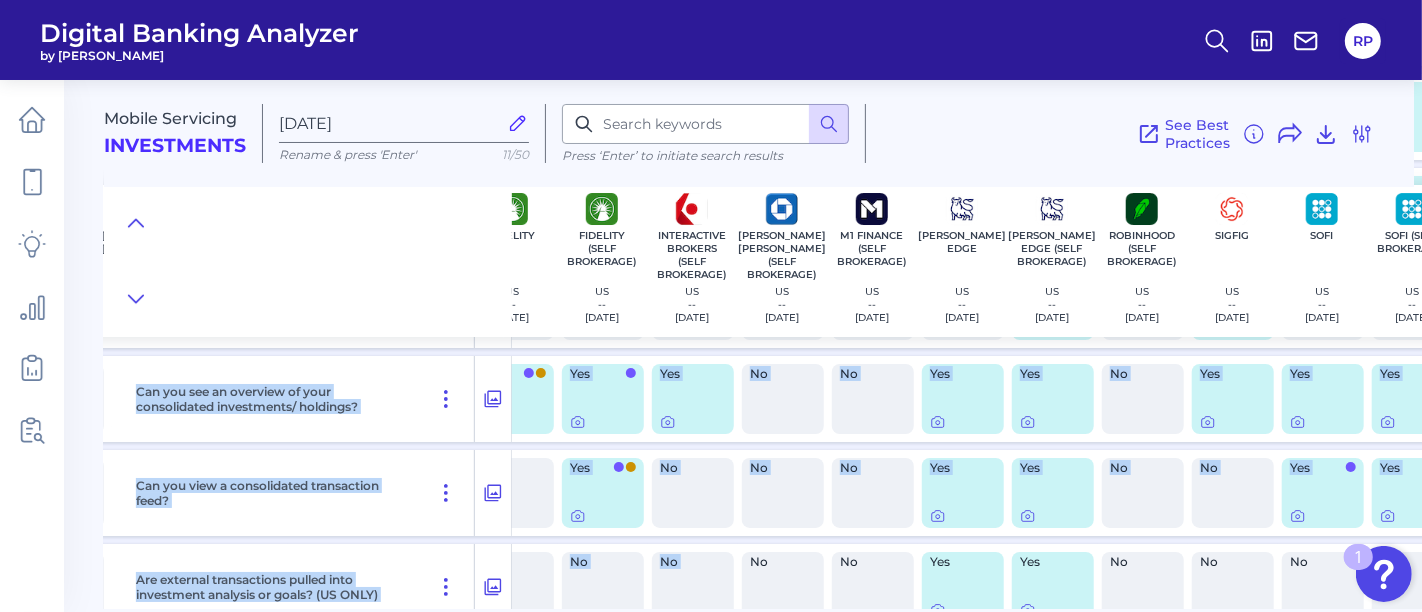 drag, startPoint x: 723, startPoint y: 601, endPoint x: 744, endPoint y: 602, distance: 21.023796 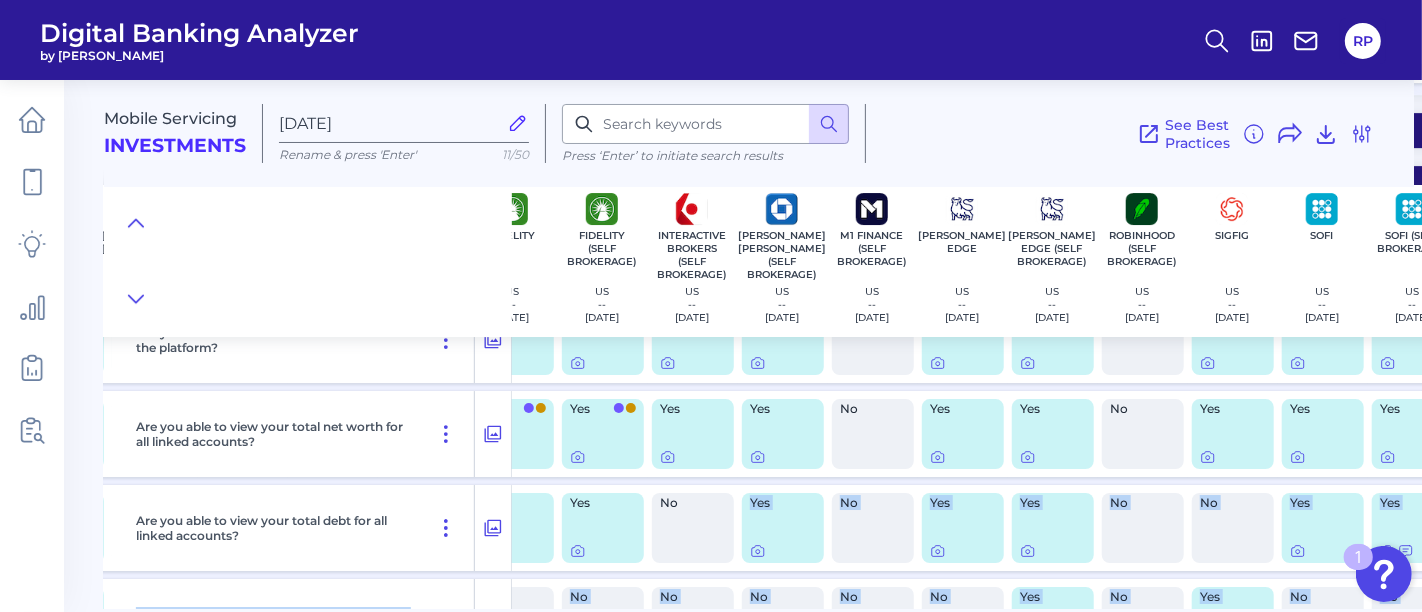 scroll, scrollTop: 5729, scrollLeft: 765, axis: both 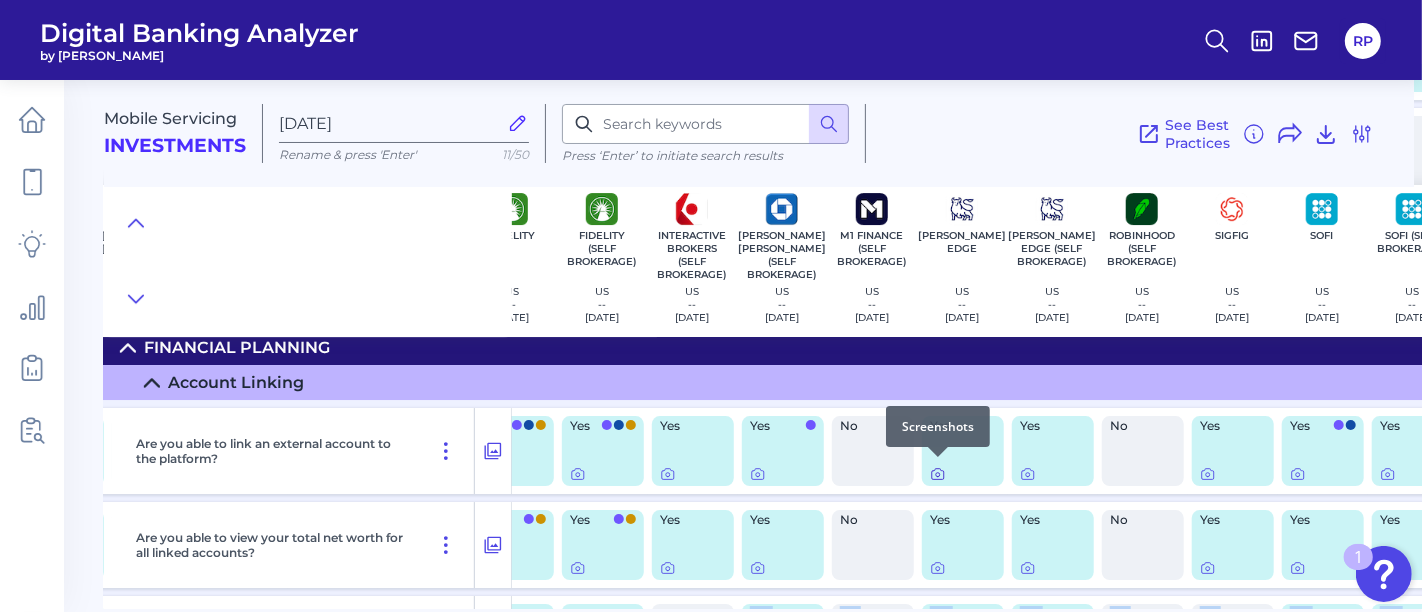 click 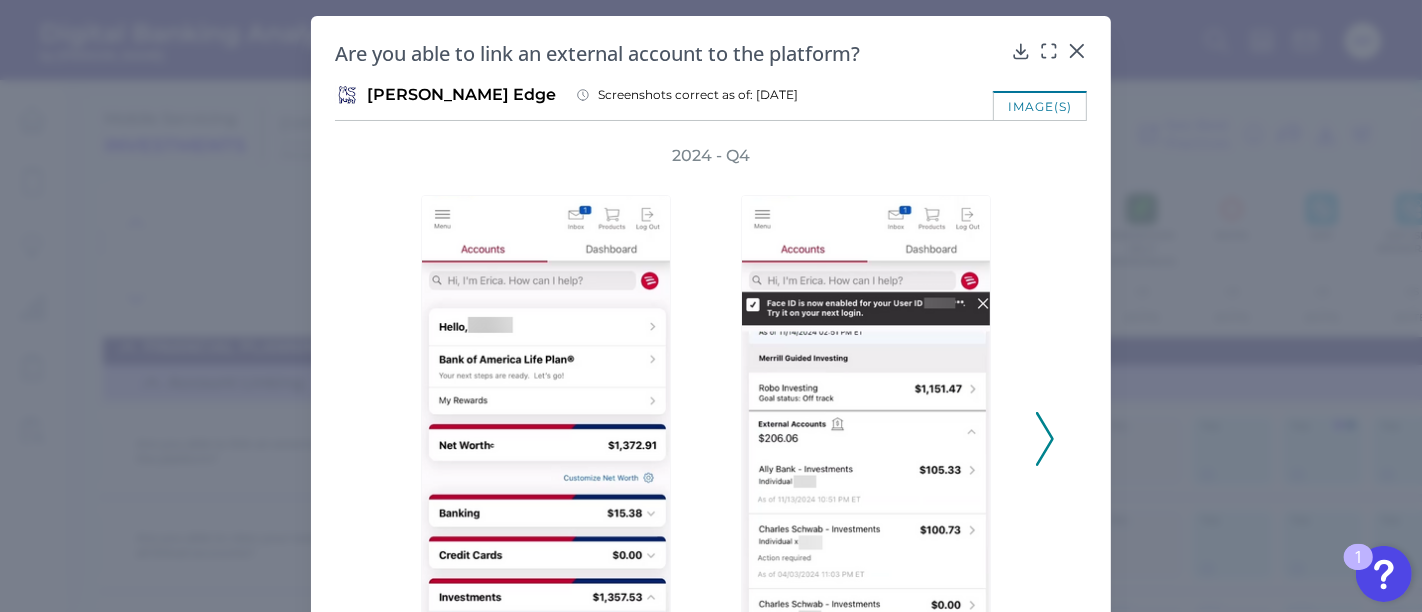 click 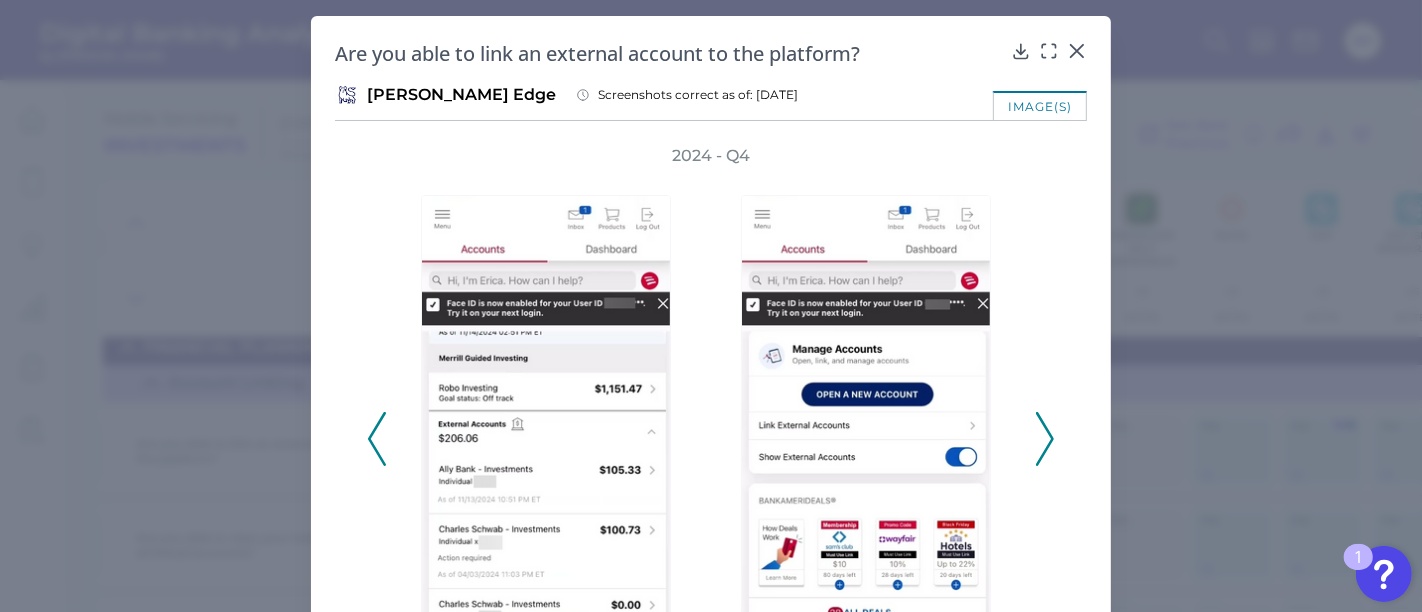 click 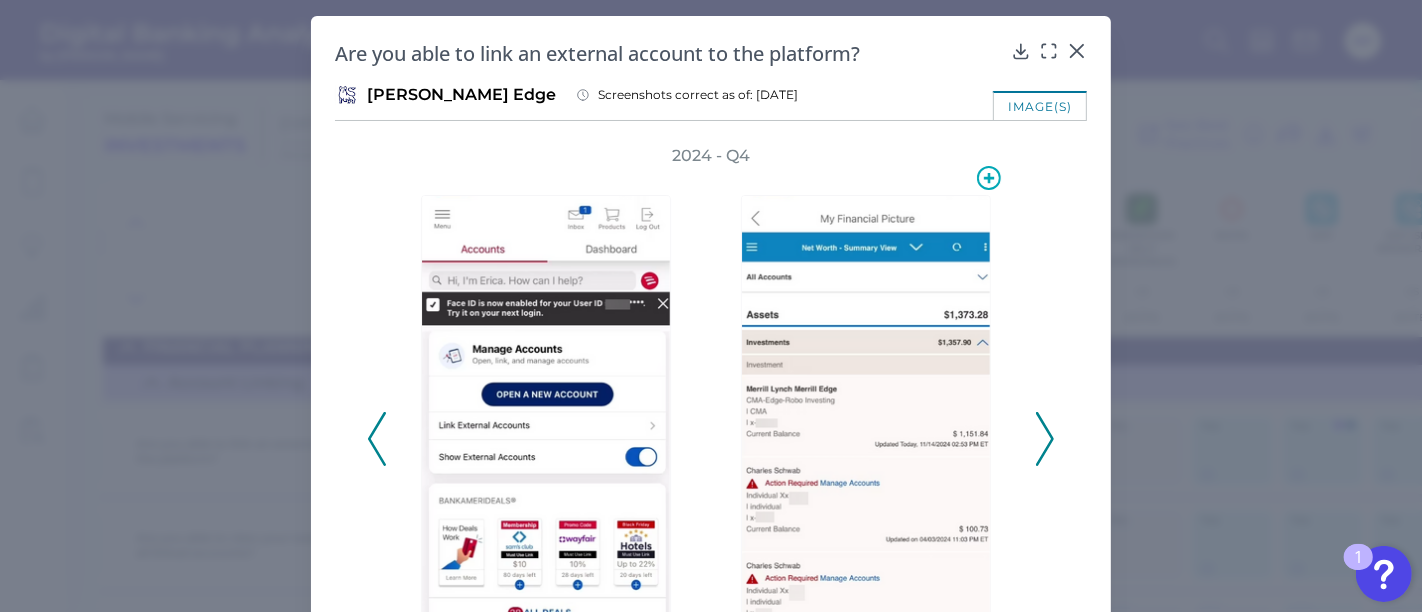 scroll, scrollTop: 111, scrollLeft: 0, axis: vertical 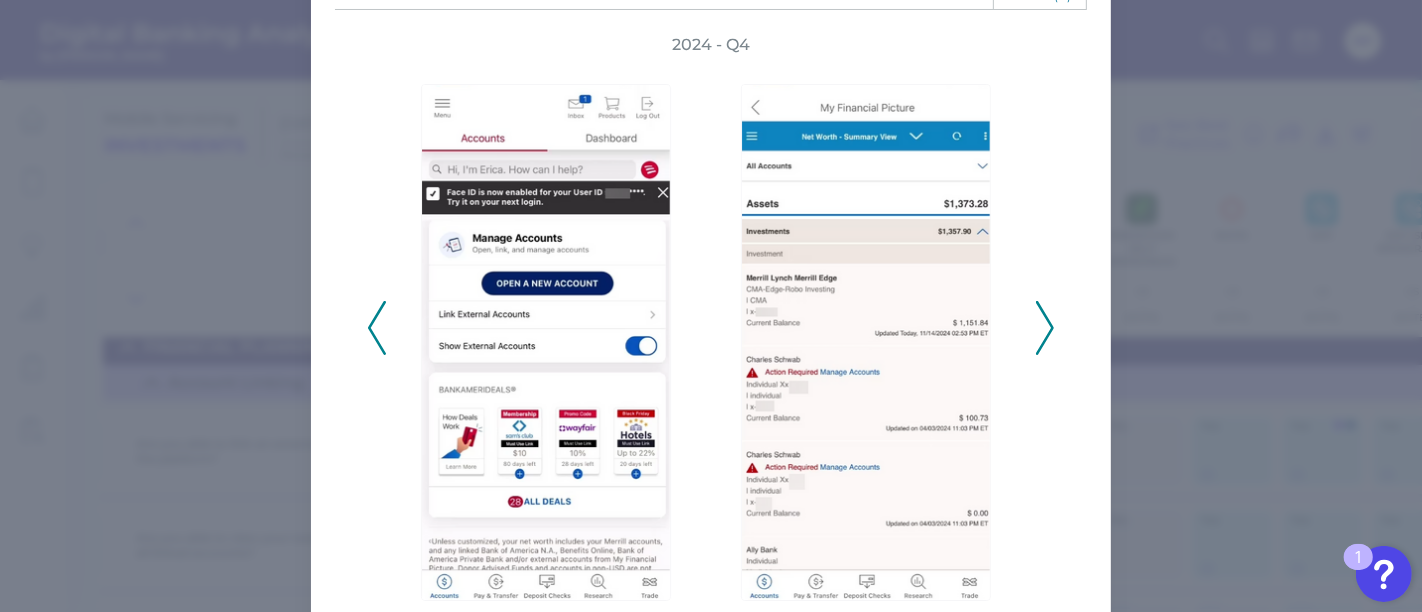 click 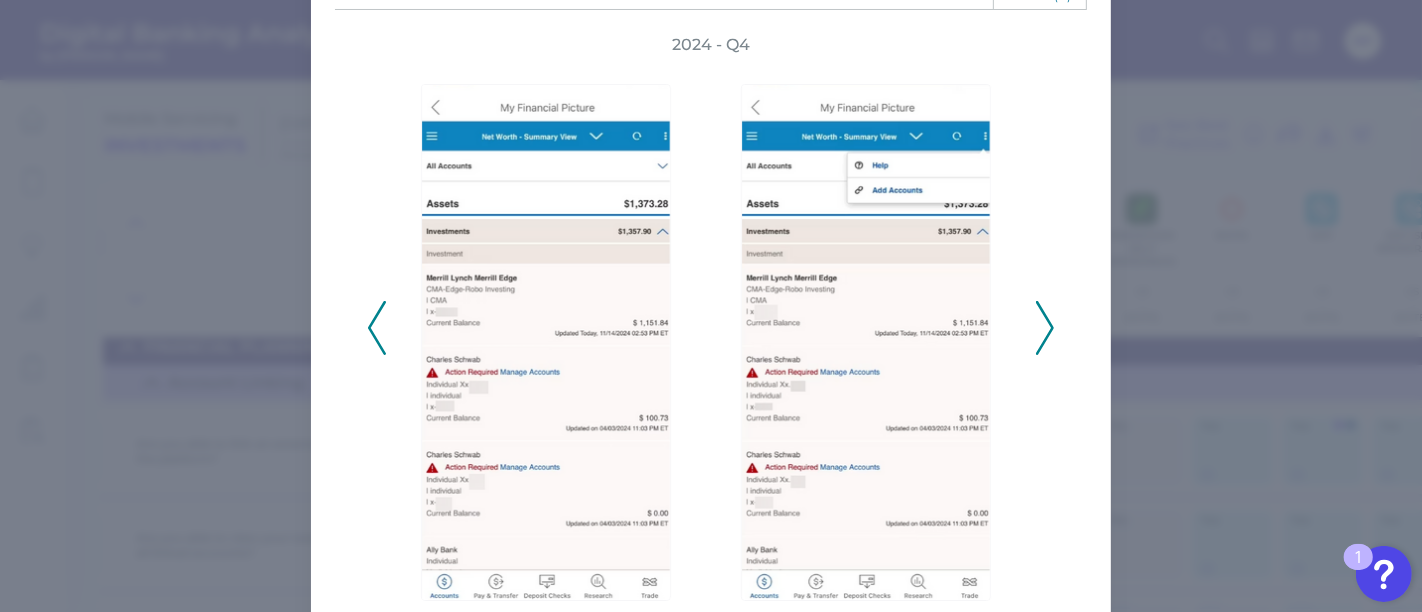 click 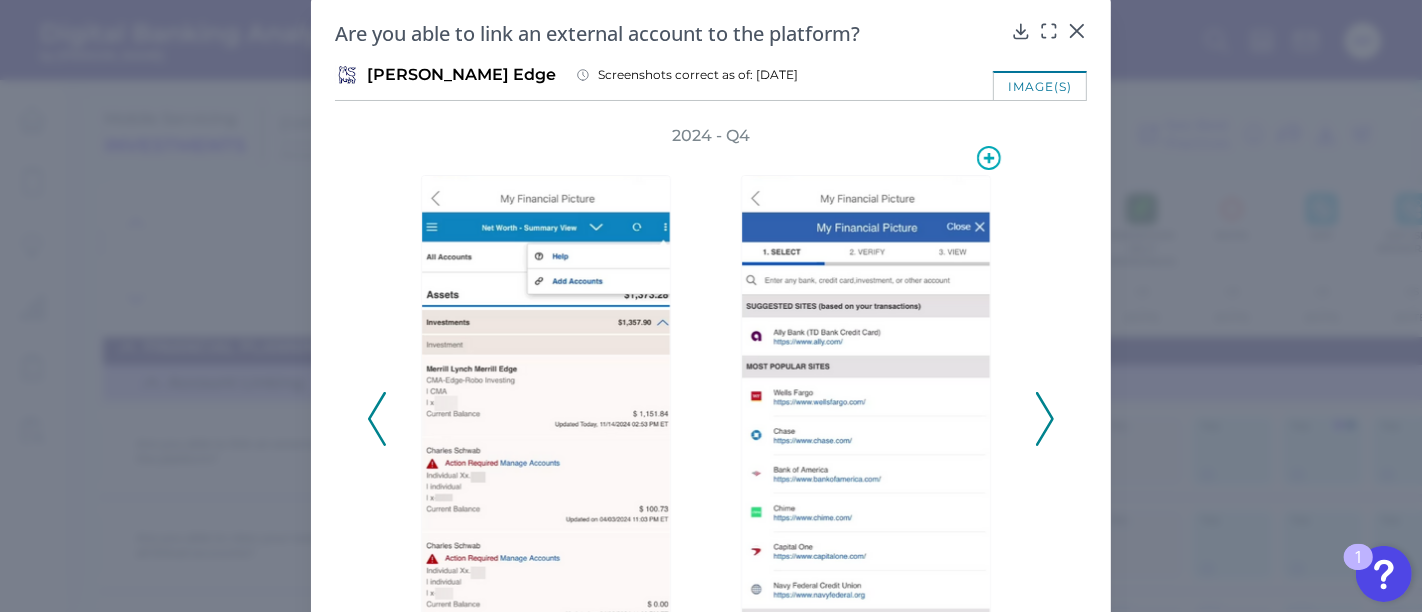 scroll, scrollTop: 0, scrollLeft: 0, axis: both 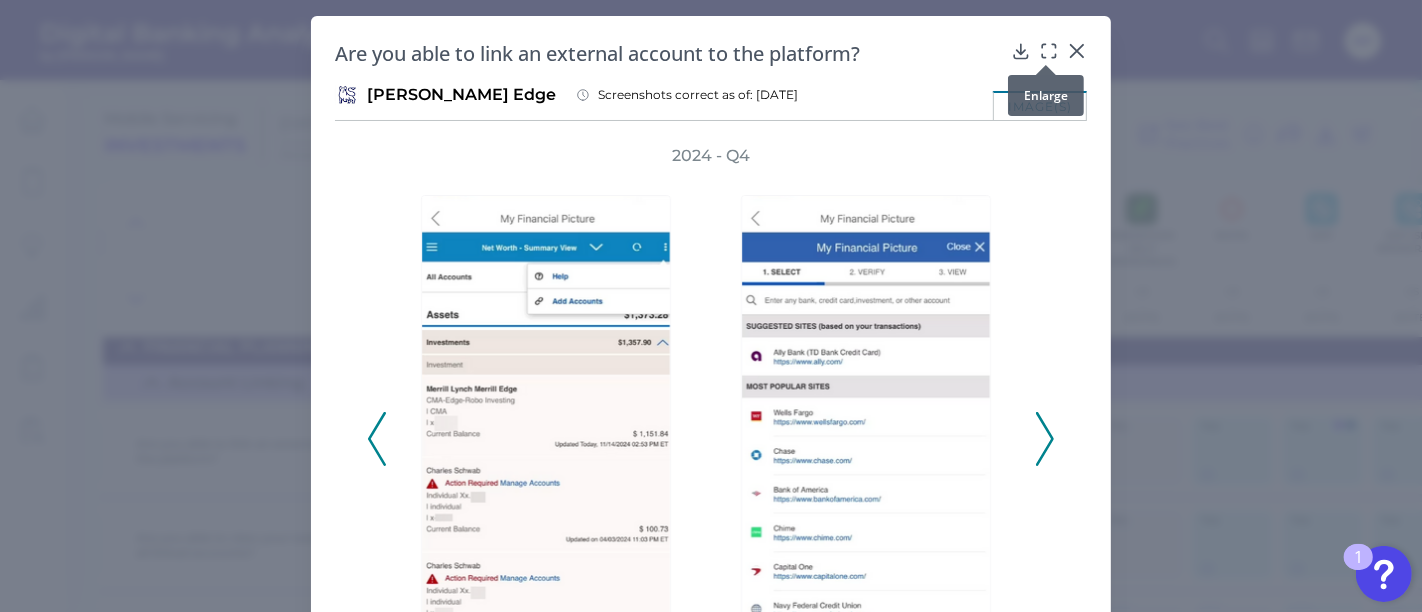 click 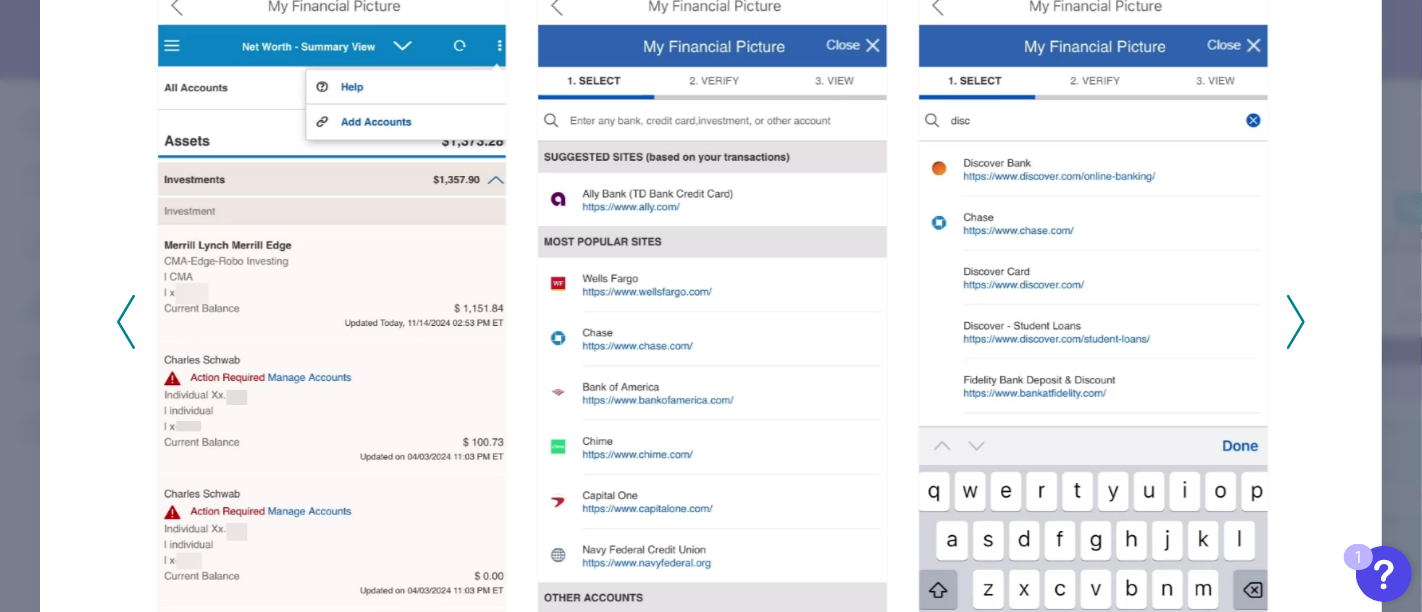 scroll, scrollTop: 221, scrollLeft: 0, axis: vertical 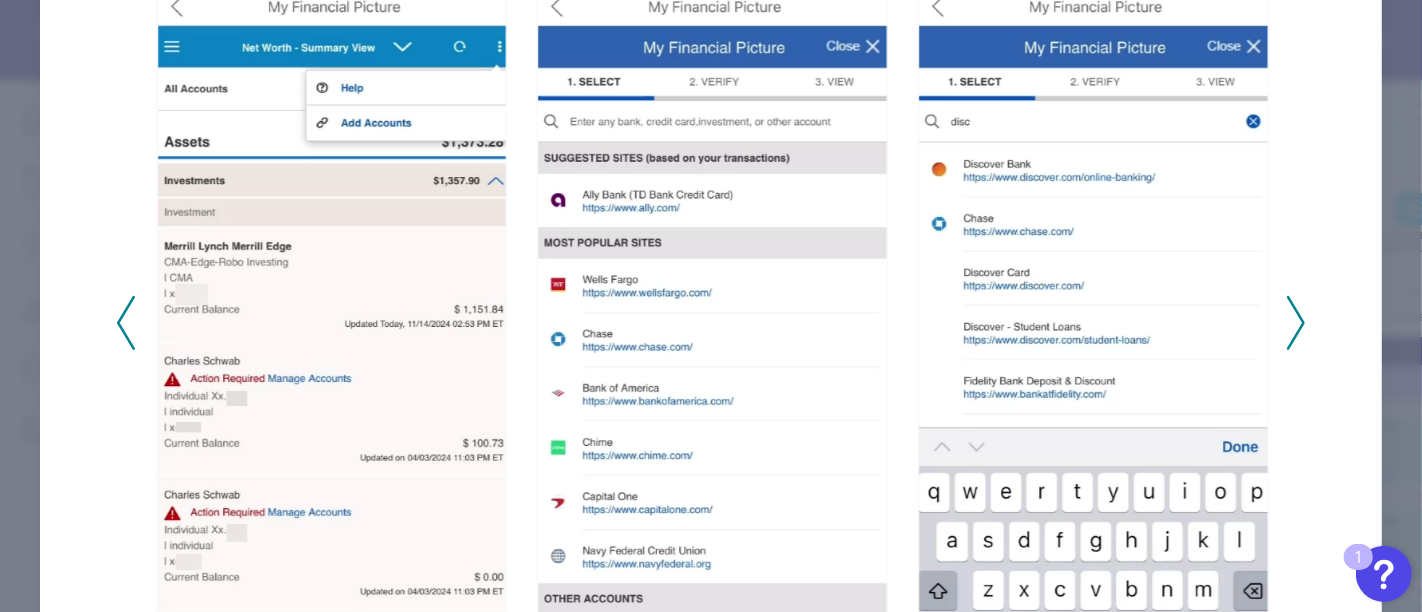 click 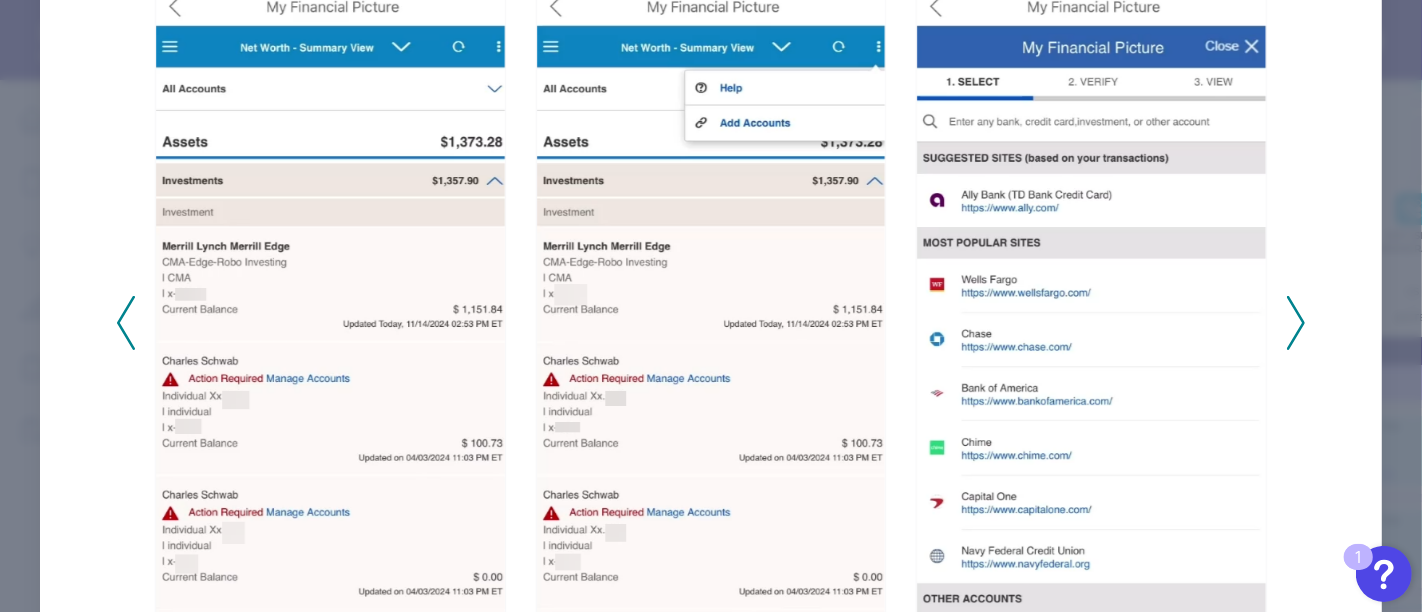 click 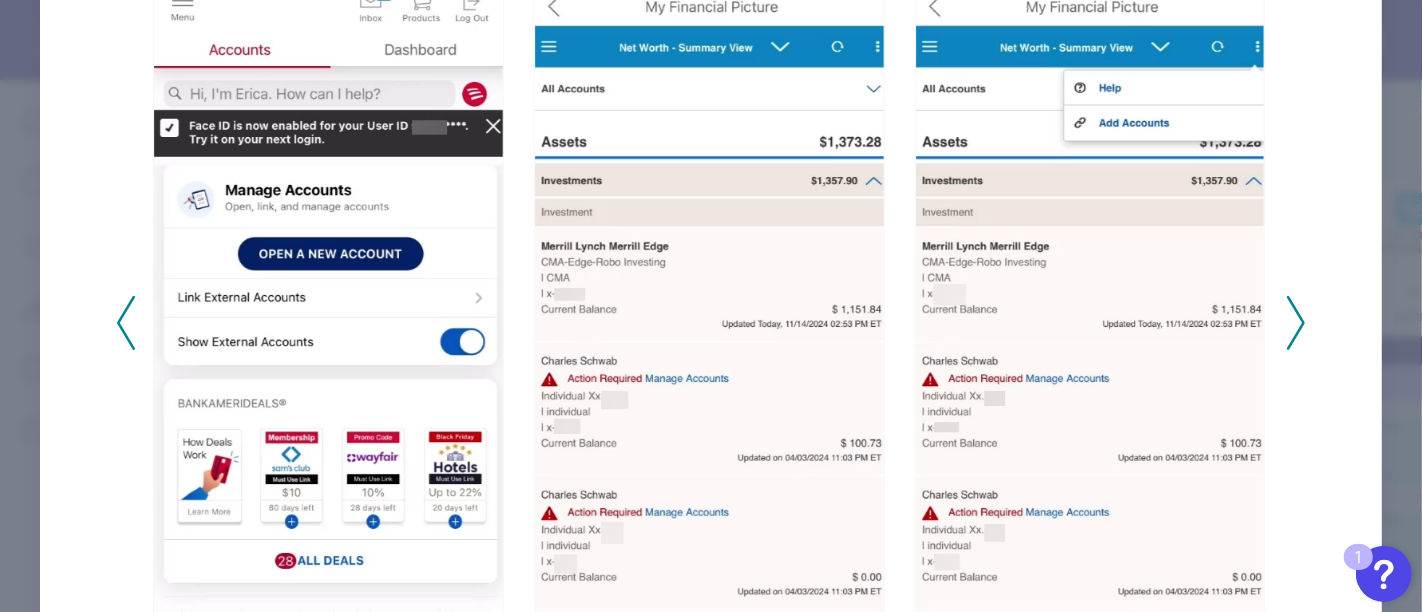 click 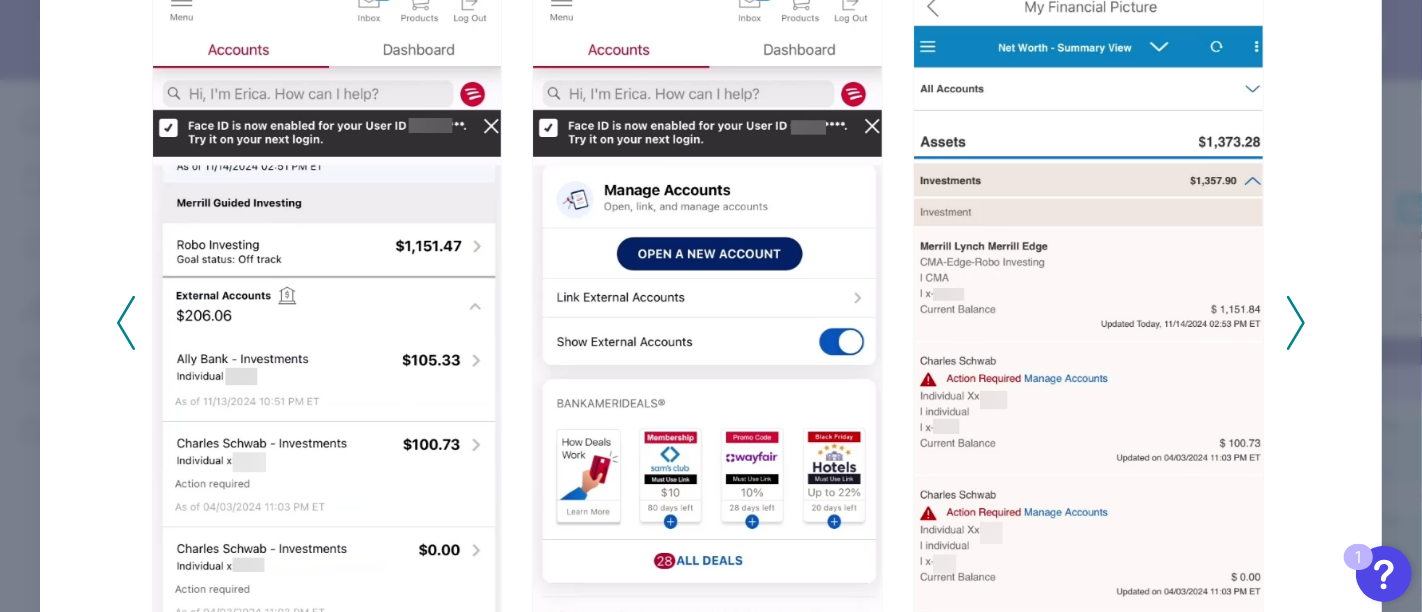 click 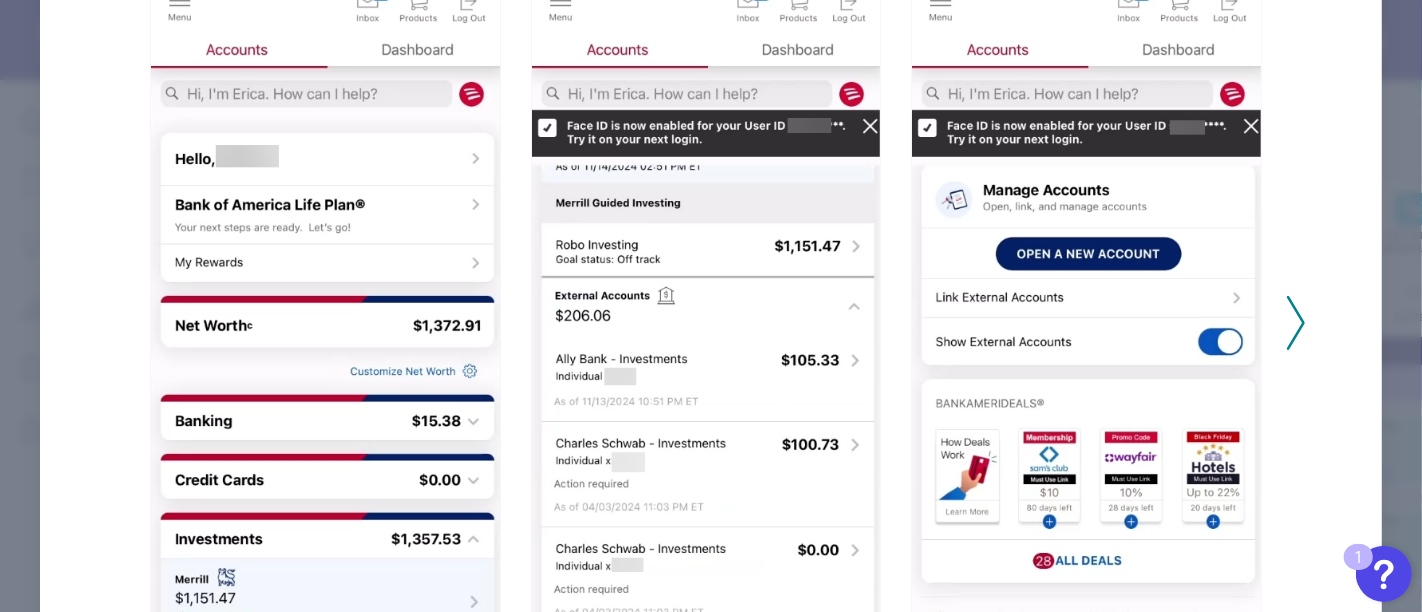 click on "2024 - Q4" at bounding box center [711, 312] 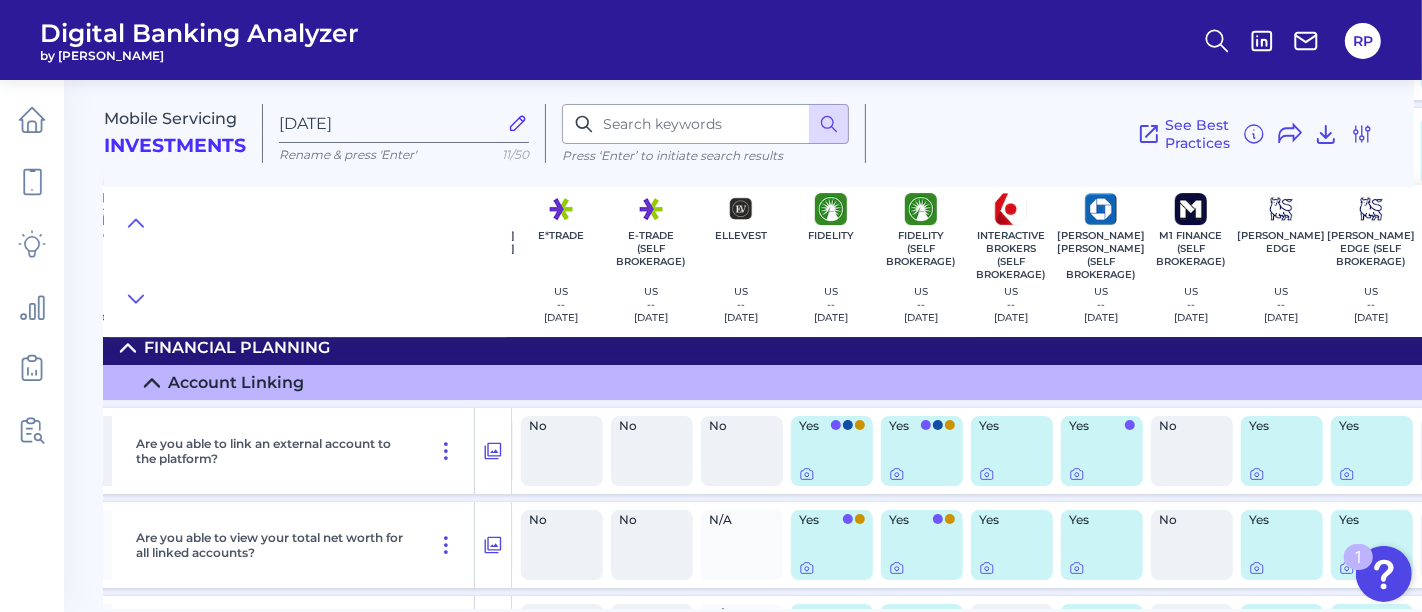 scroll, scrollTop: 5729, scrollLeft: 0, axis: vertical 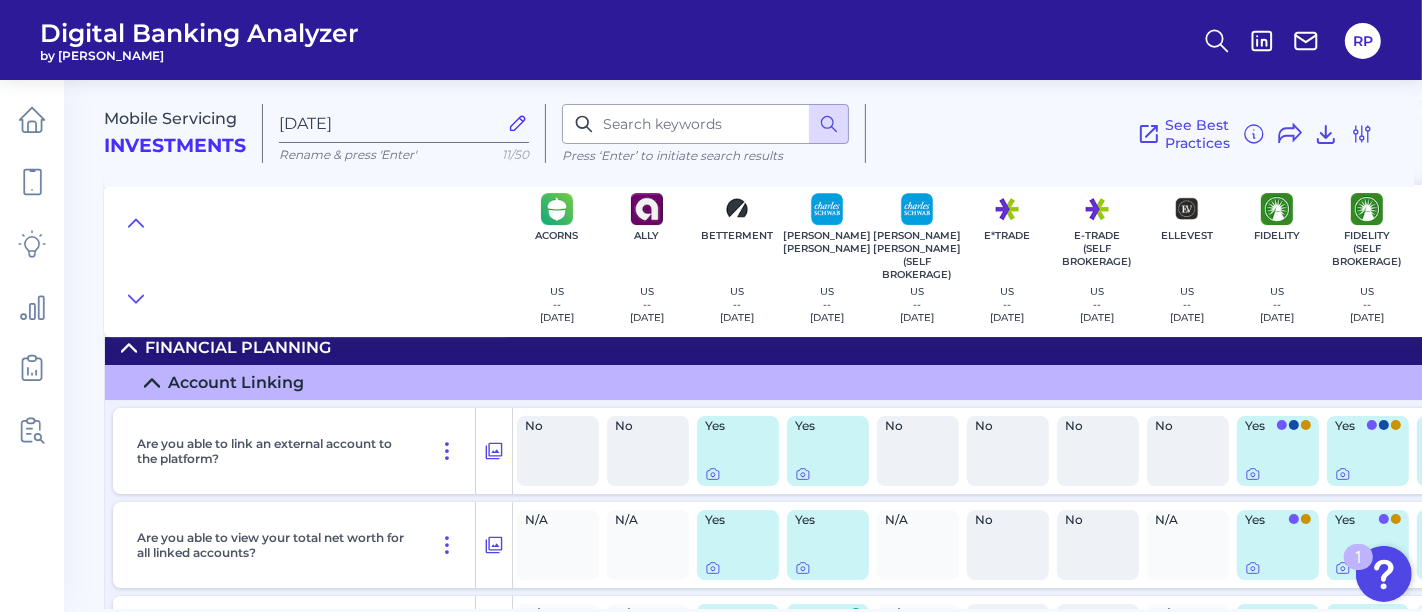 click on "Financial Planning" at bounding box center [238, 347] 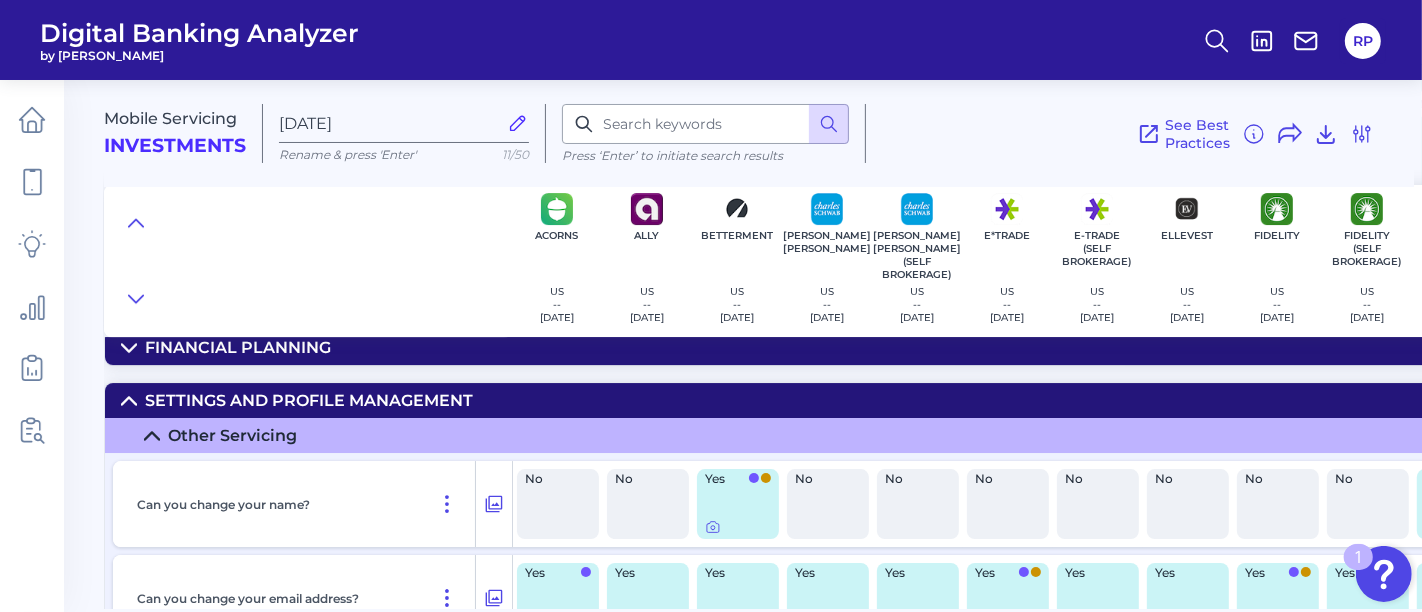 click on "Settings and Profile Management" at bounding box center [309, 400] 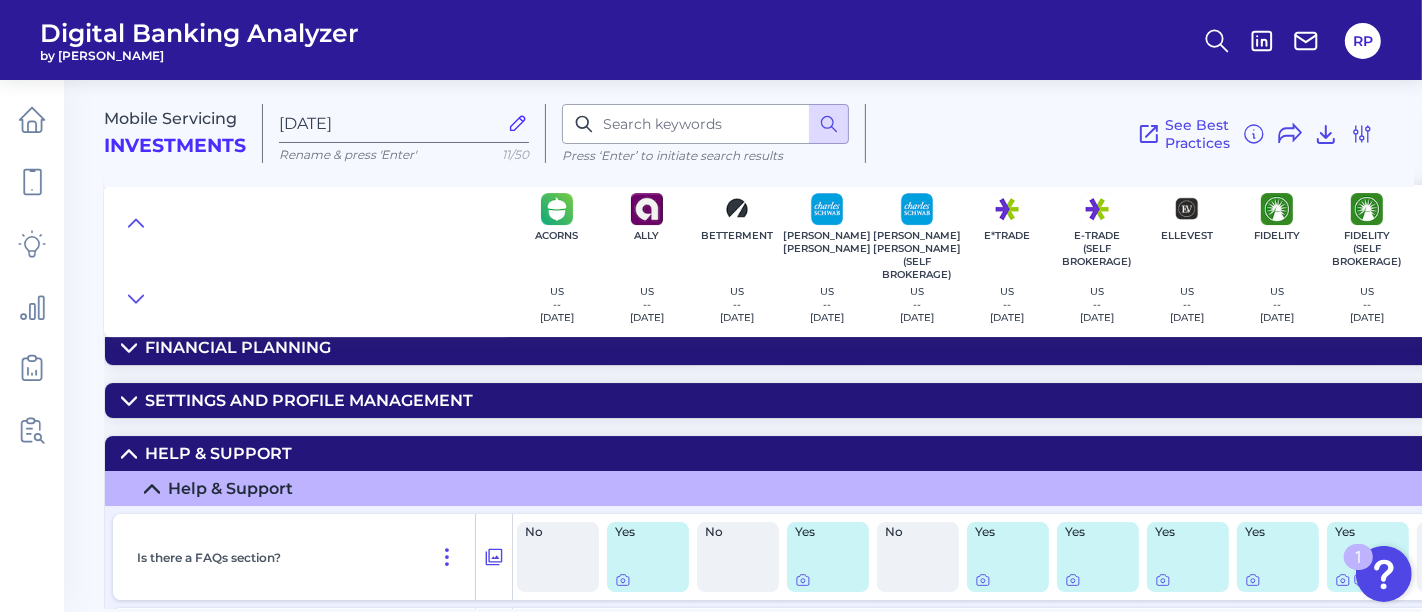 click on "Help & Support" at bounding box center (1569, 453) 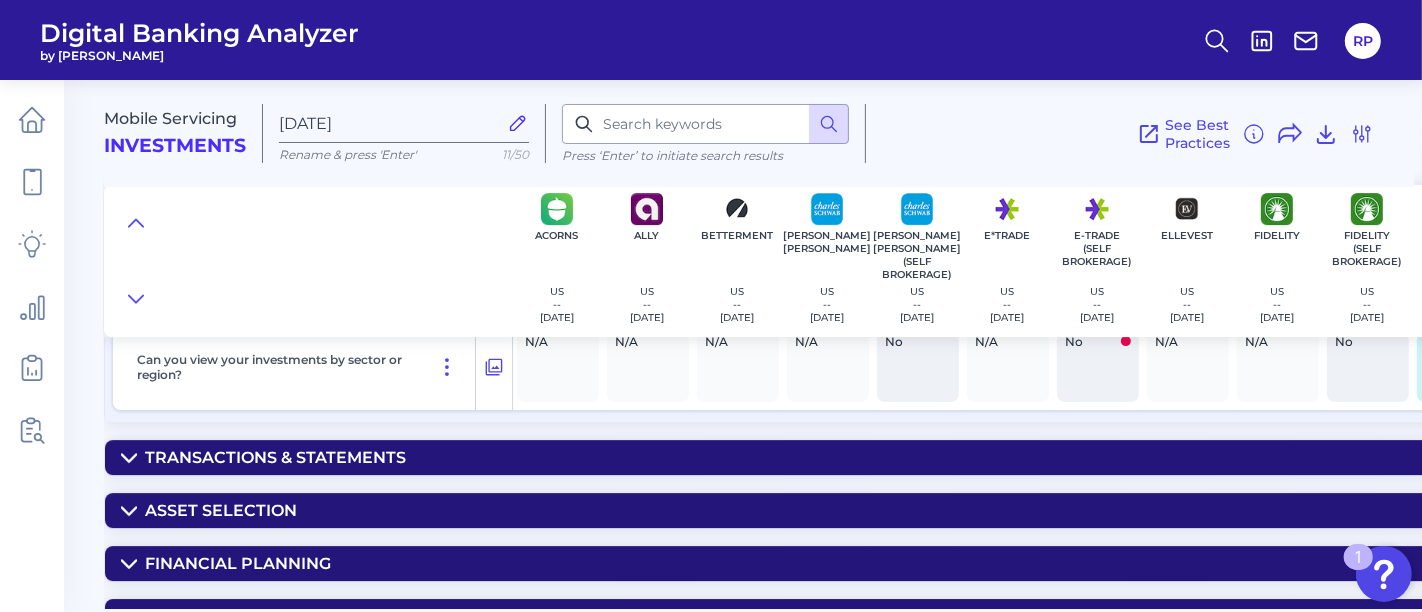 scroll, scrollTop: 5594, scrollLeft: 0, axis: vertical 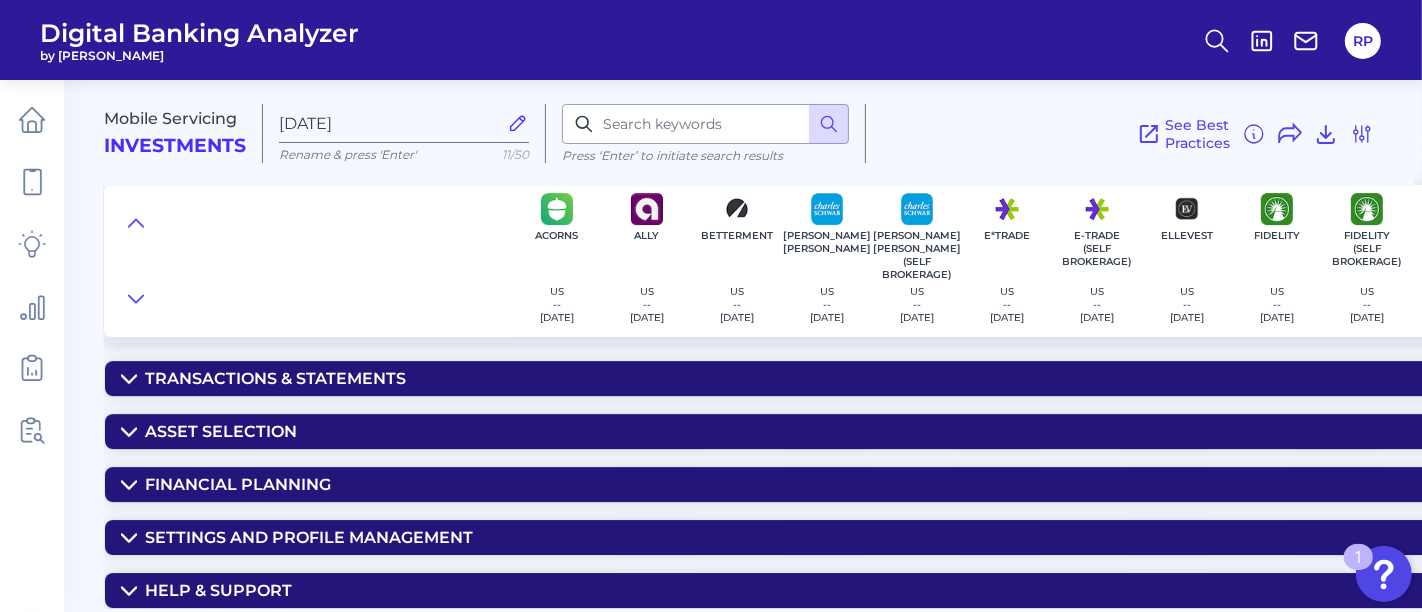 click on "Transactions & Statements" at bounding box center (275, 378) 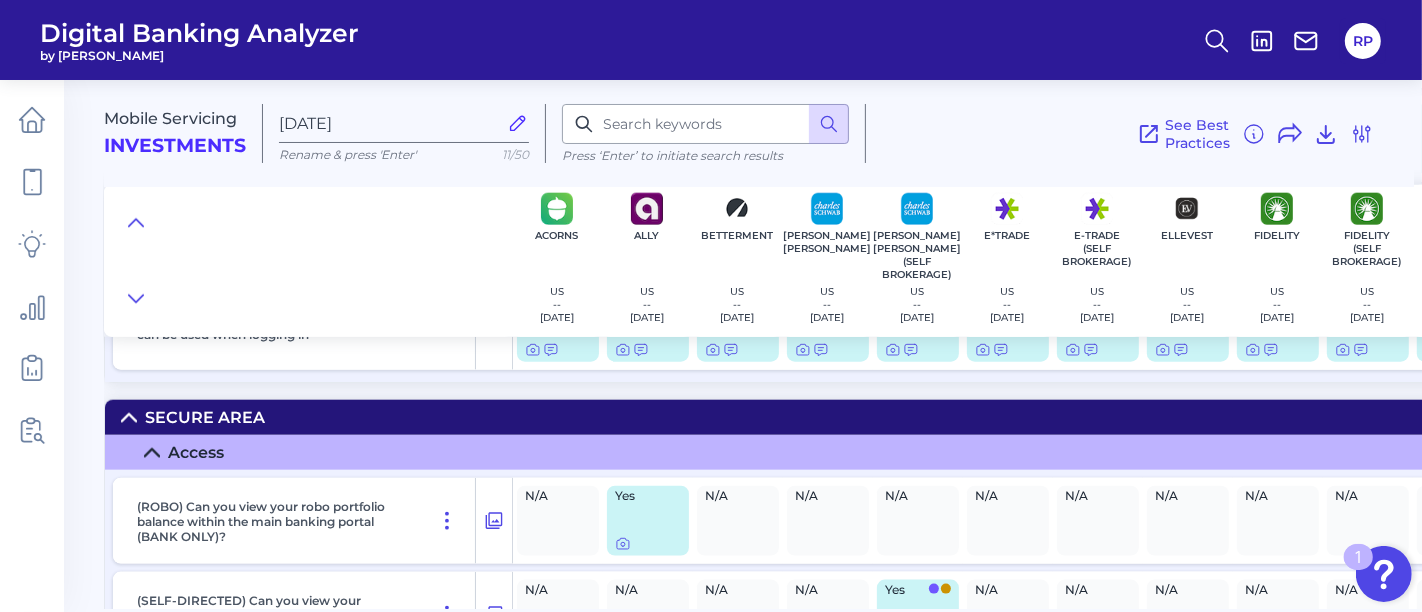 scroll, scrollTop: 1927, scrollLeft: 0, axis: vertical 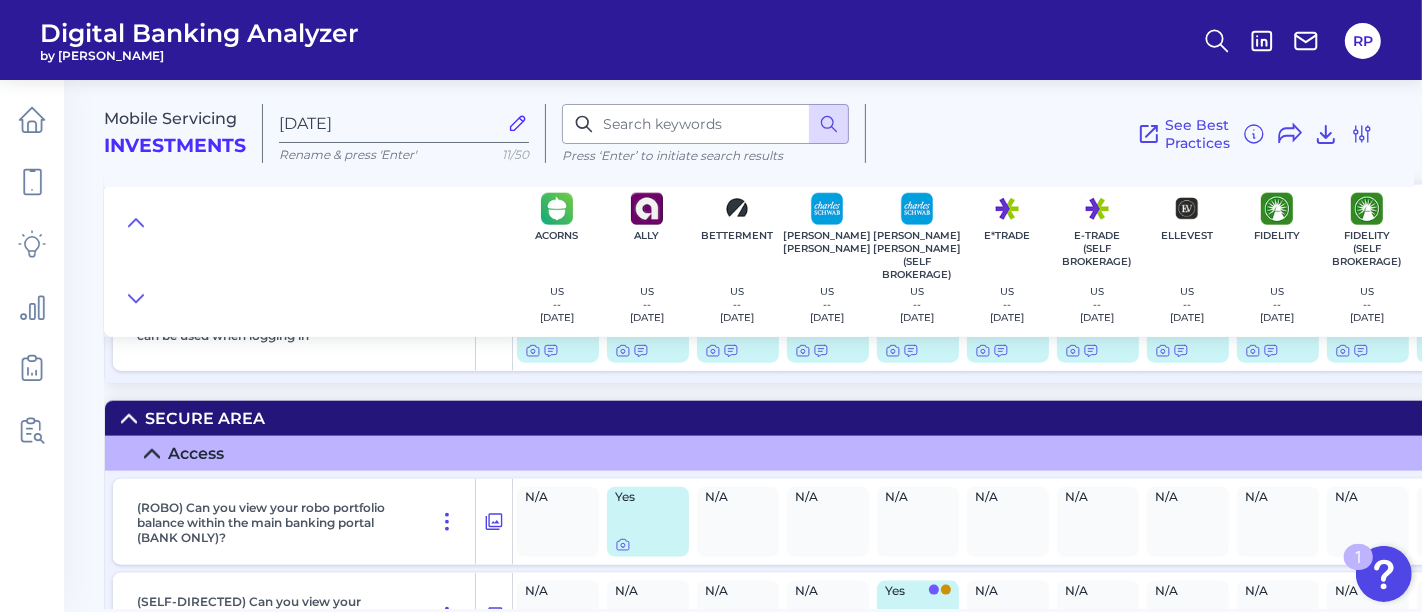 click on "Secure Area" at bounding box center [1569, 418] 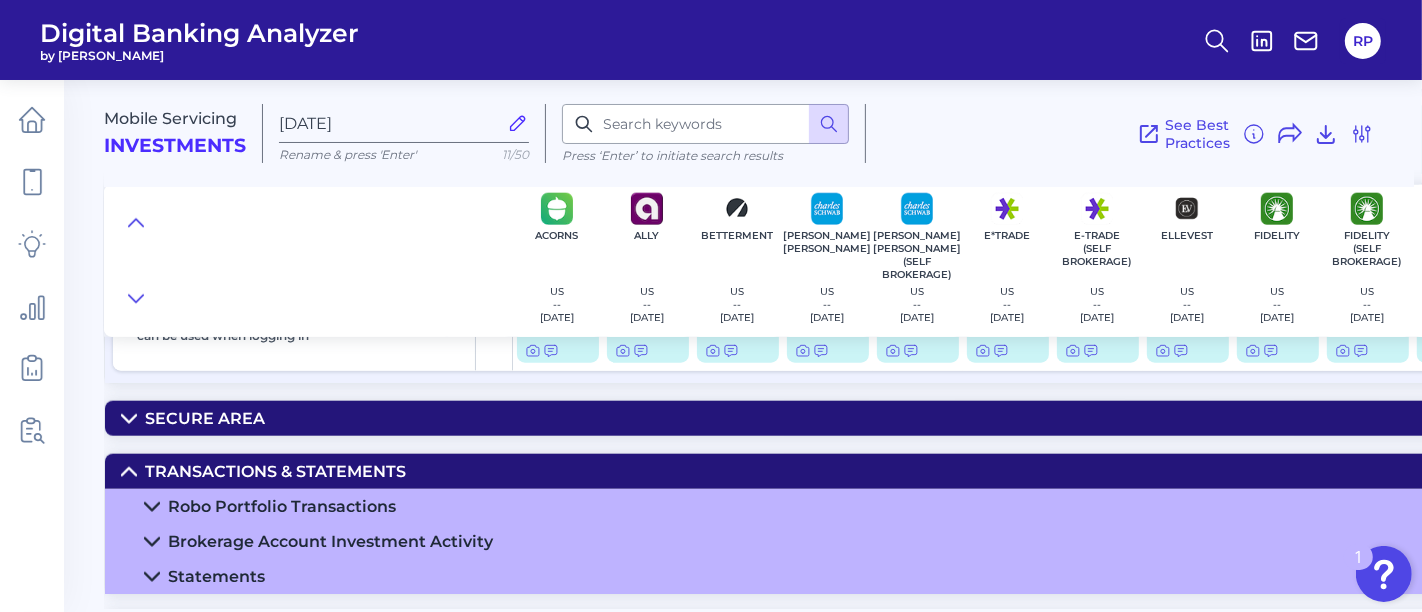 scroll, scrollTop: 2126, scrollLeft: 0, axis: vertical 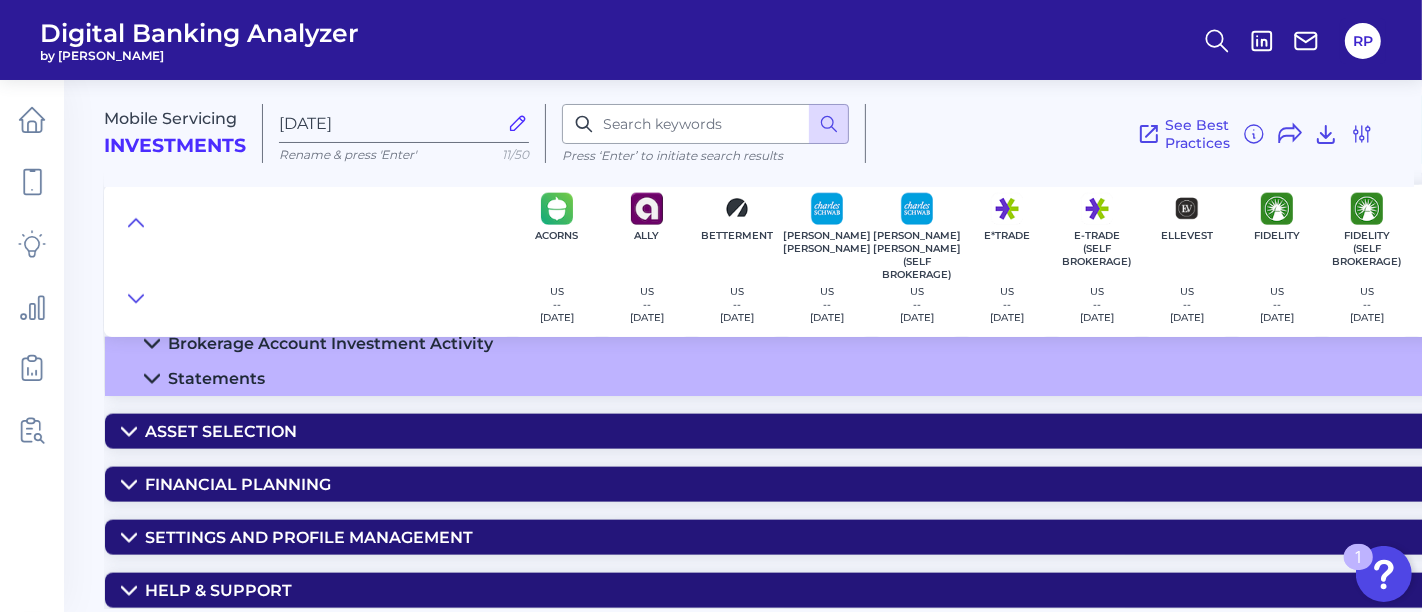 click on "Asset Selection" at bounding box center [1569, 431] 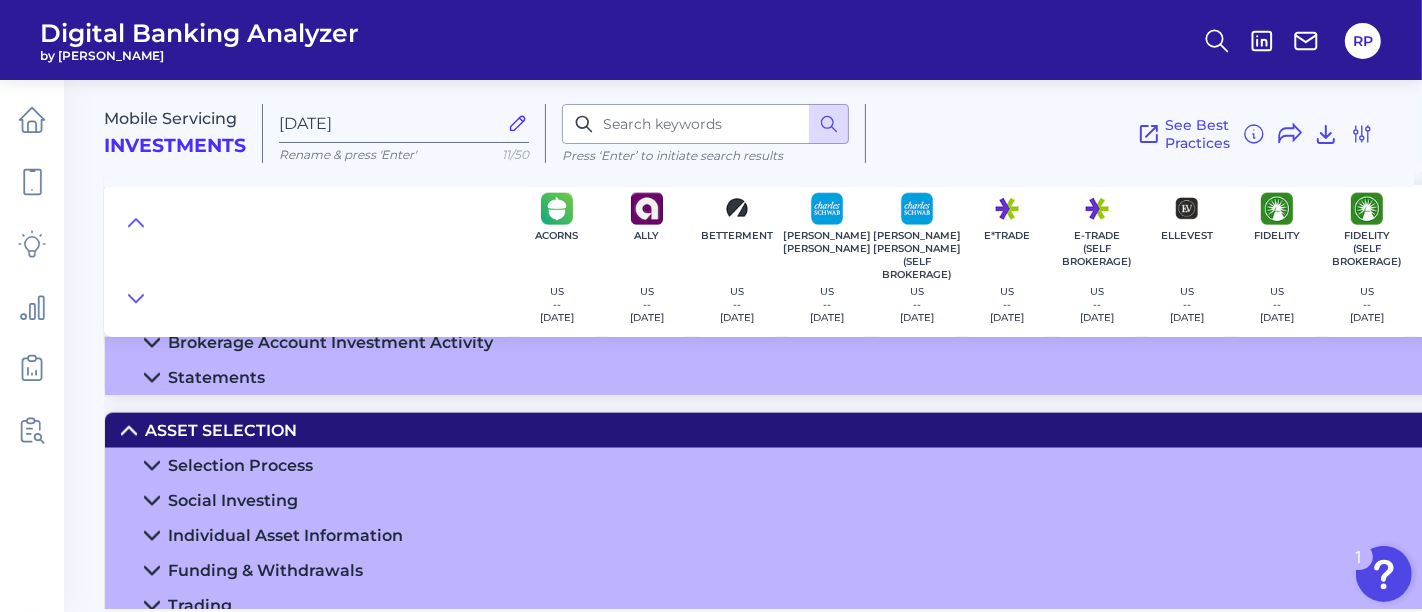 scroll, scrollTop: 2237, scrollLeft: 0, axis: vertical 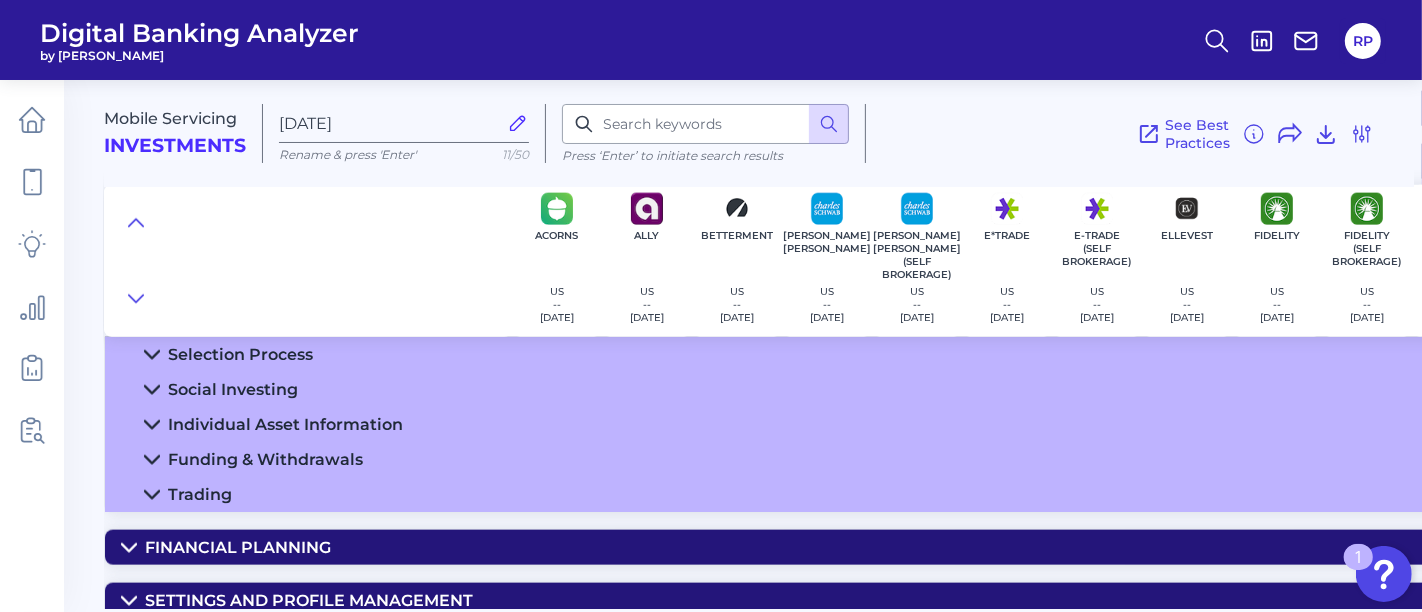 click on "Trading" at bounding box center (1569, 494) 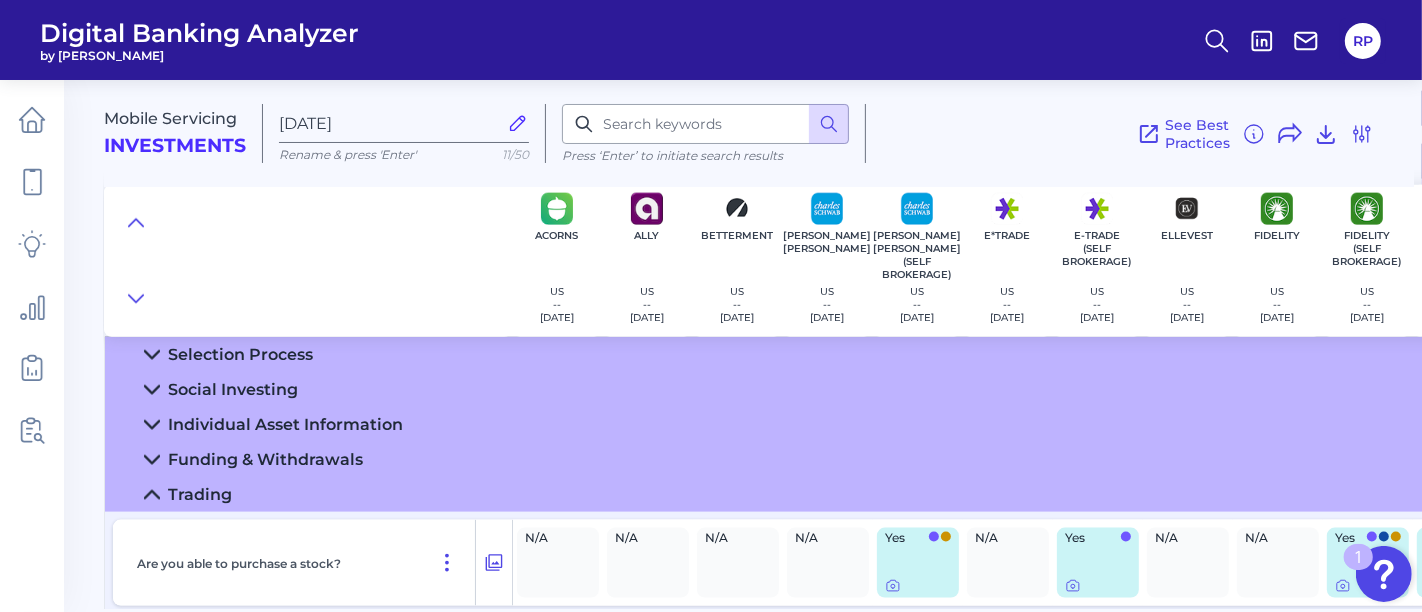click on "Funding & Withdrawals" at bounding box center [1569, 459] 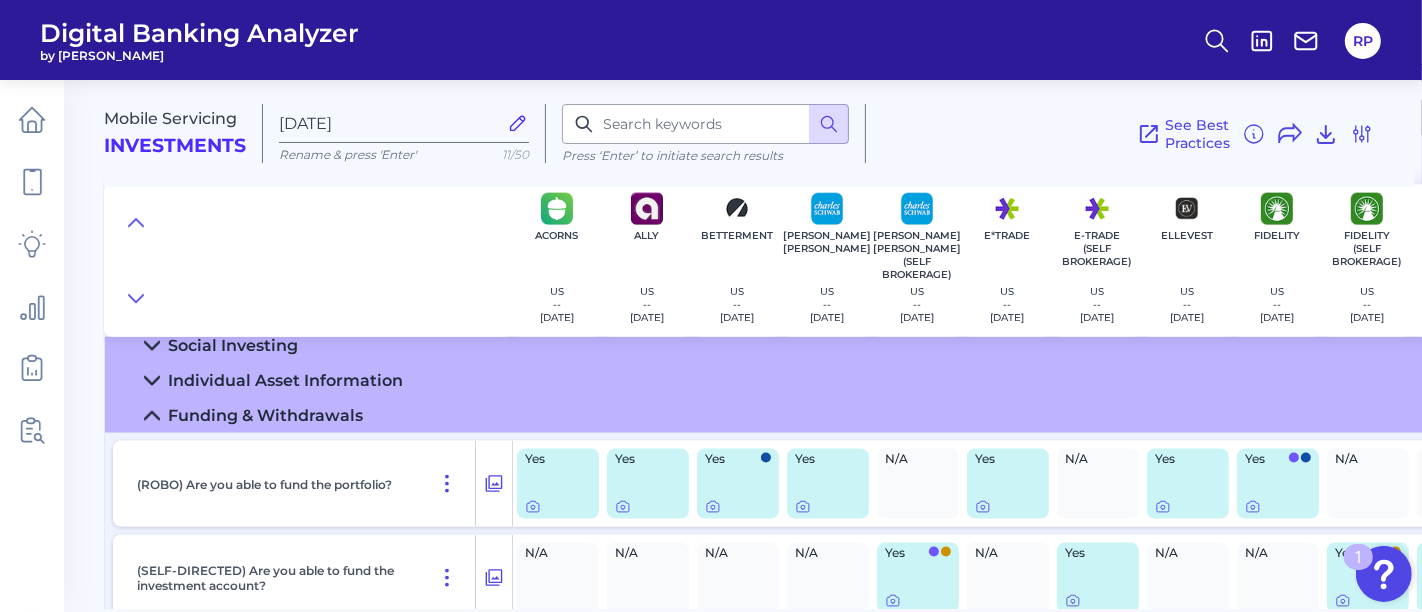 scroll, scrollTop: 2348, scrollLeft: 0, axis: vertical 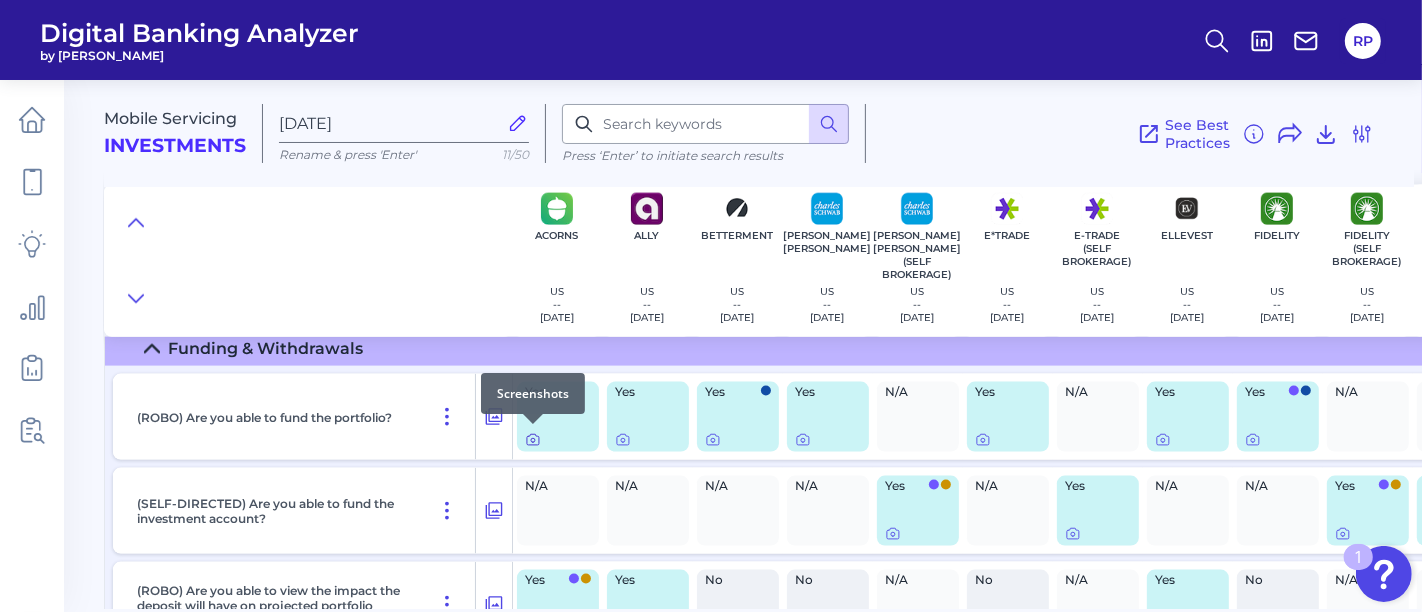 click 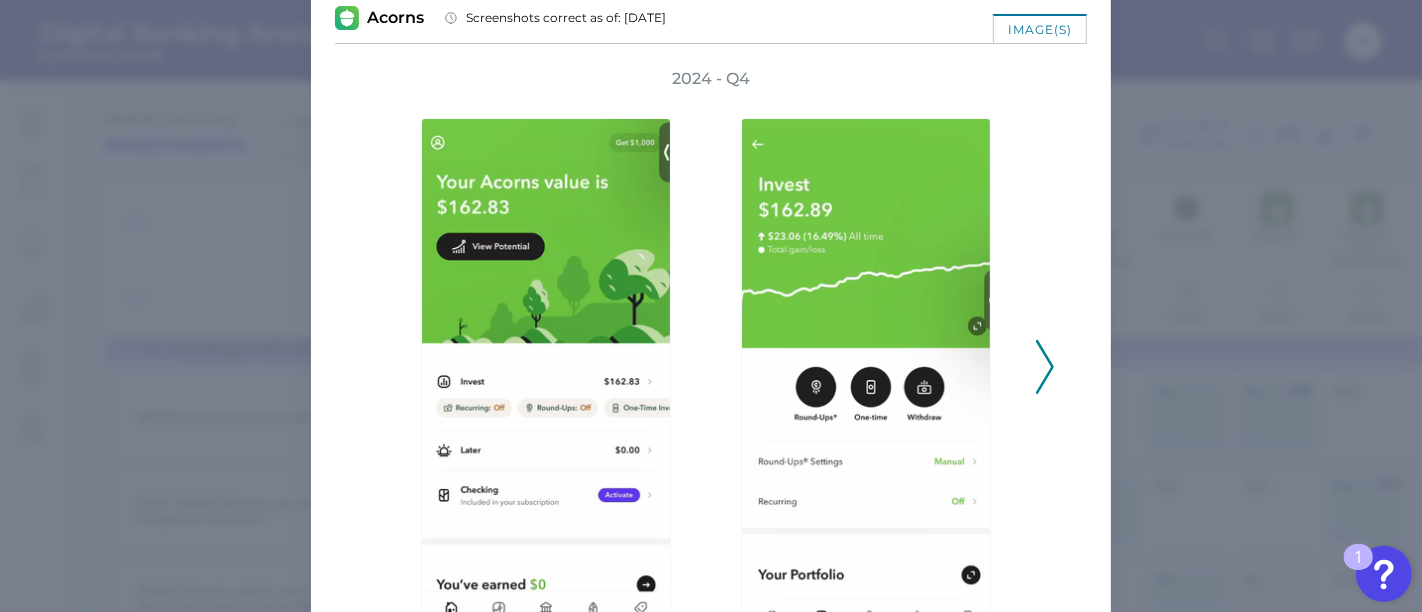 scroll, scrollTop: 111, scrollLeft: 0, axis: vertical 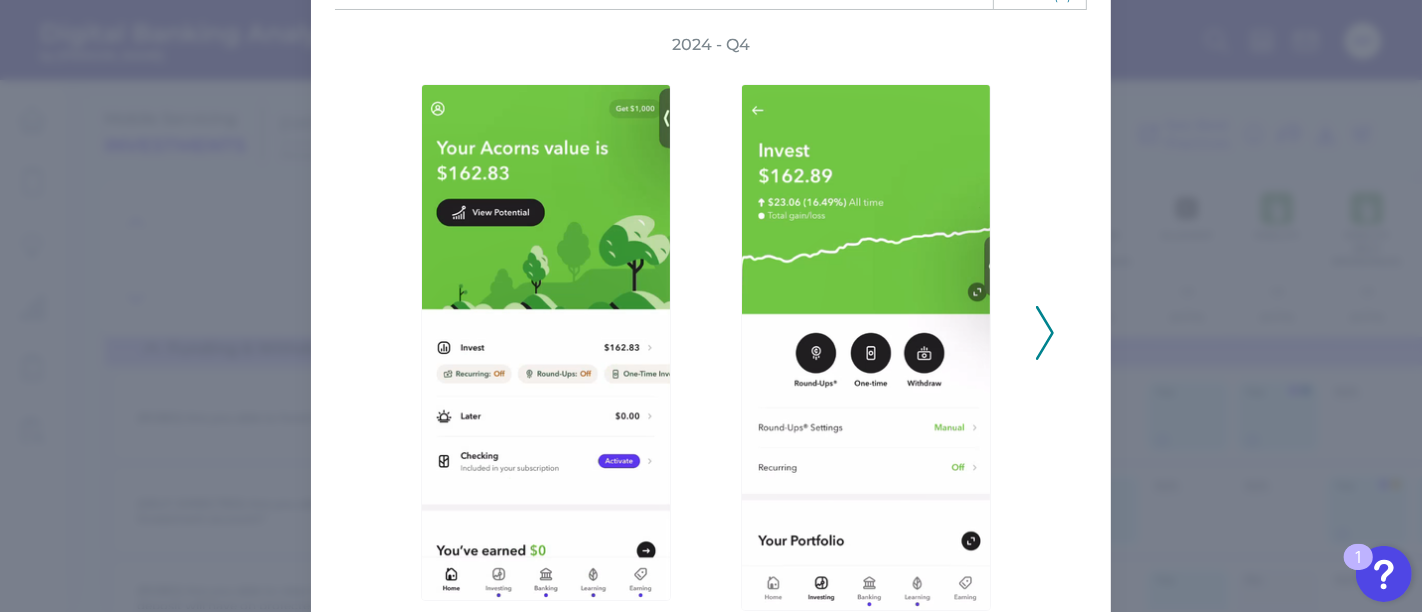 click 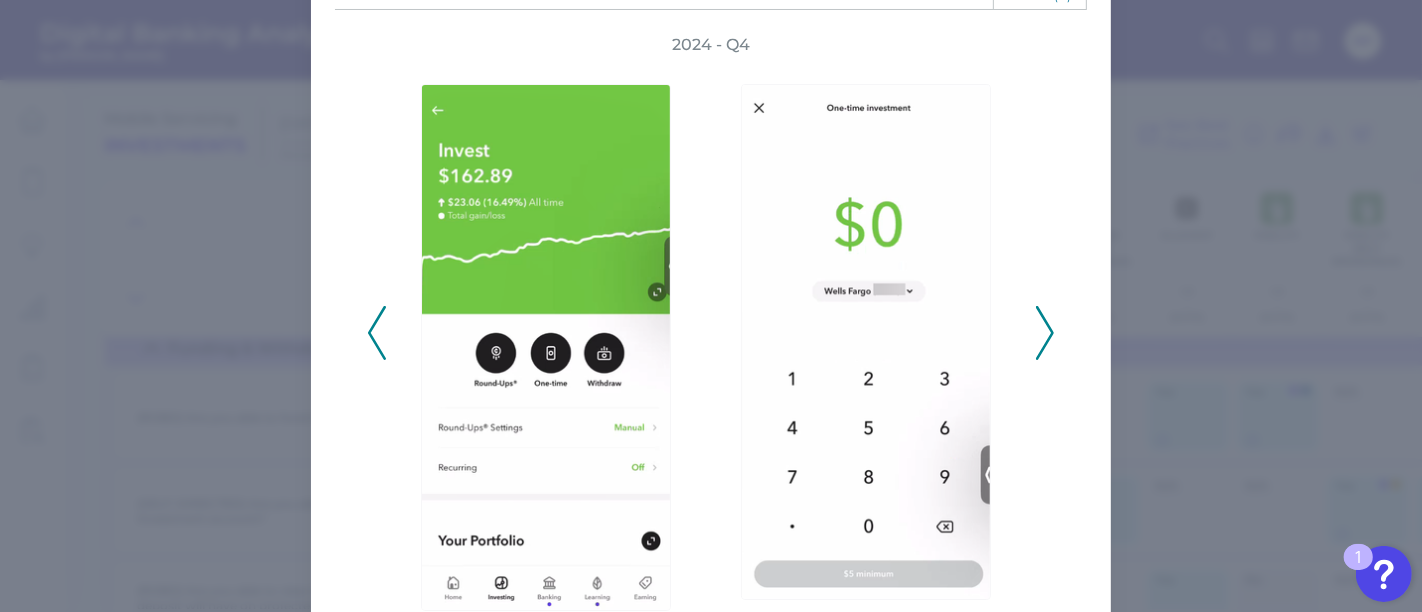 click 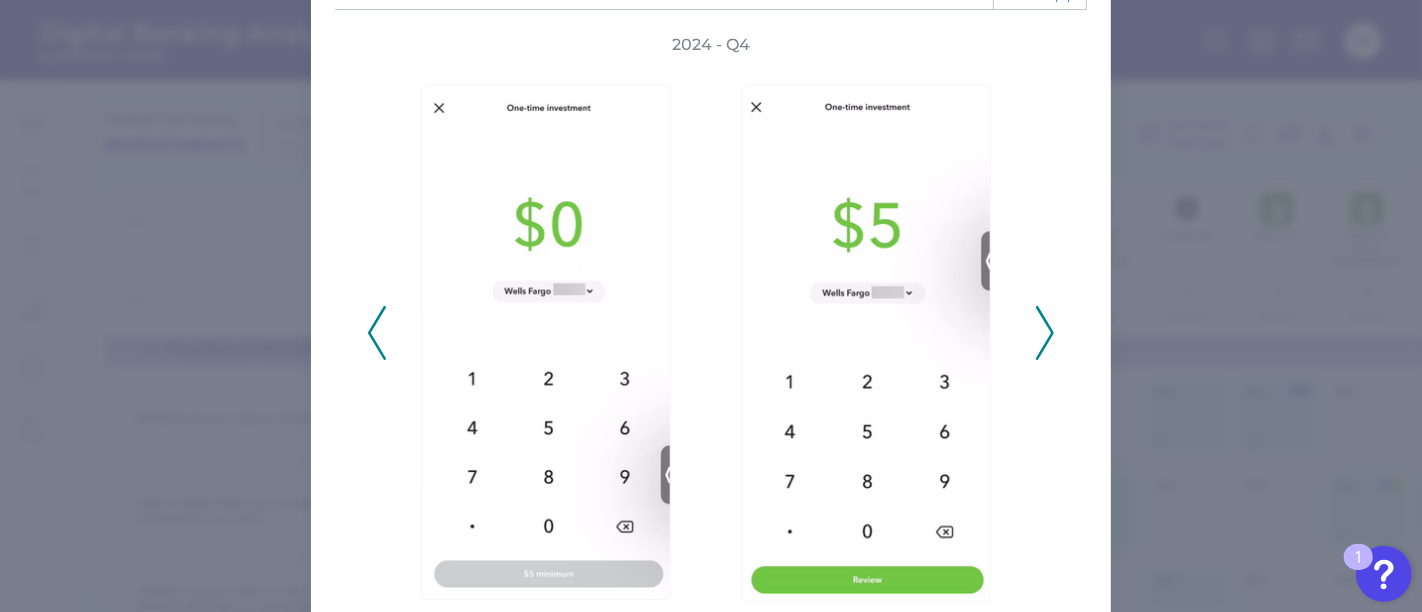 click 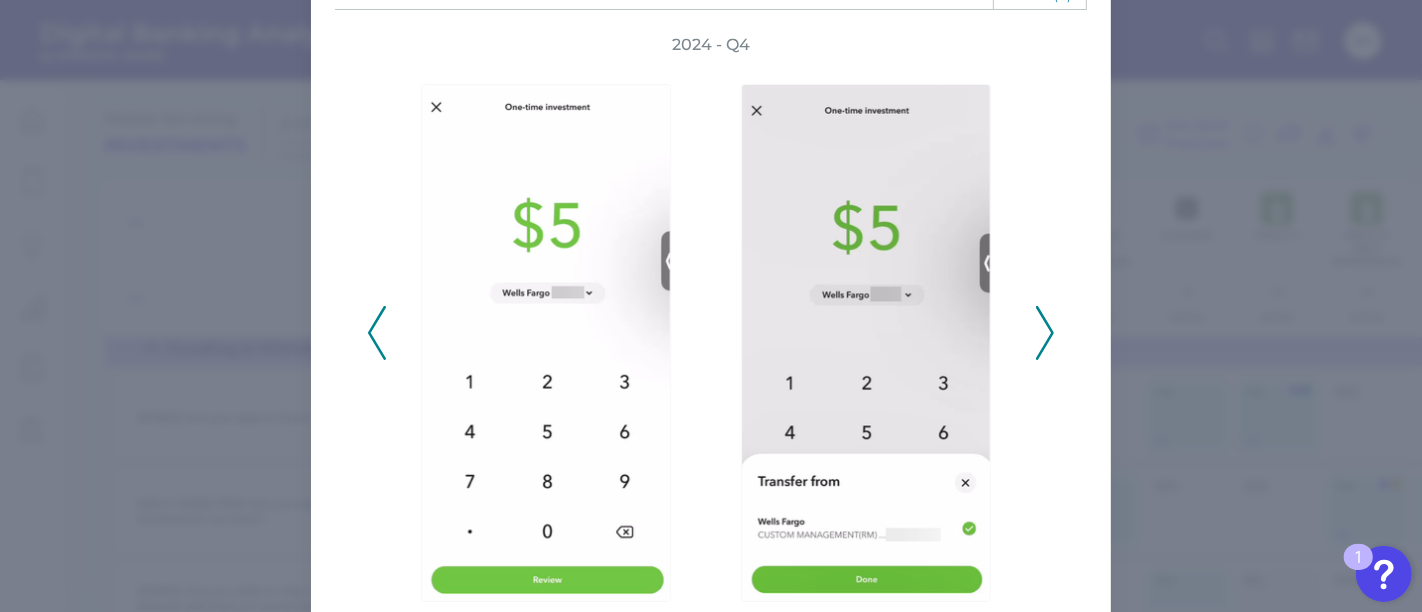 click 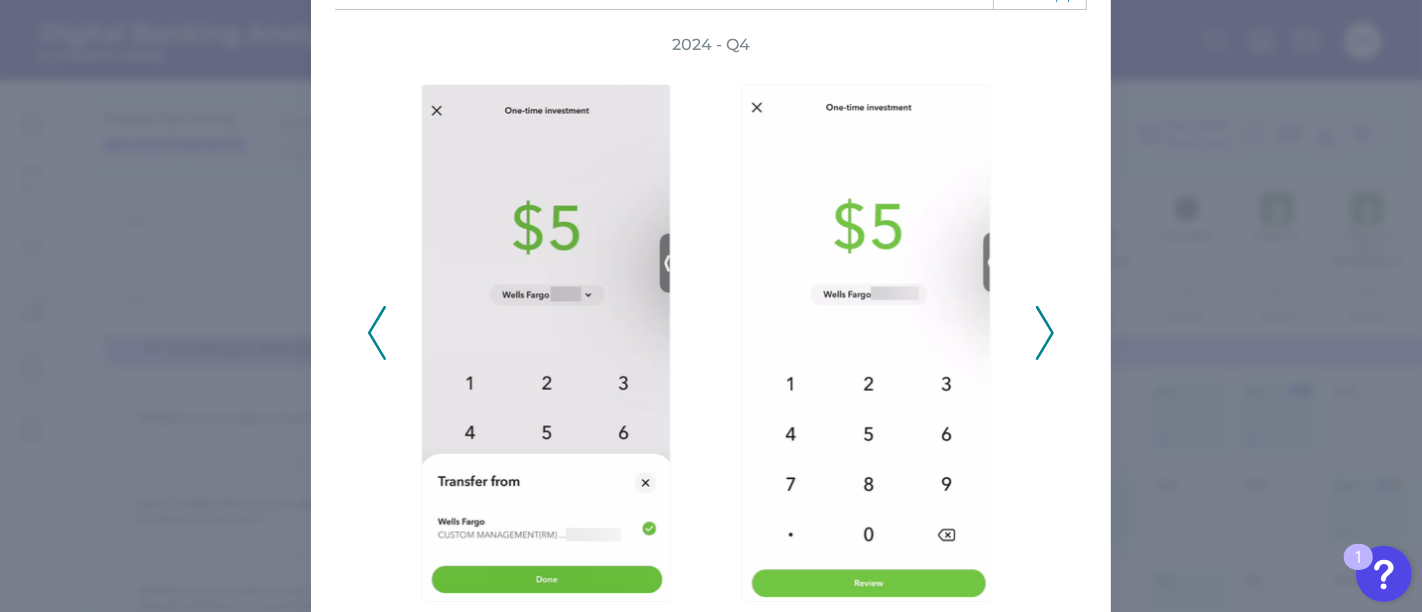 click 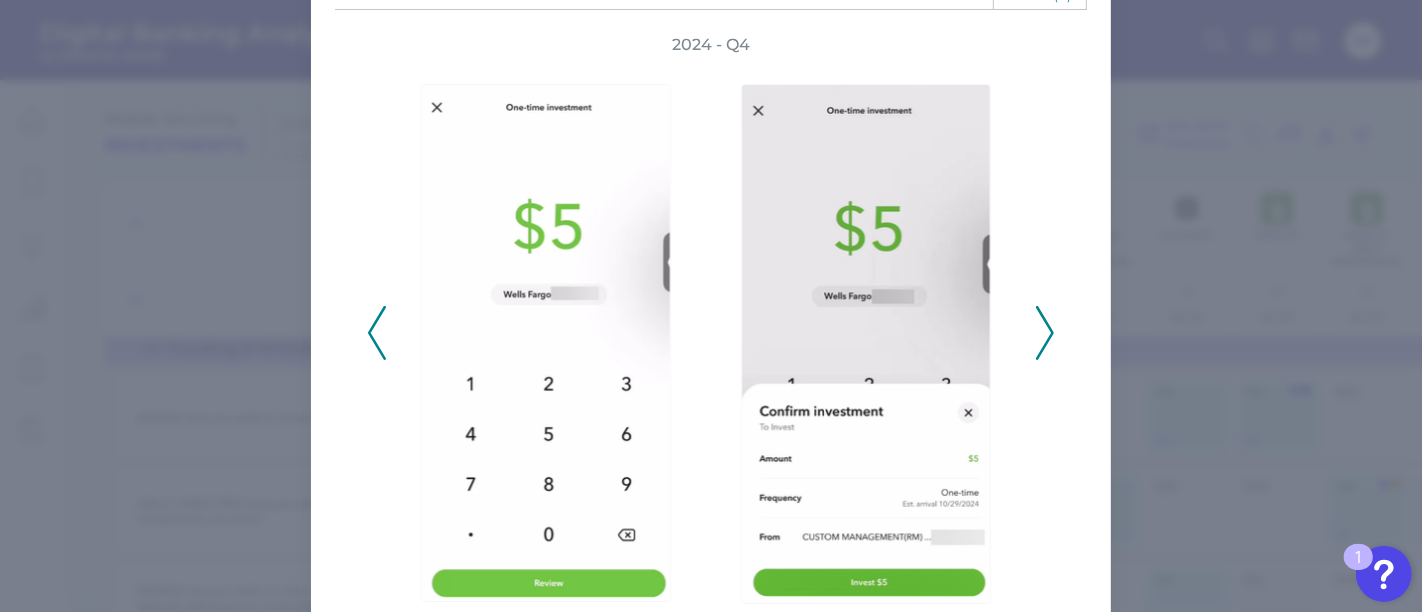 click 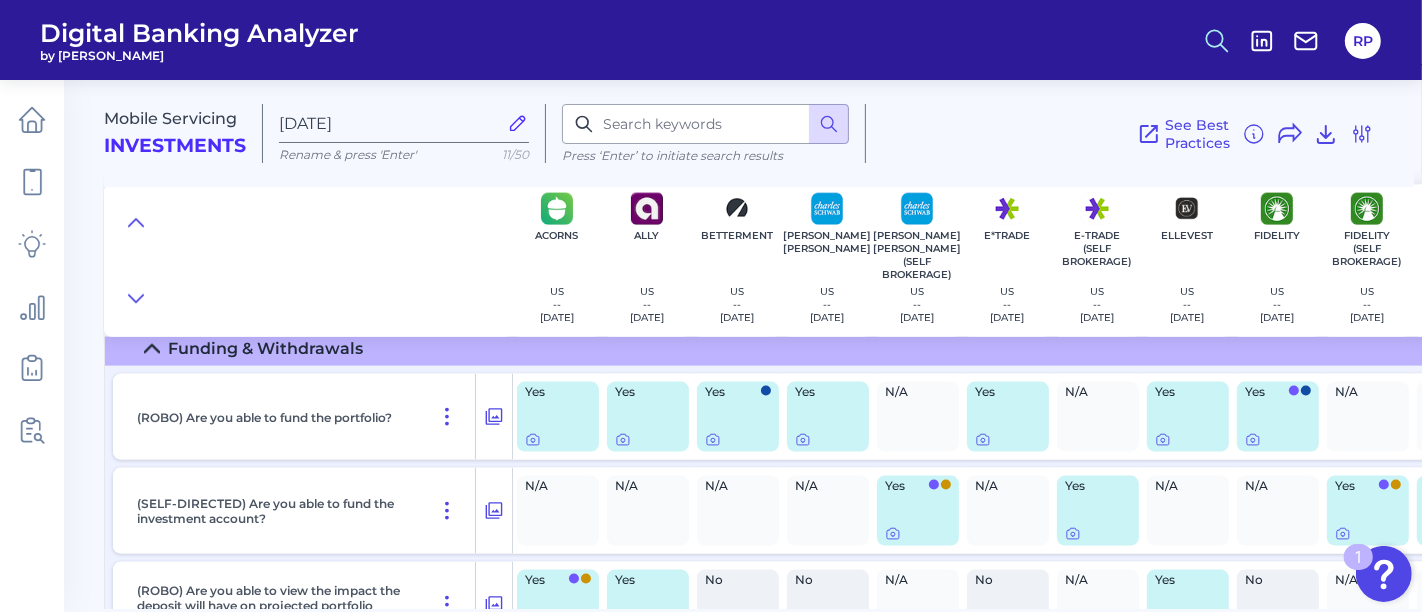 click 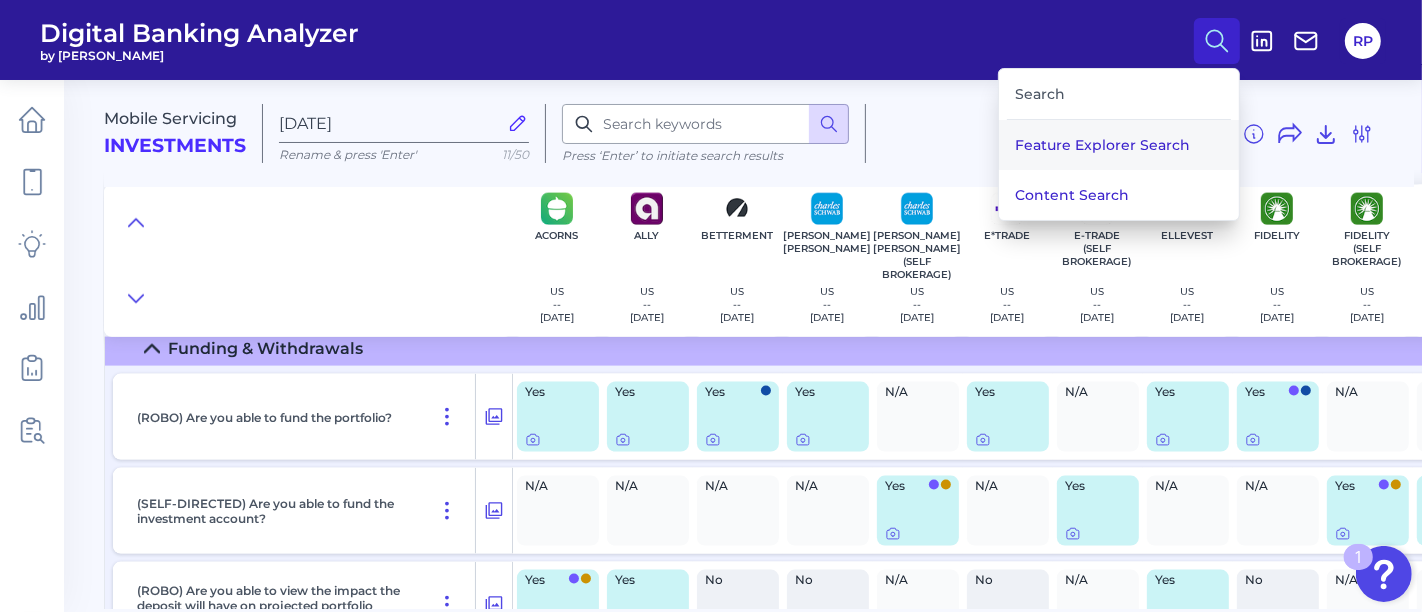 click on "Feature Explorer Search" at bounding box center (1119, 145) 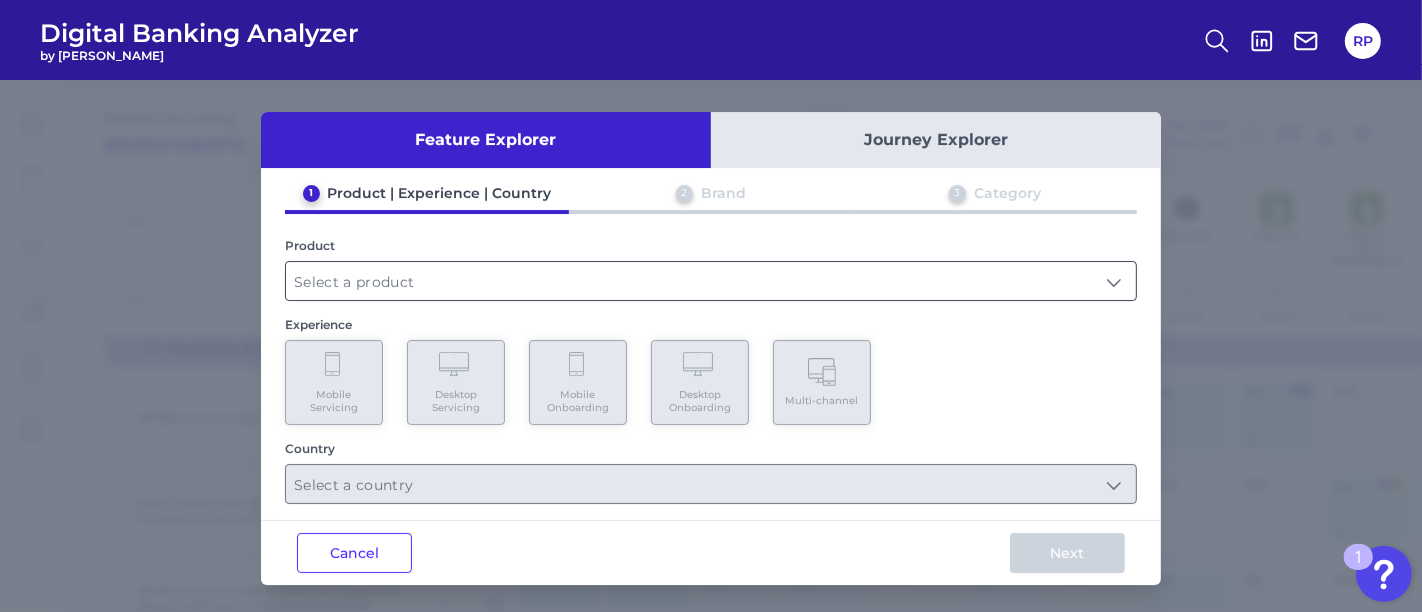 click at bounding box center [711, 281] 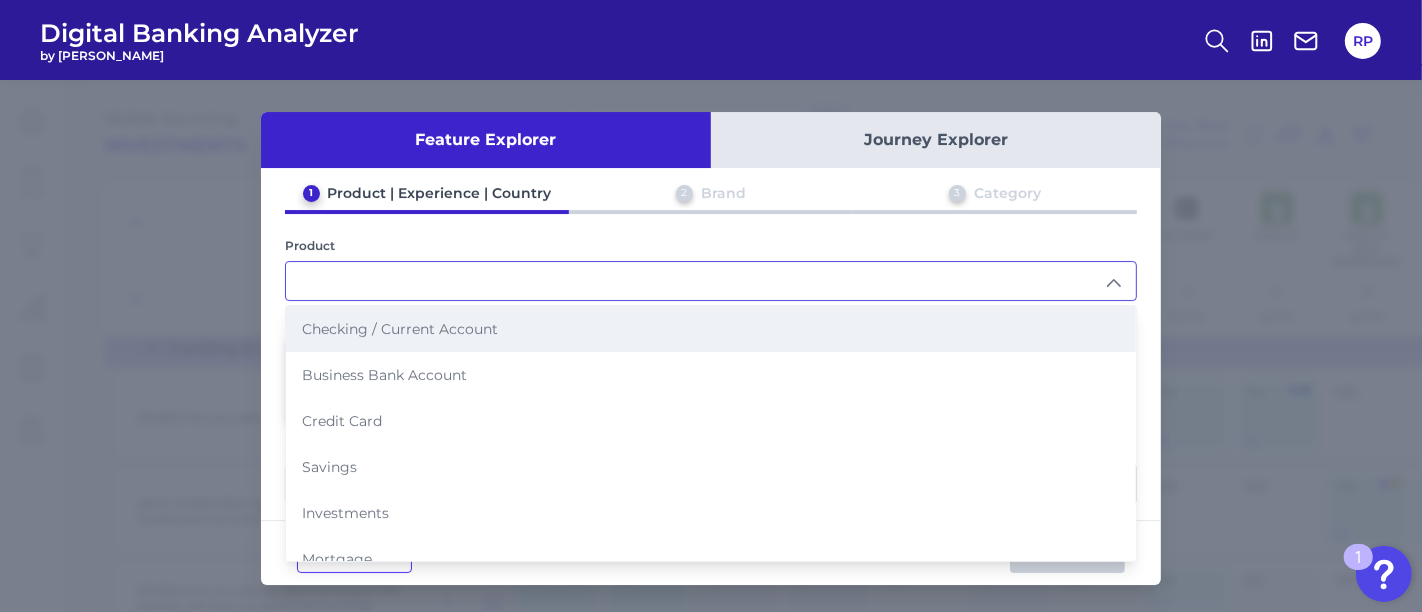 click on "Checking / Current Account" at bounding box center (400, 329) 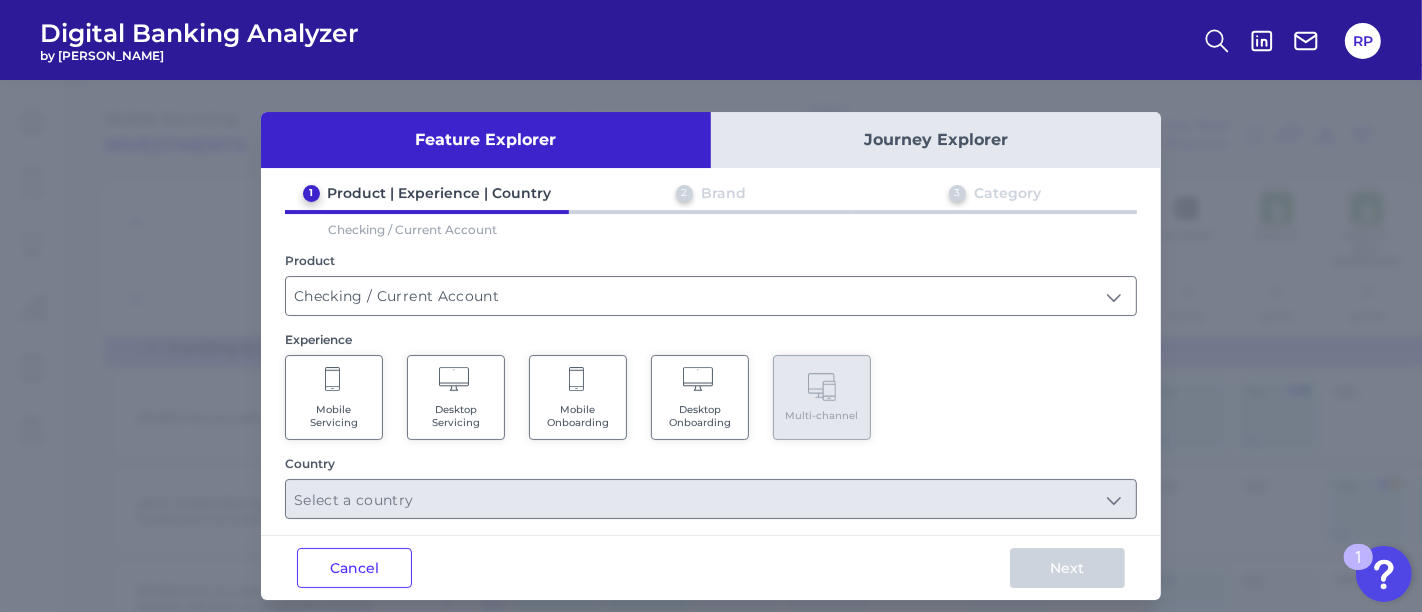 drag, startPoint x: 350, startPoint y: 379, endPoint x: 400, endPoint y: 381, distance: 50.039986 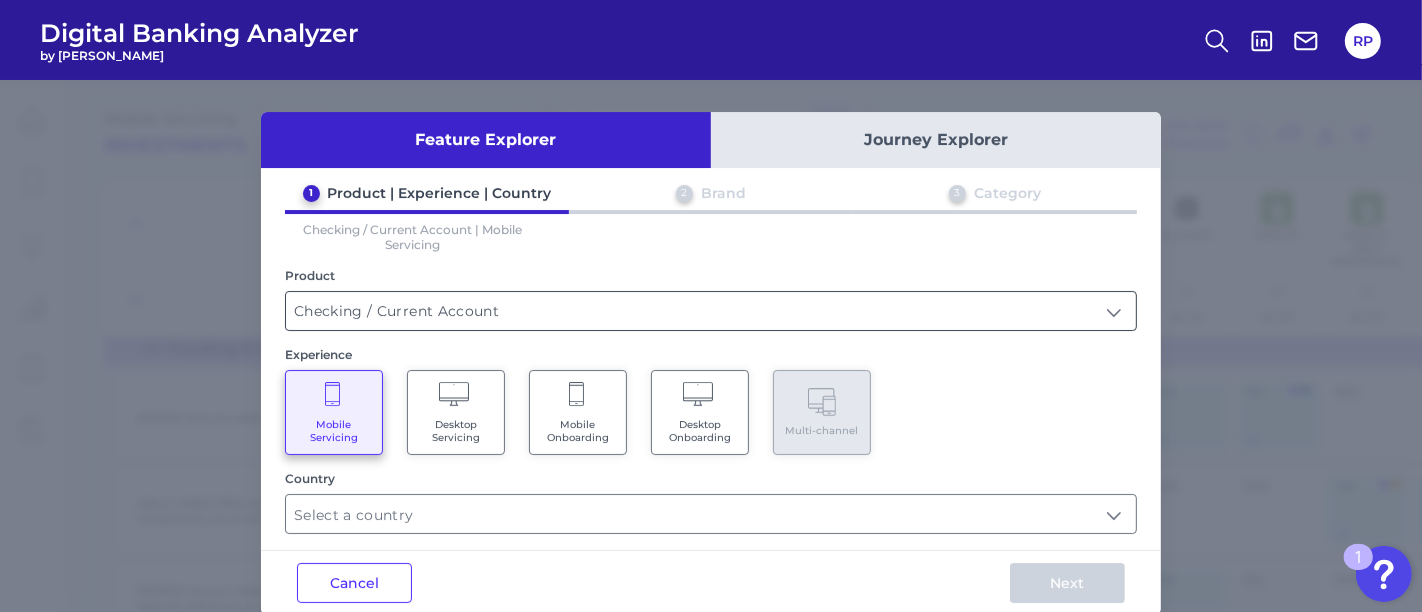 click on "Checking / Current Account" at bounding box center (711, 311) 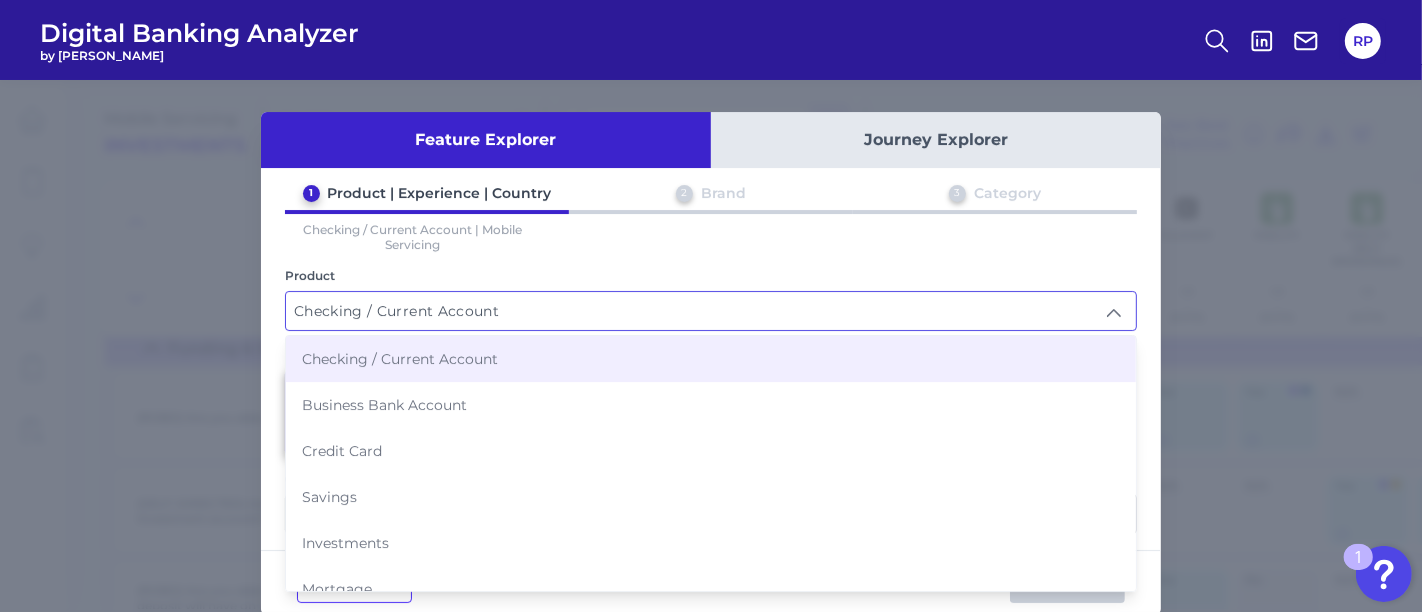 click on "Checking / Current Account" at bounding box center (400, 359) 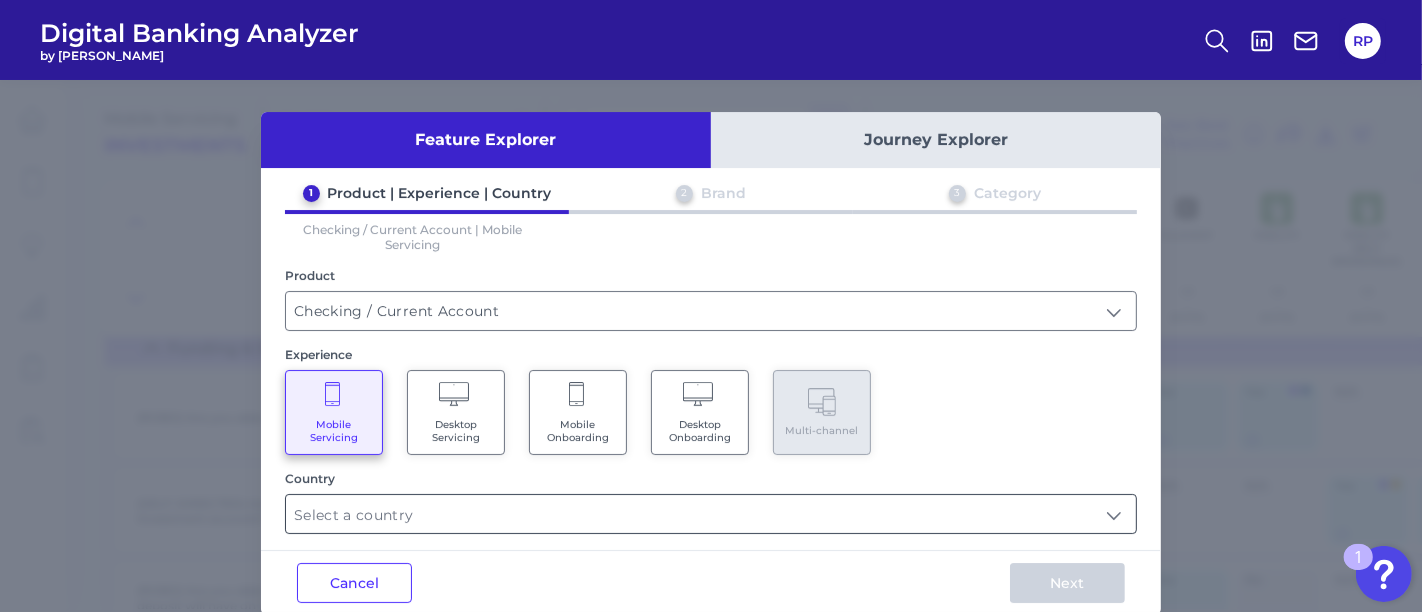 click at bounding box center (711, 514) 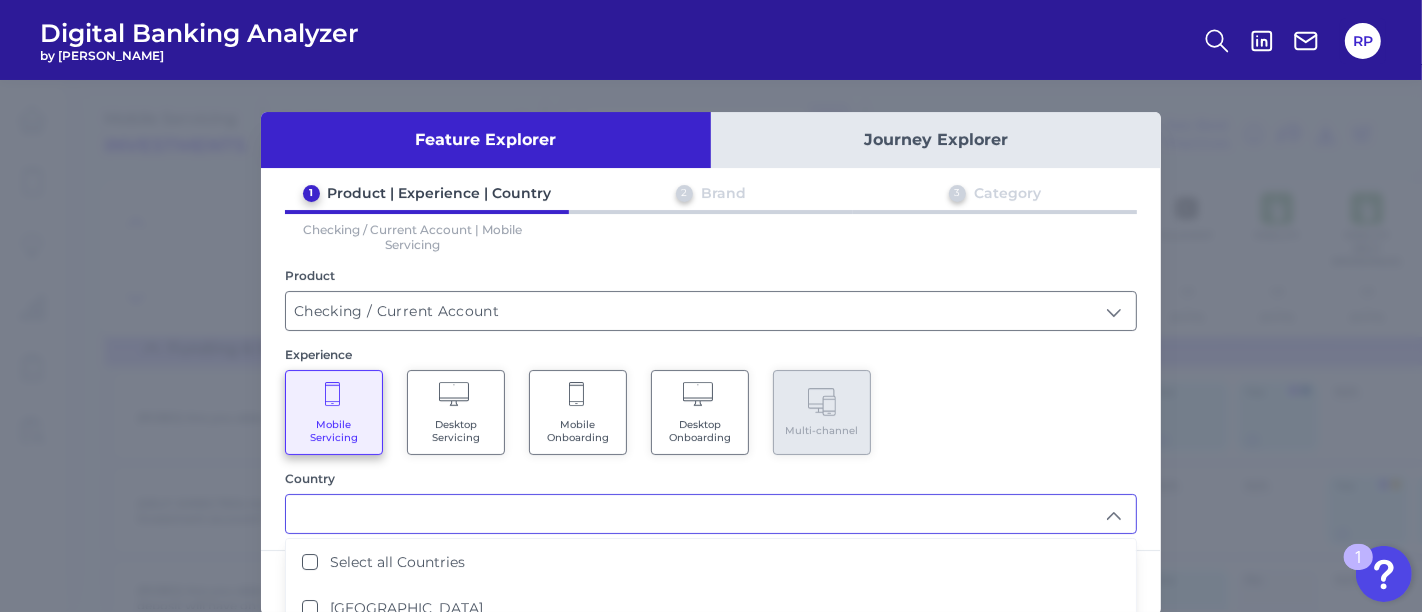 scroll, scrollTop: 180, scrollLeft: 0, axis: vertical 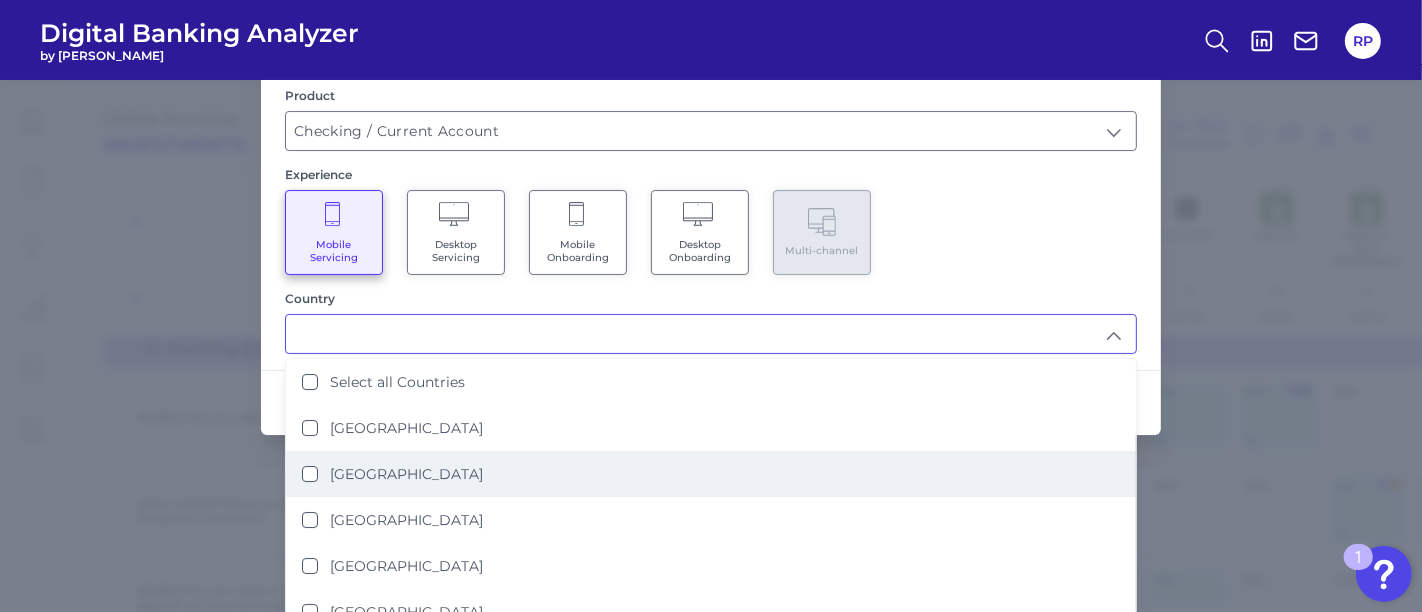 click on "[GEOGRAPHIC_DATA]" at bounding box center [406, 474] 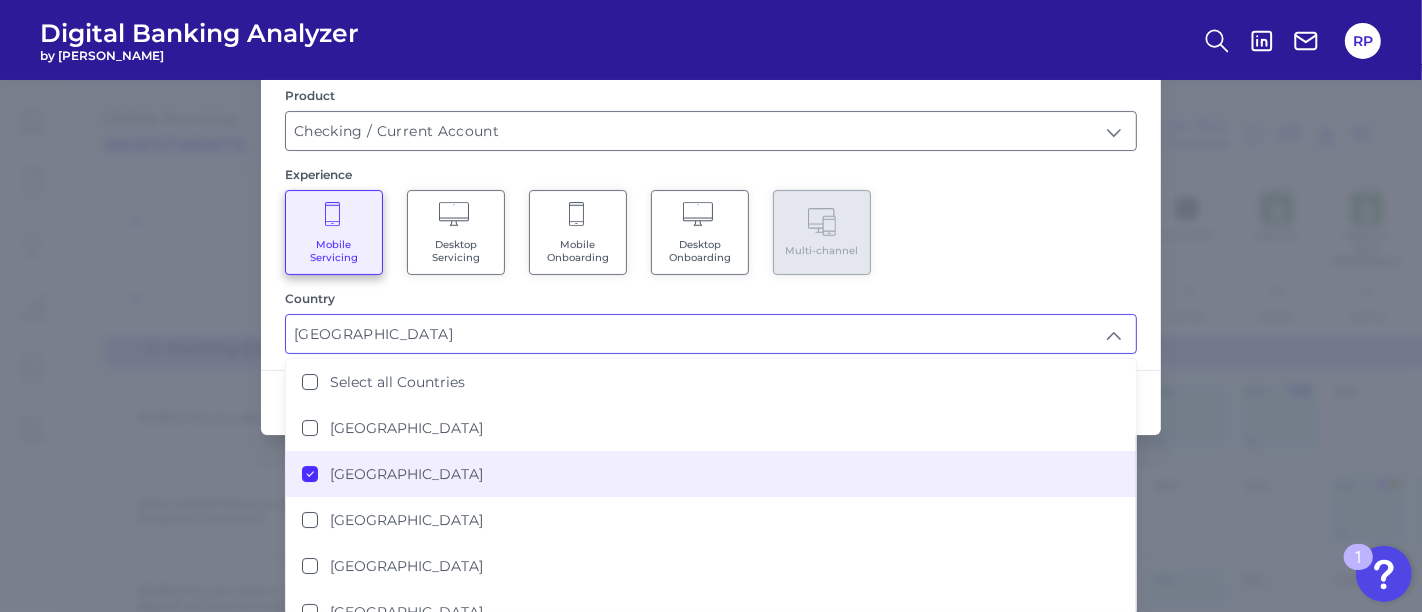 click on "Country" at bounding box center (711, 298) 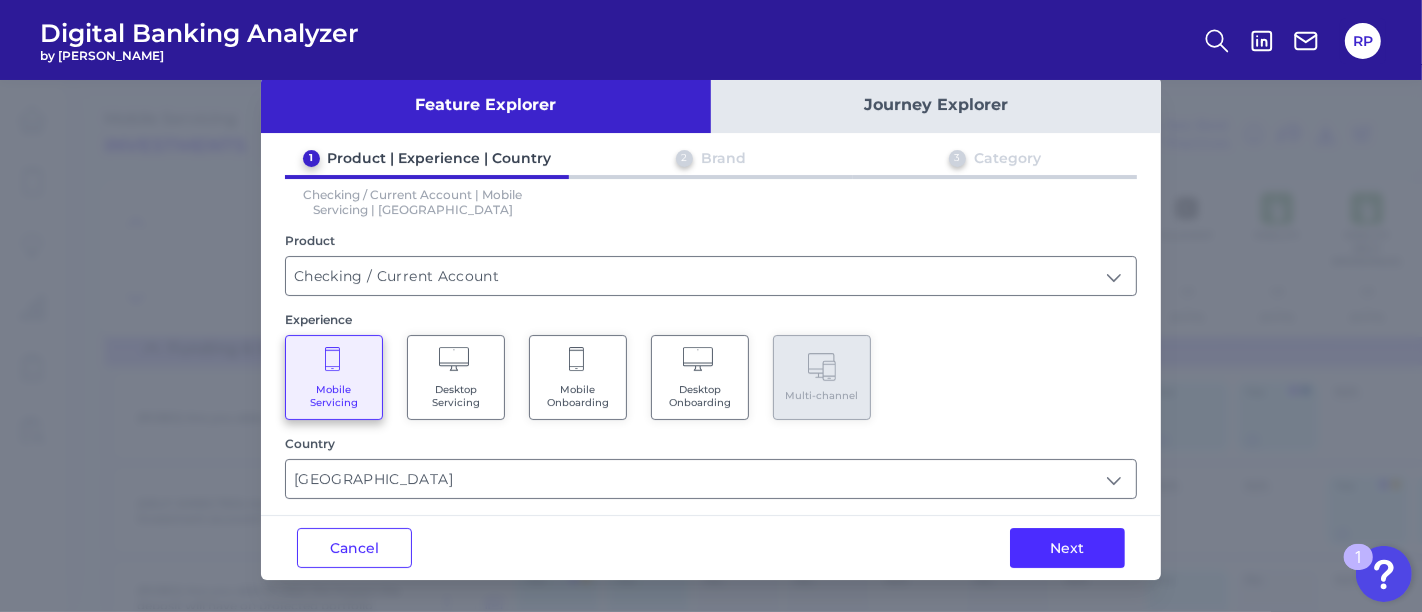 scroll, scrollTop: 30, scrollLeft: 0, axis: vertical 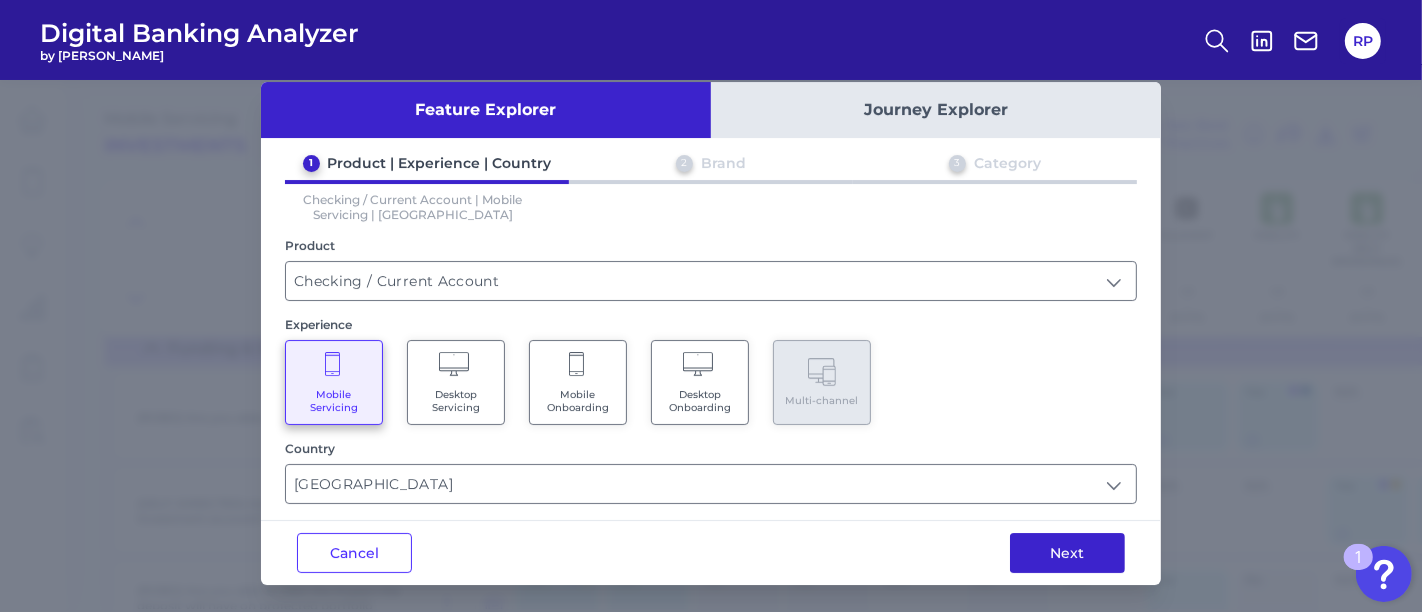 click on "Next" at bounding box center [1067, 553] 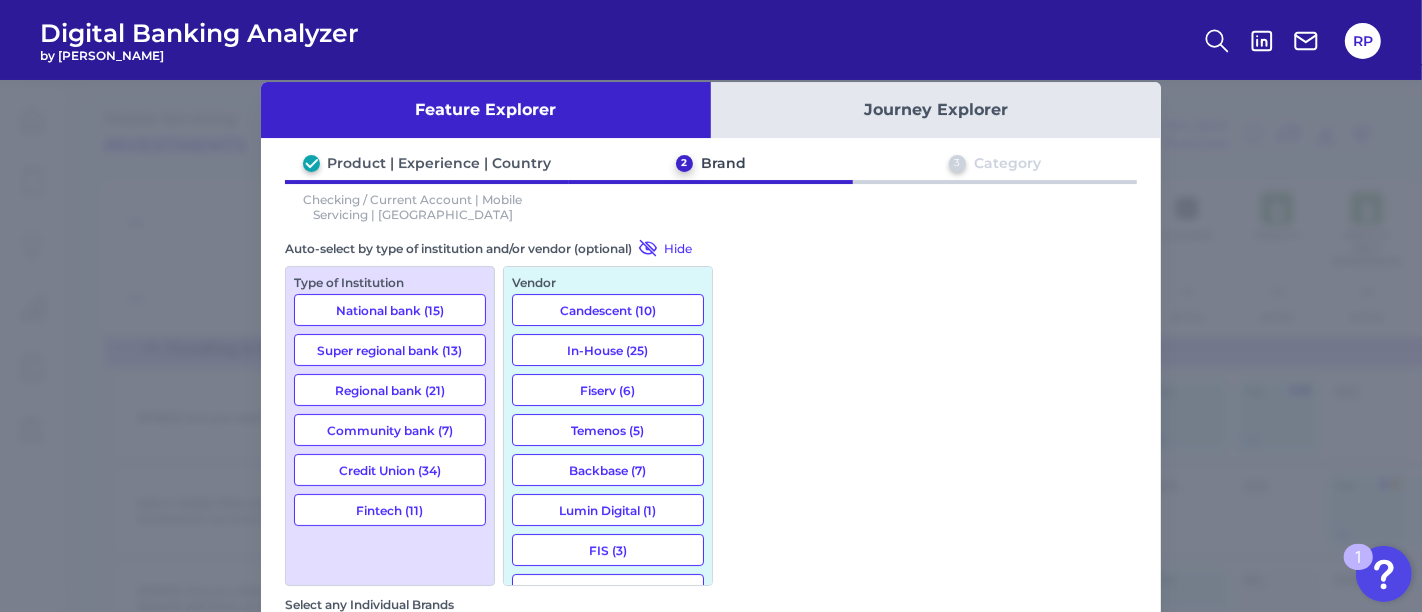click on "National bank (15)" at bounding box center (390, 310) 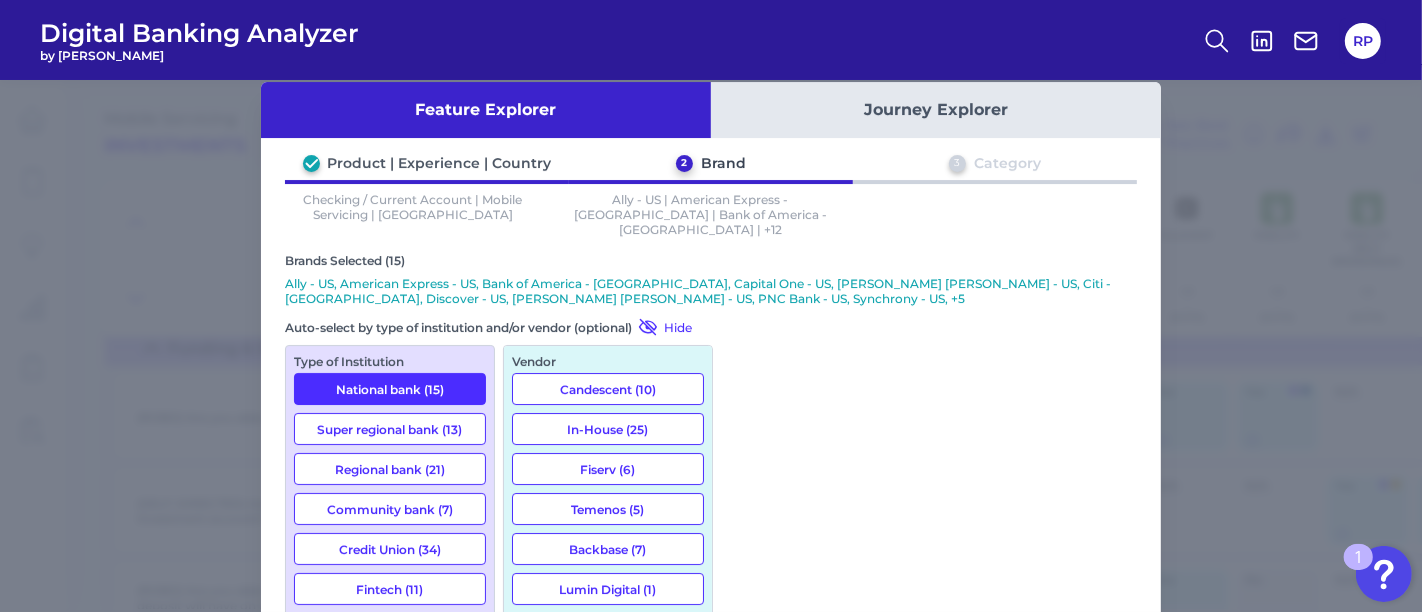 click on "Fintech (11)" at bounding box center (390, 589) 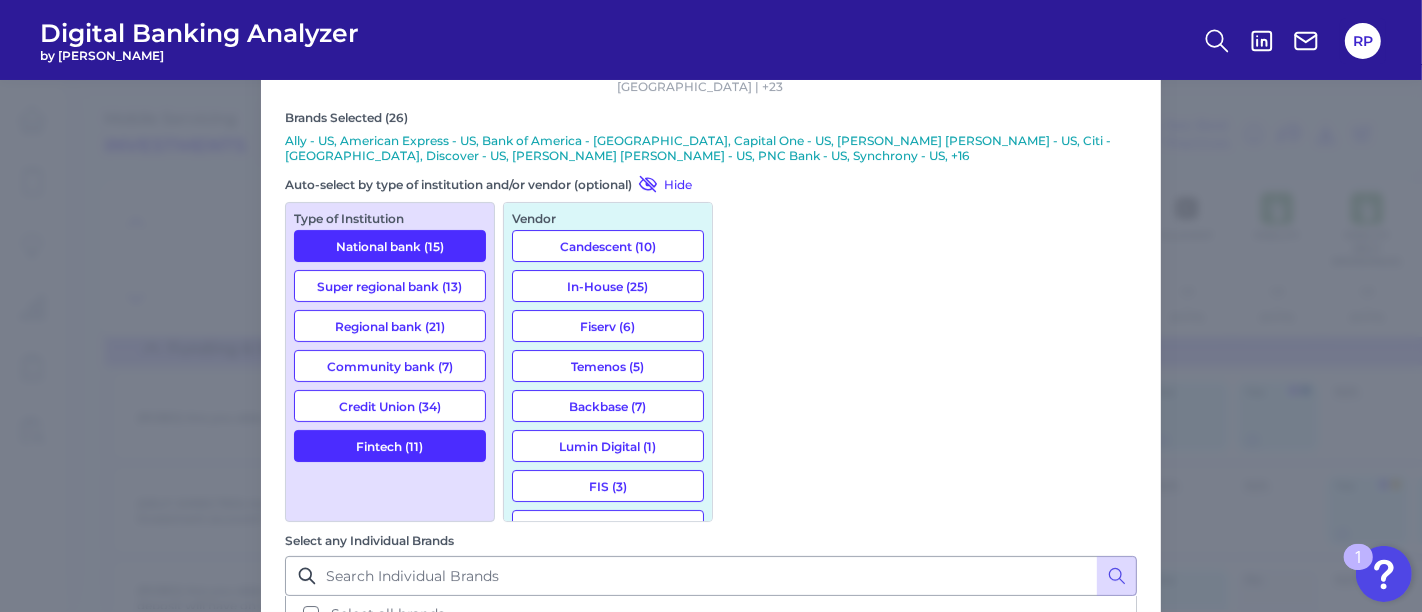 scroll, scrollTop: 176, scrollLeft: 0, axis: vertical 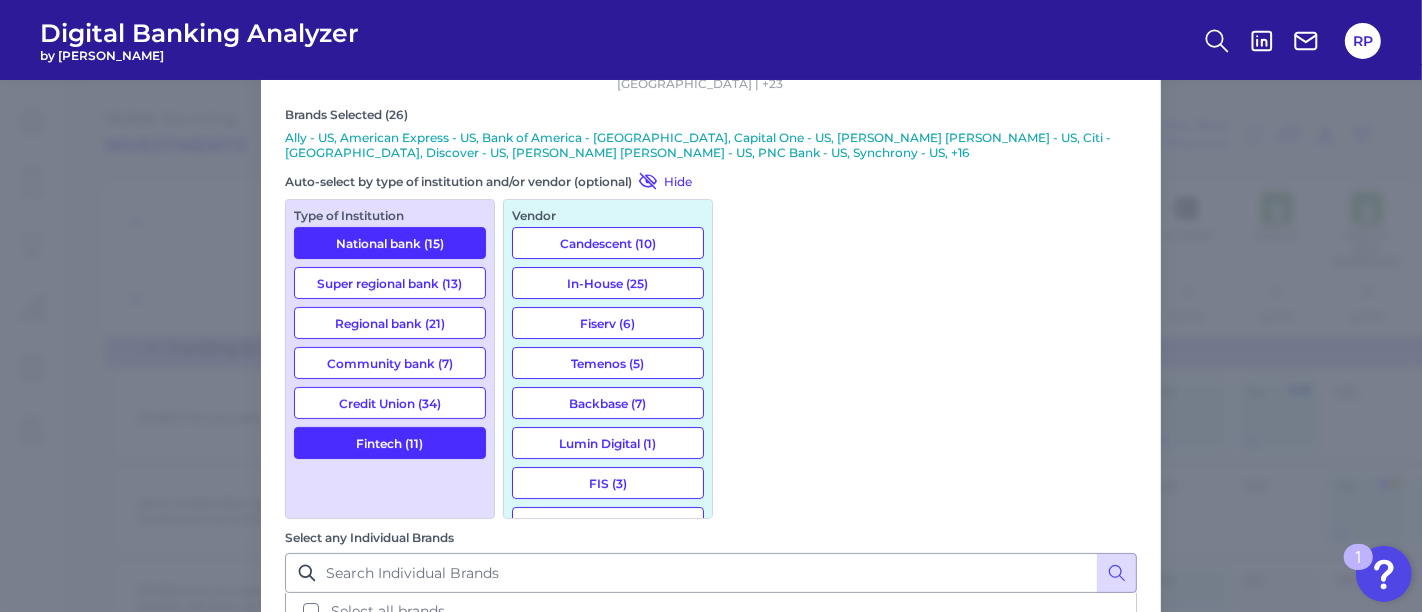 click on "Next" at bounding box center (1067, 922) 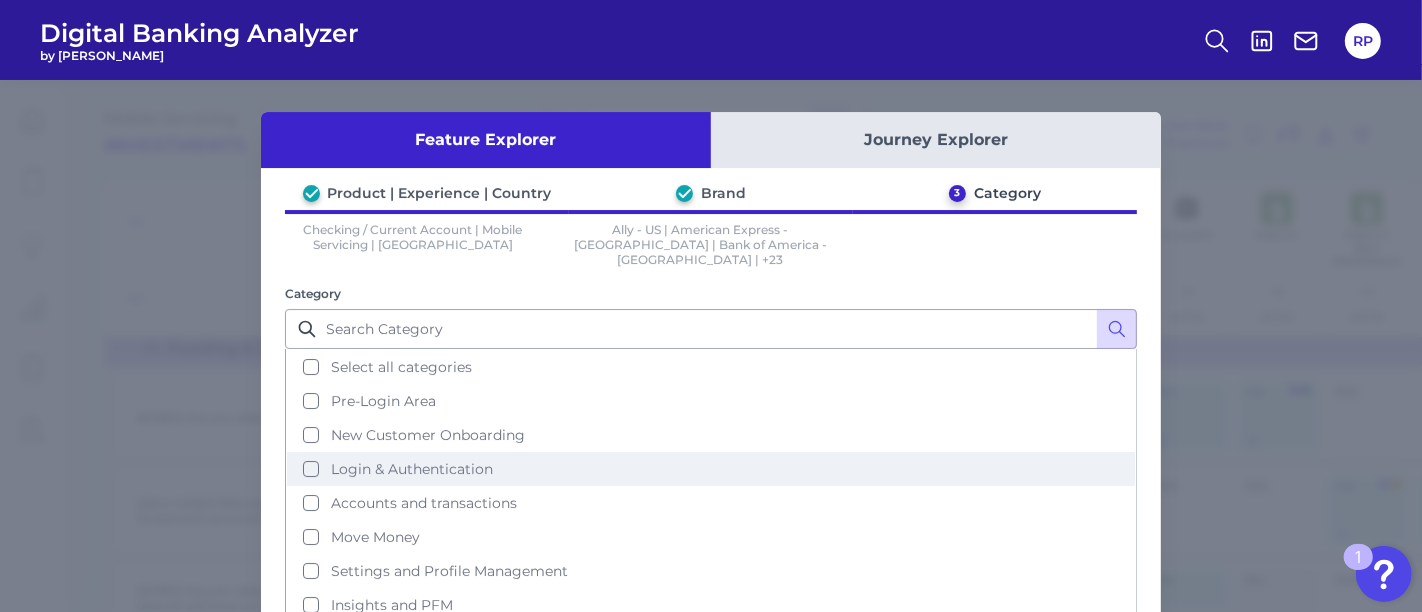 scroll, scrollTop: 85, scrollLeft: 0, axis: vertical 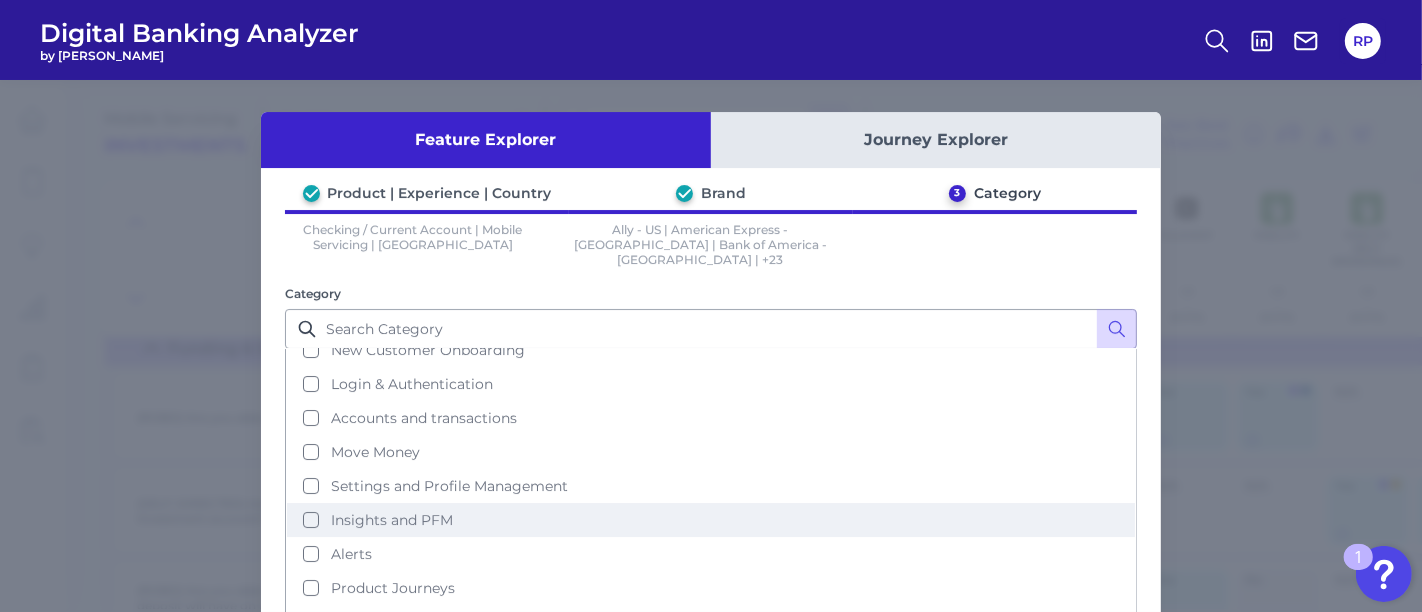 click on "Insights and PFM" at bounding box center [392, 520] 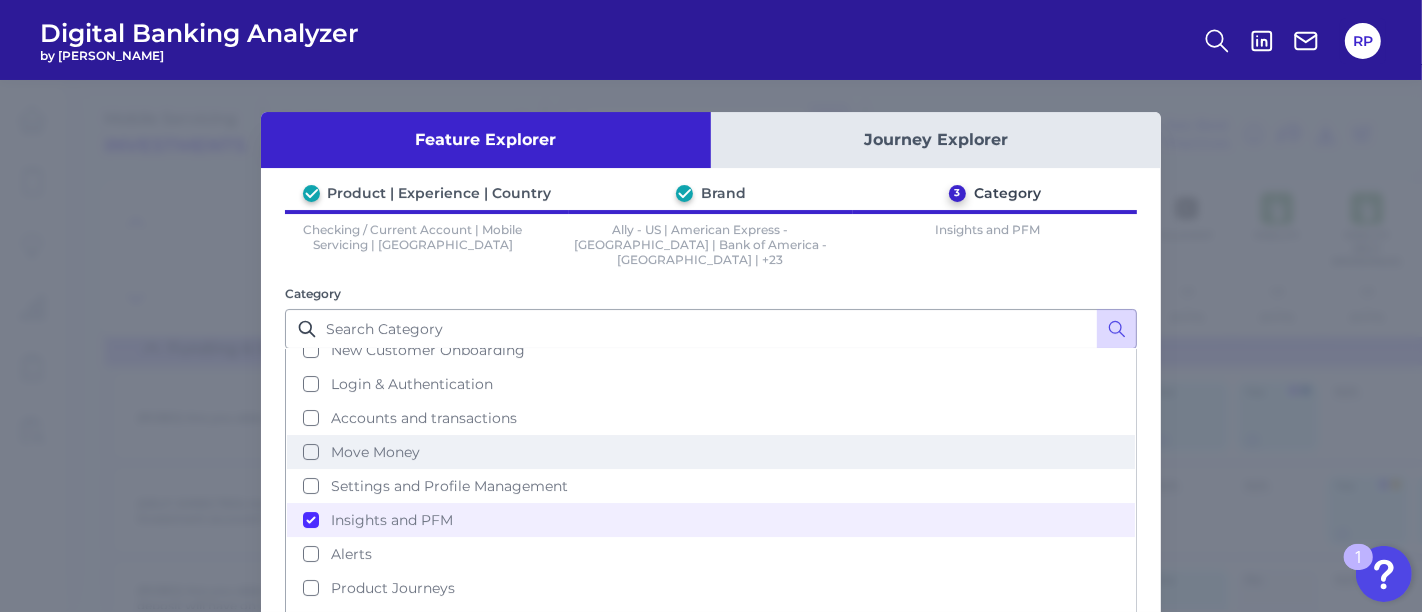click on "Move Money" at bounding box center (375, 452) 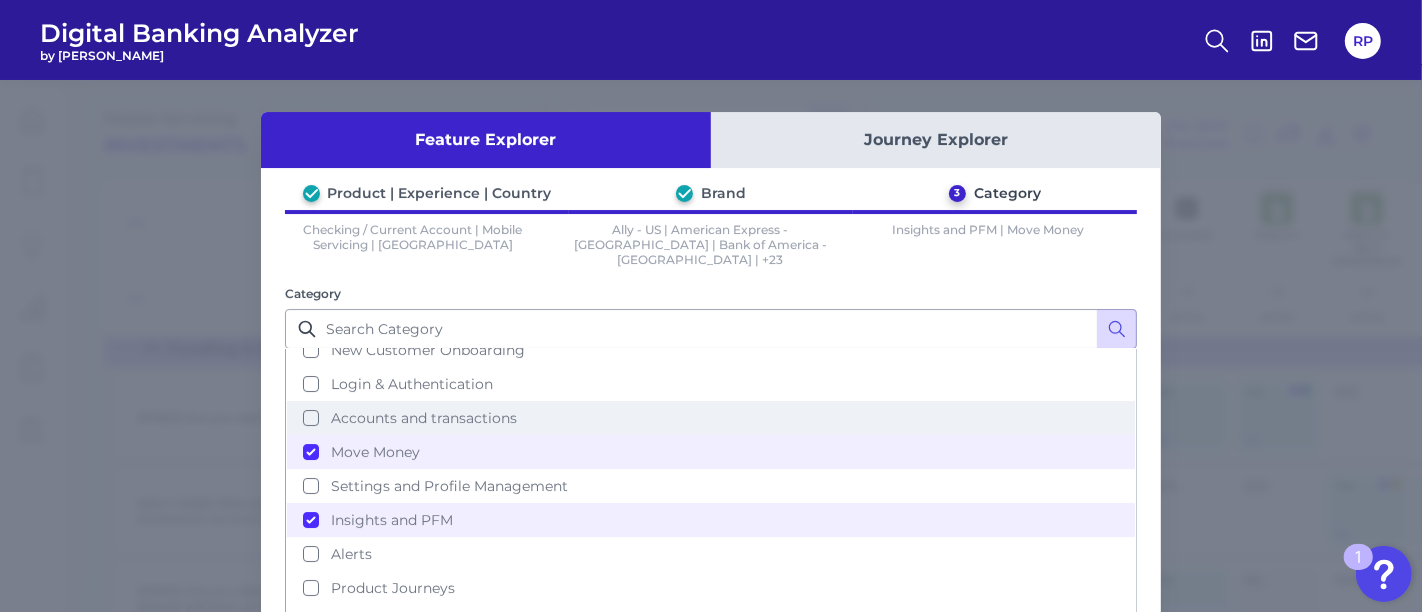 click on "Accounts and transactions" at bounding box center (424, 418) 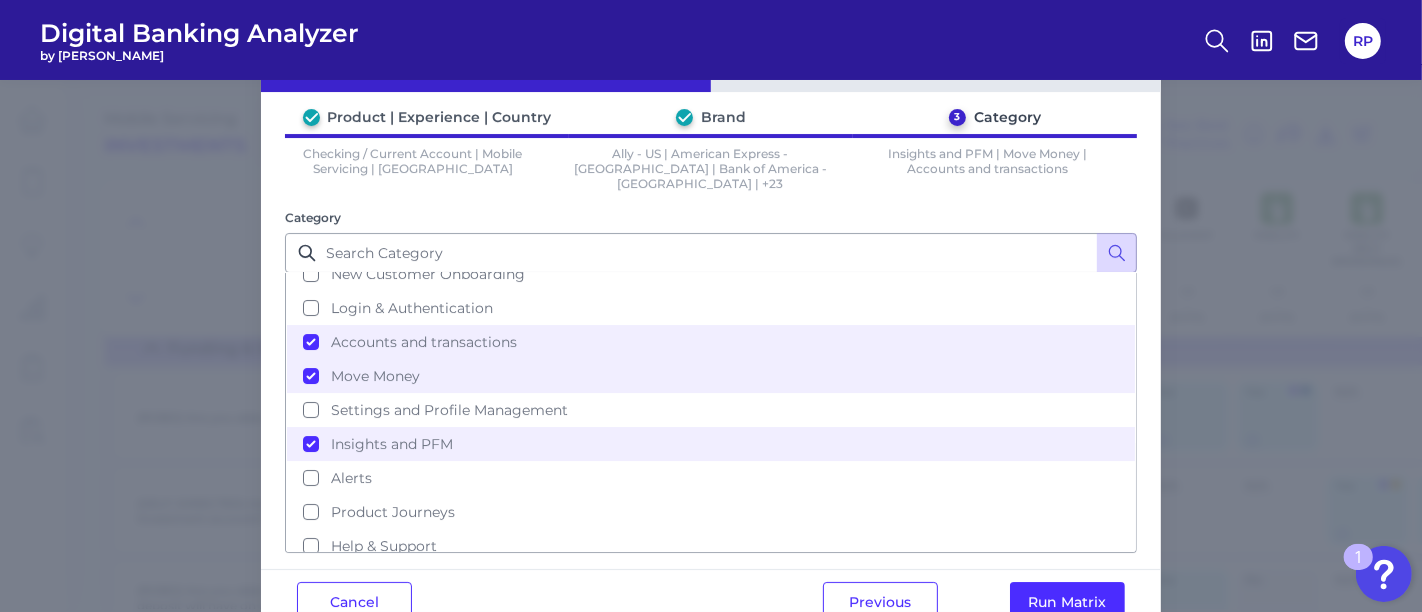 scroll, scrollTop: 111, scrollLeft: 0, axis: vertical 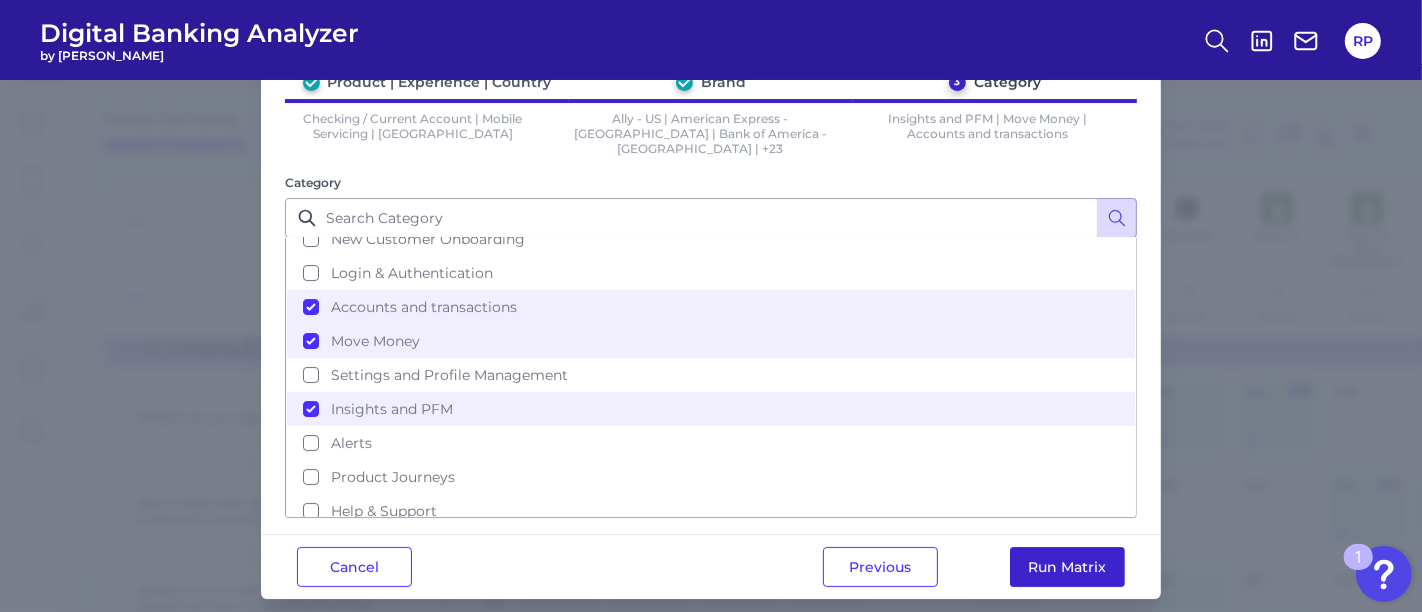 click on "Run Matrix" at bounding box center [1067, 567] 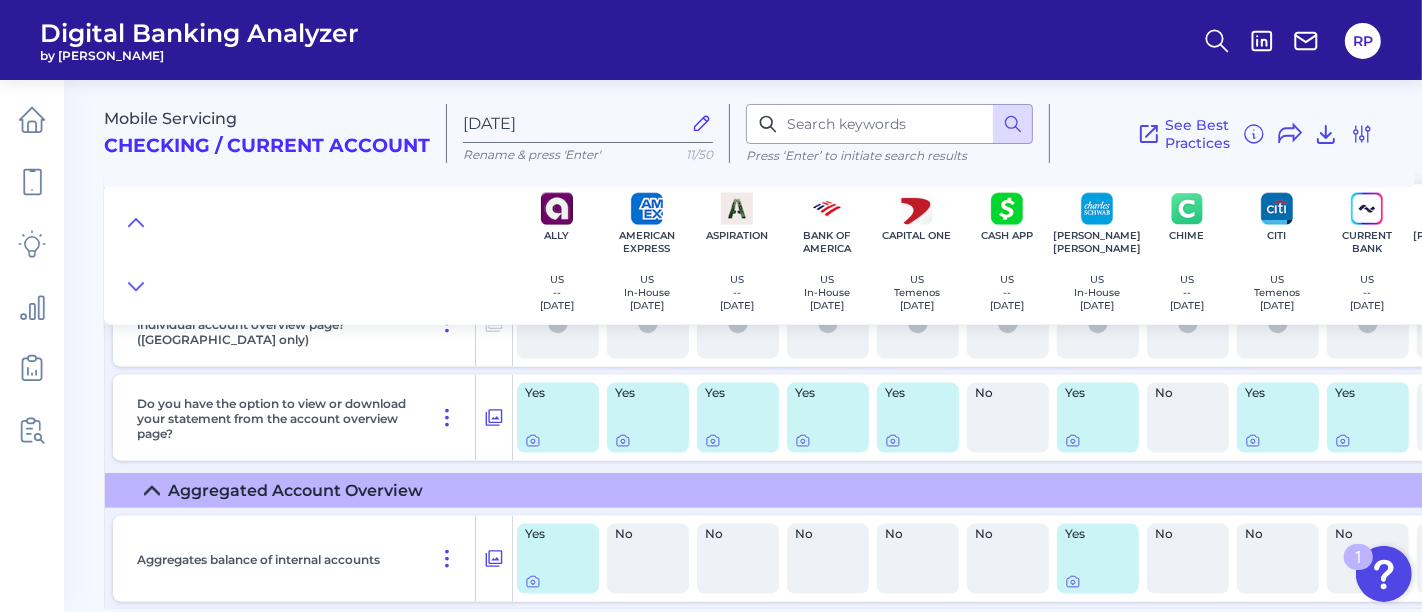 checkbox on "false" 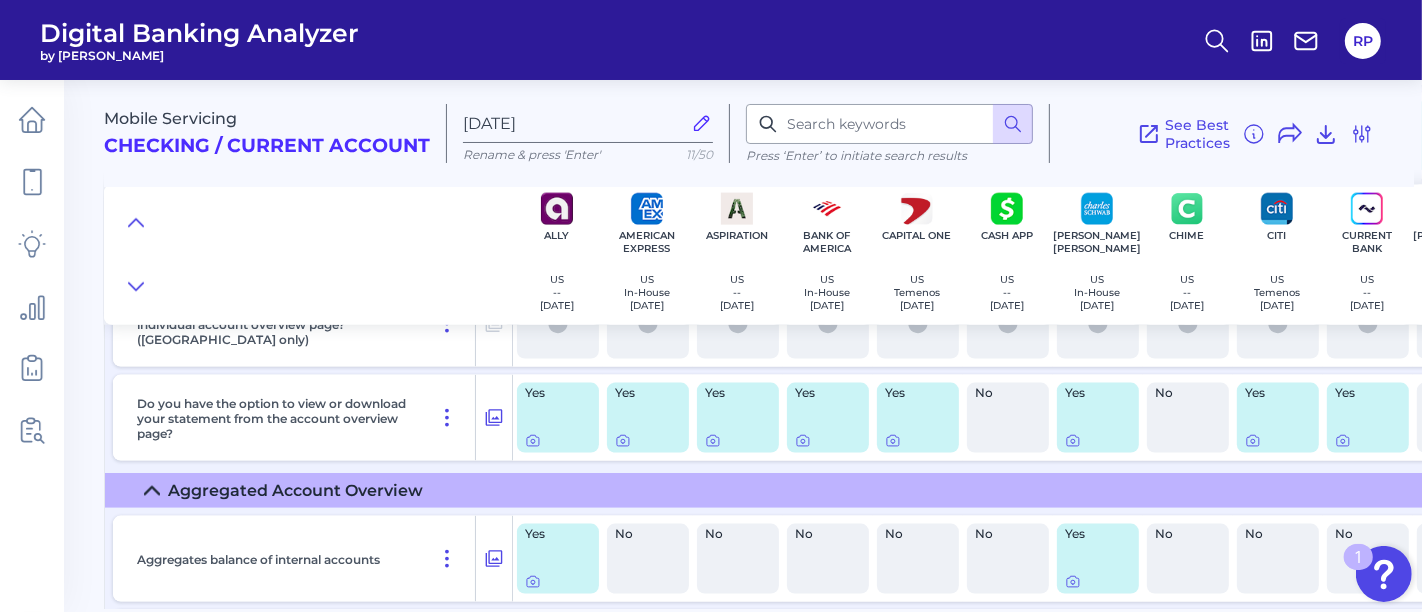 checkbox on "false" 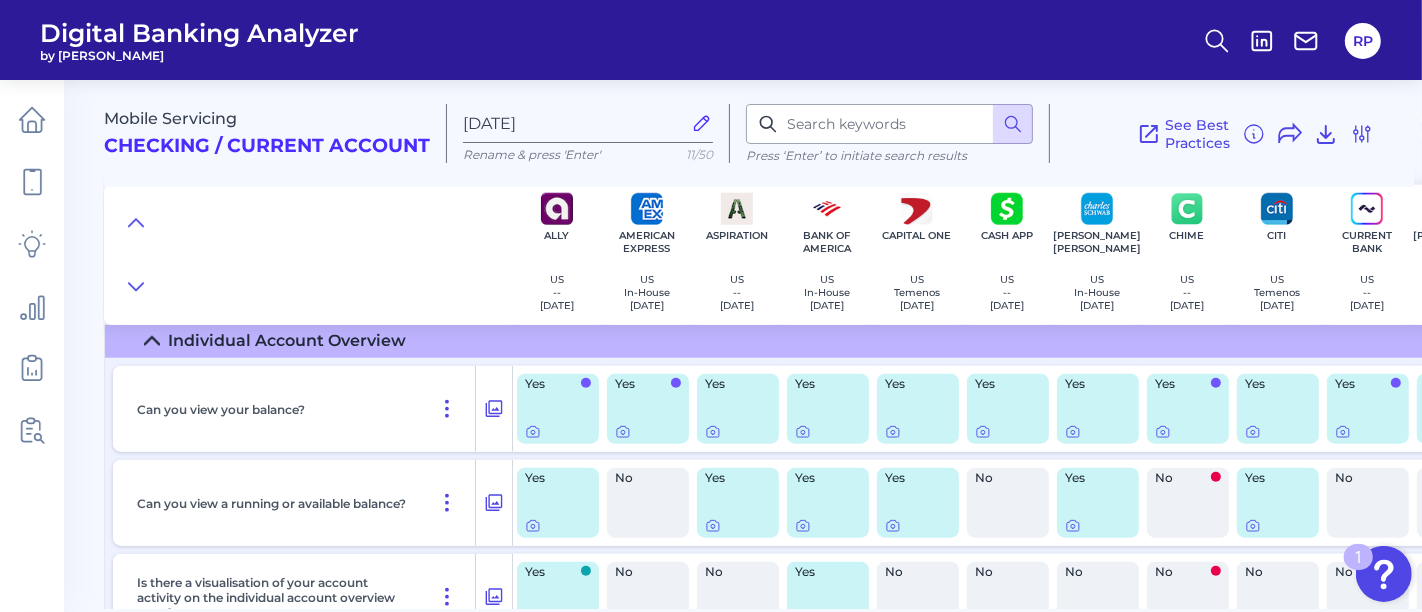 scroll, scrollTop: 1571, scrollLeft: 0, axis: vertical 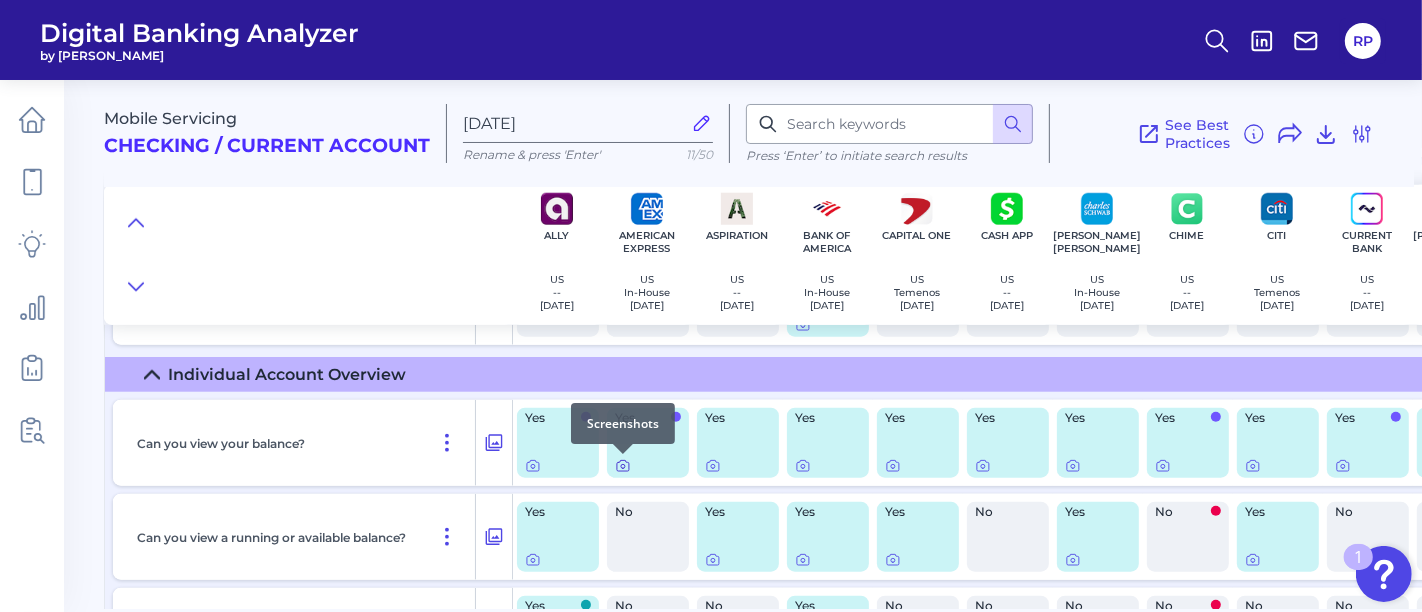 click at bounding box center (623, 454) 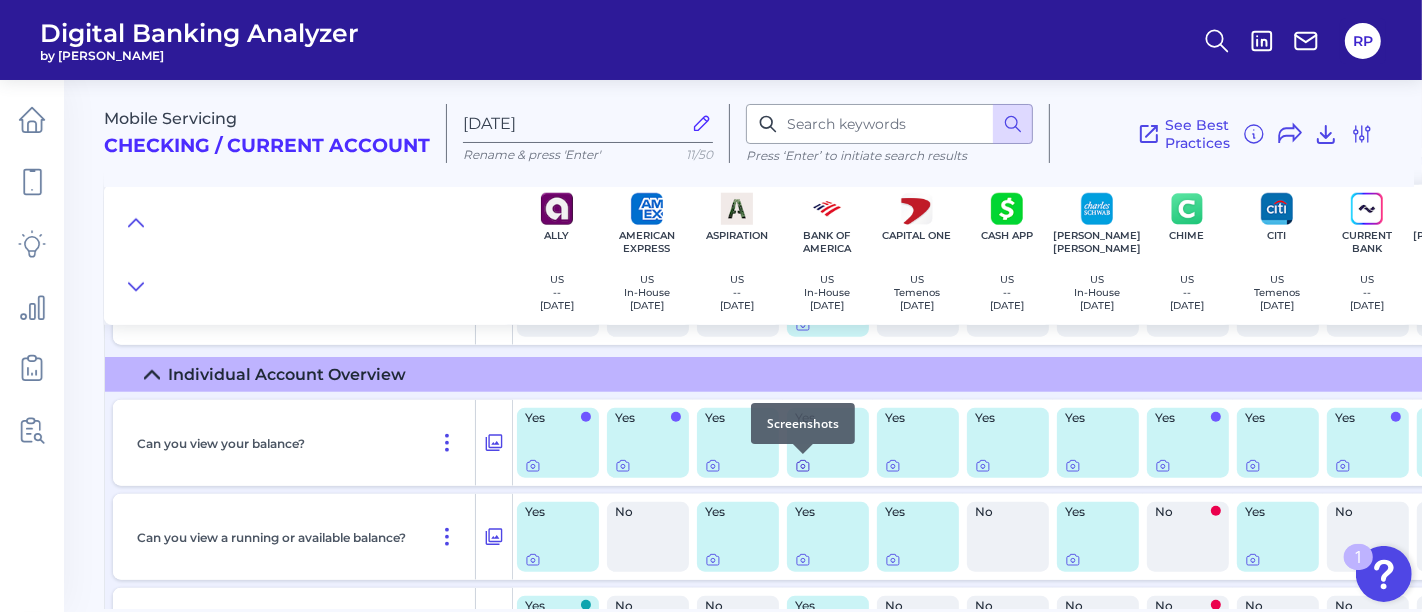 click 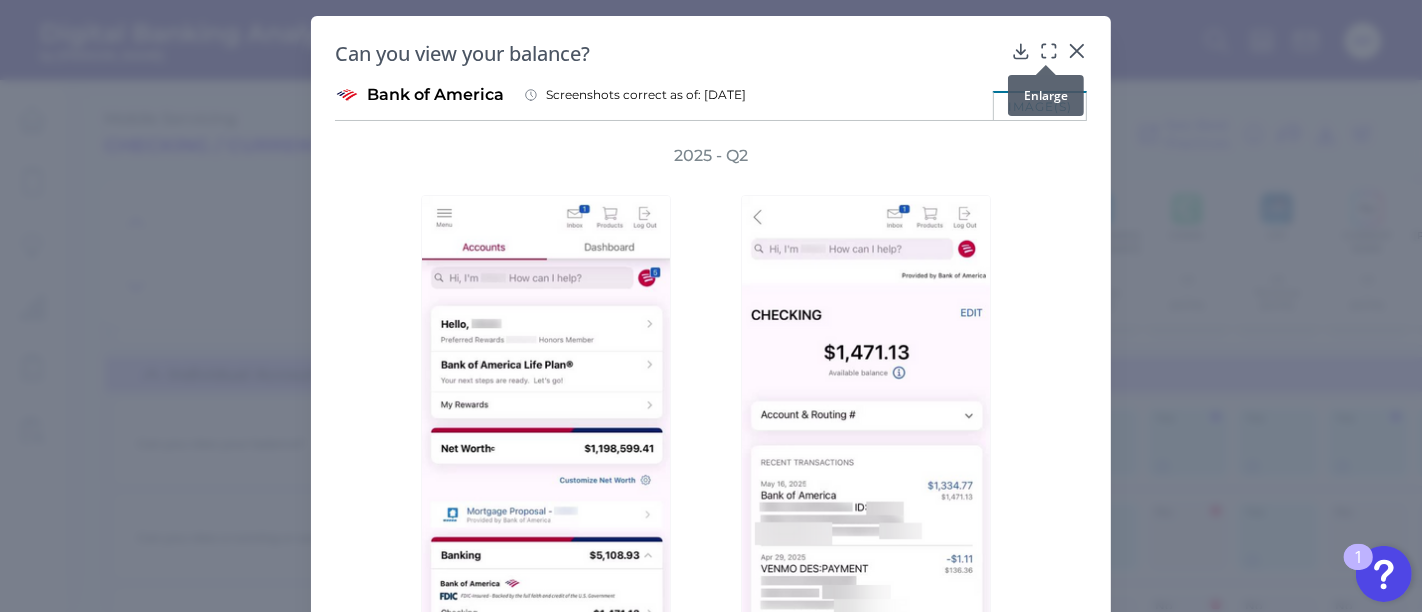 click 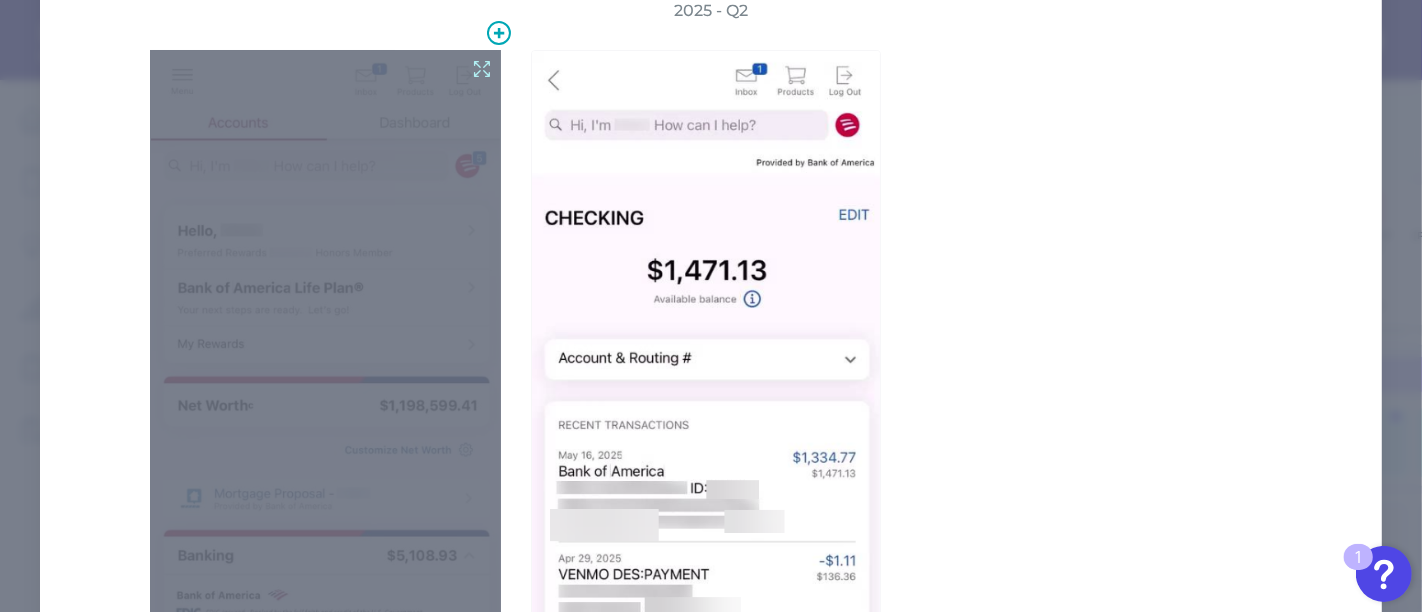 scroll, scrollTop: 111, scrollLeft: 0, axis: vertical 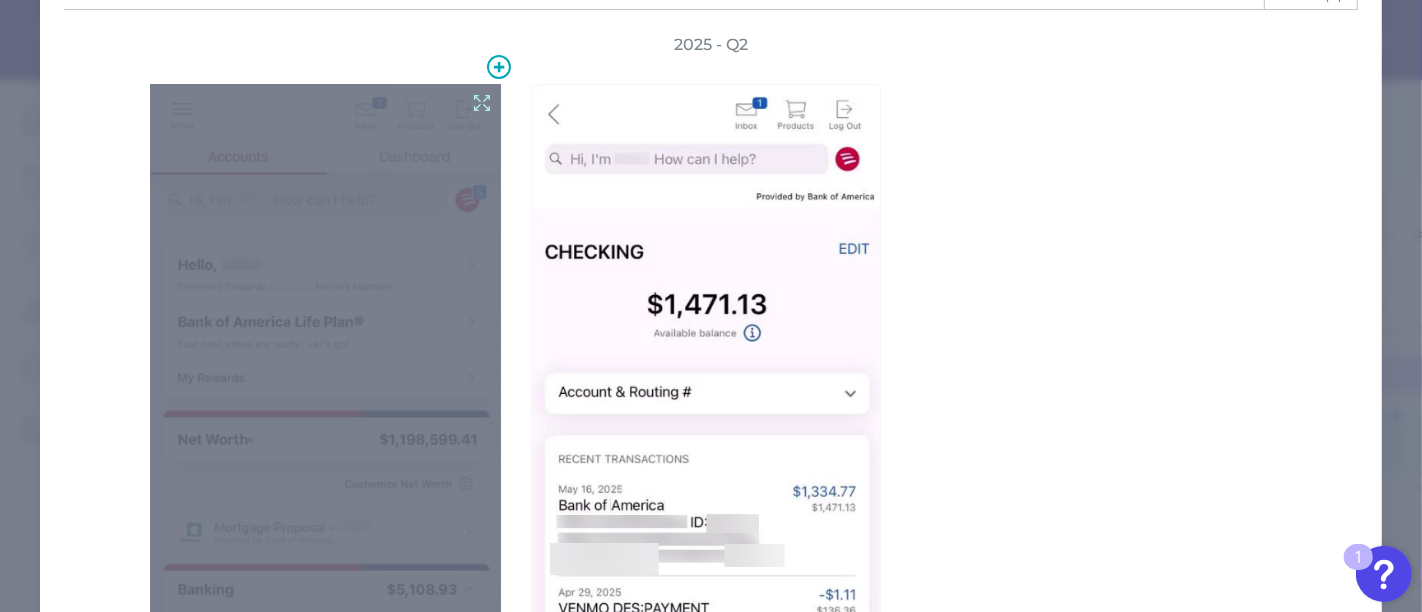 click 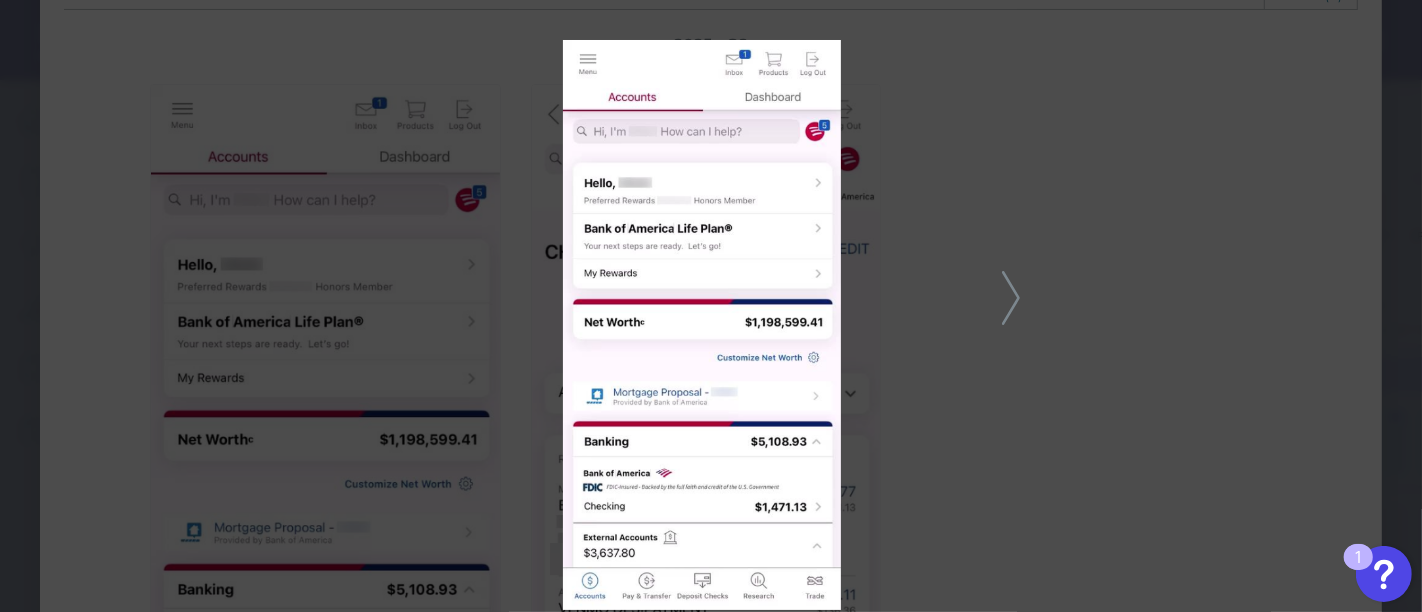 click 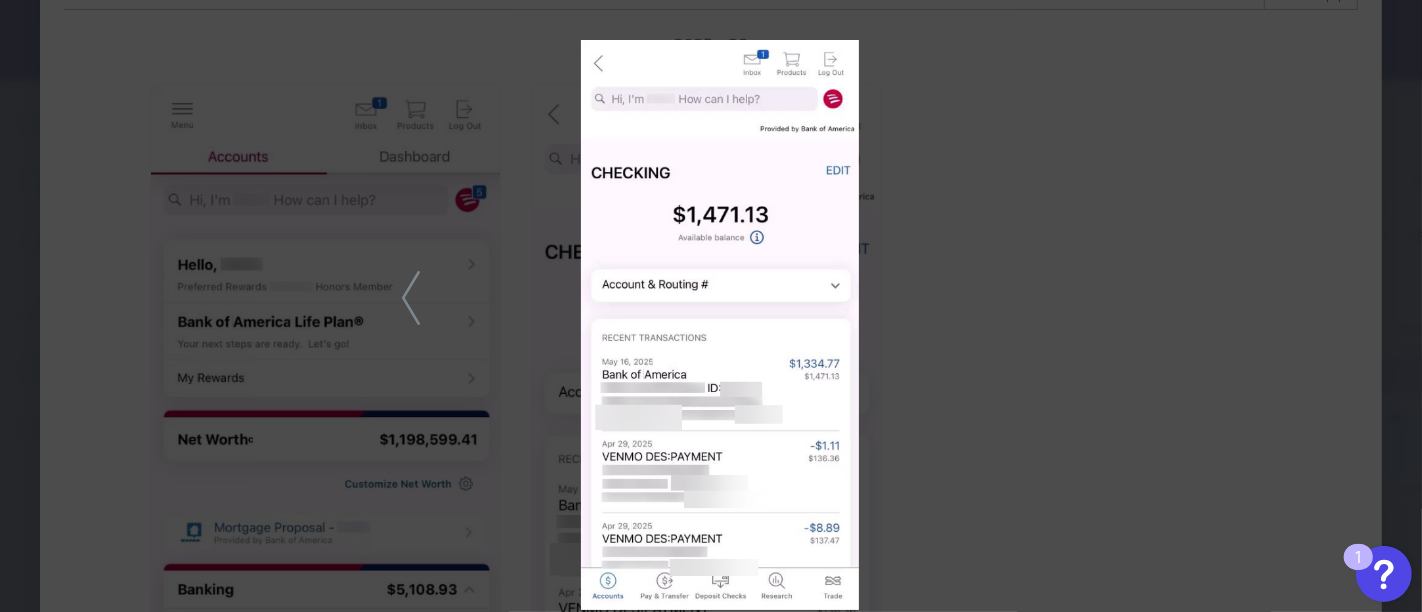 click at bounding box center (711, 306) 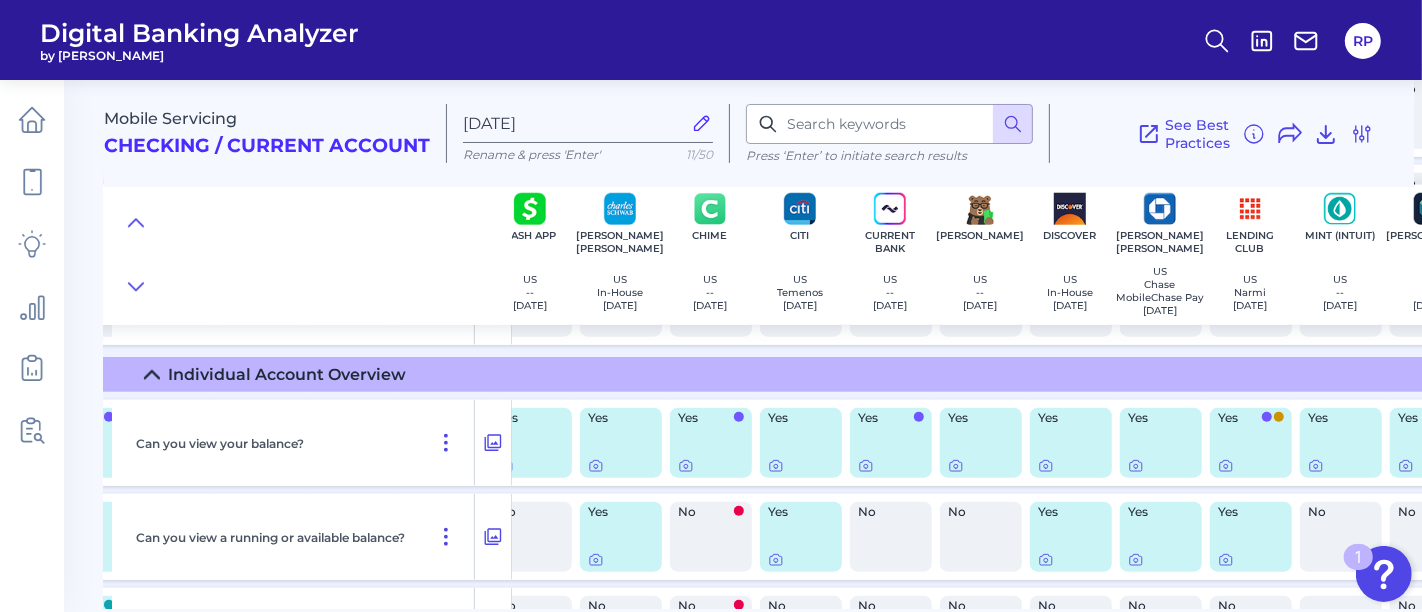 scroll, scrollTop: 1571, scrollLeft: 494, axis: both 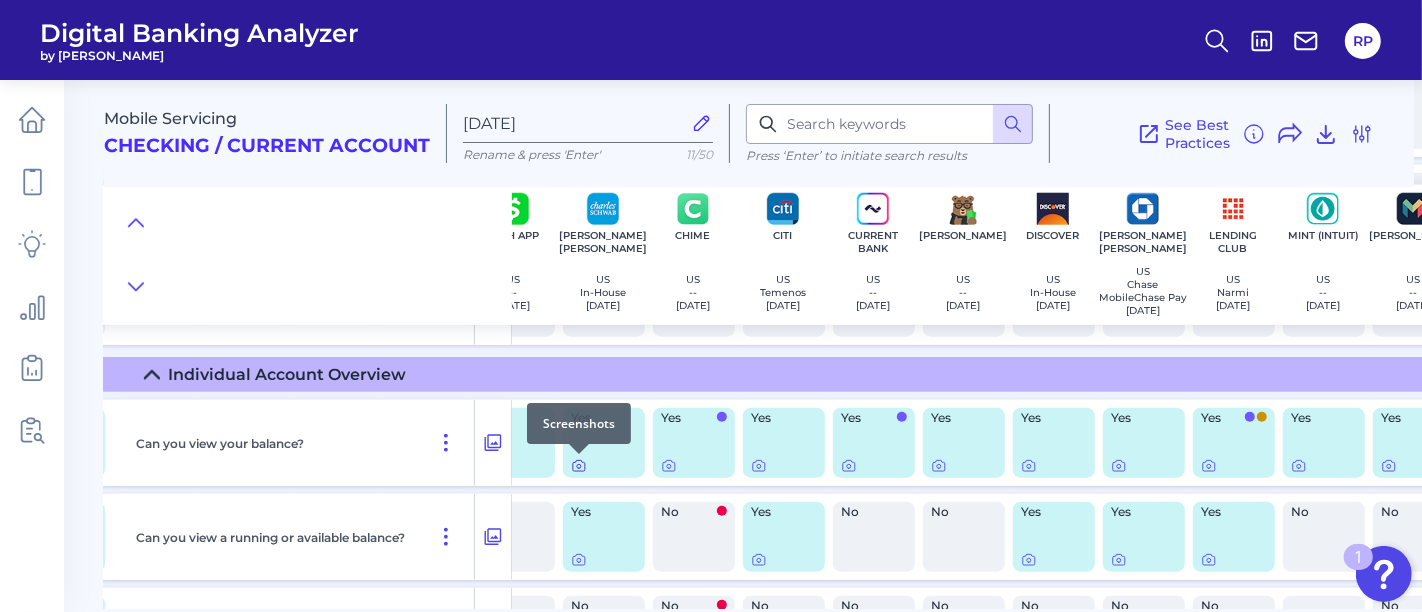 click 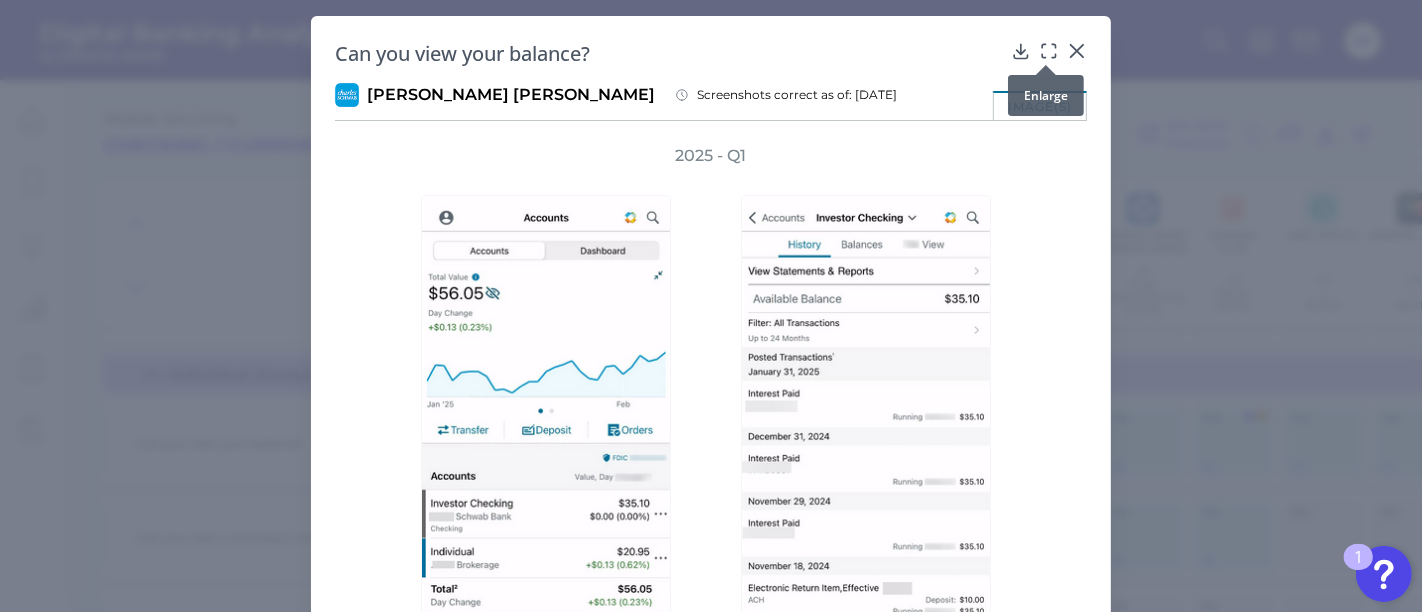 click 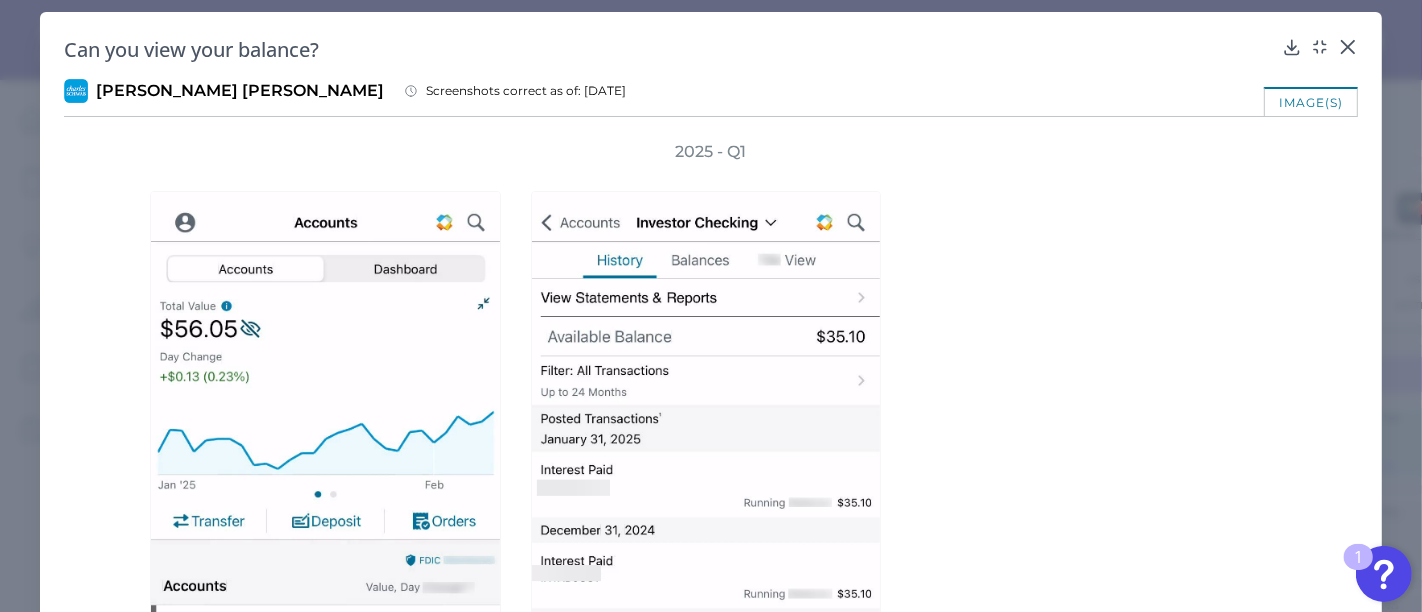 scroll, scrollTop: 0, scrollLeft: 0, axis: both 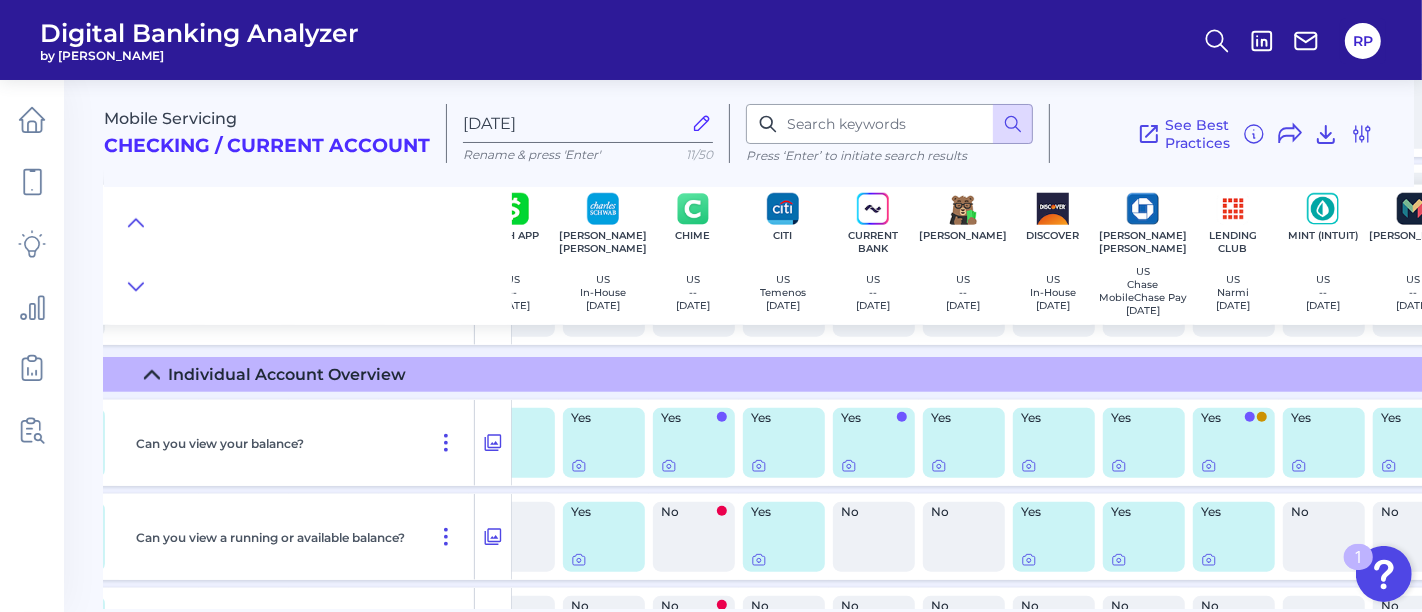 drag, startPoint x: 918, startPoint y: 609, endPoint x: 959, endPoint y: 604, distance: 41.303753 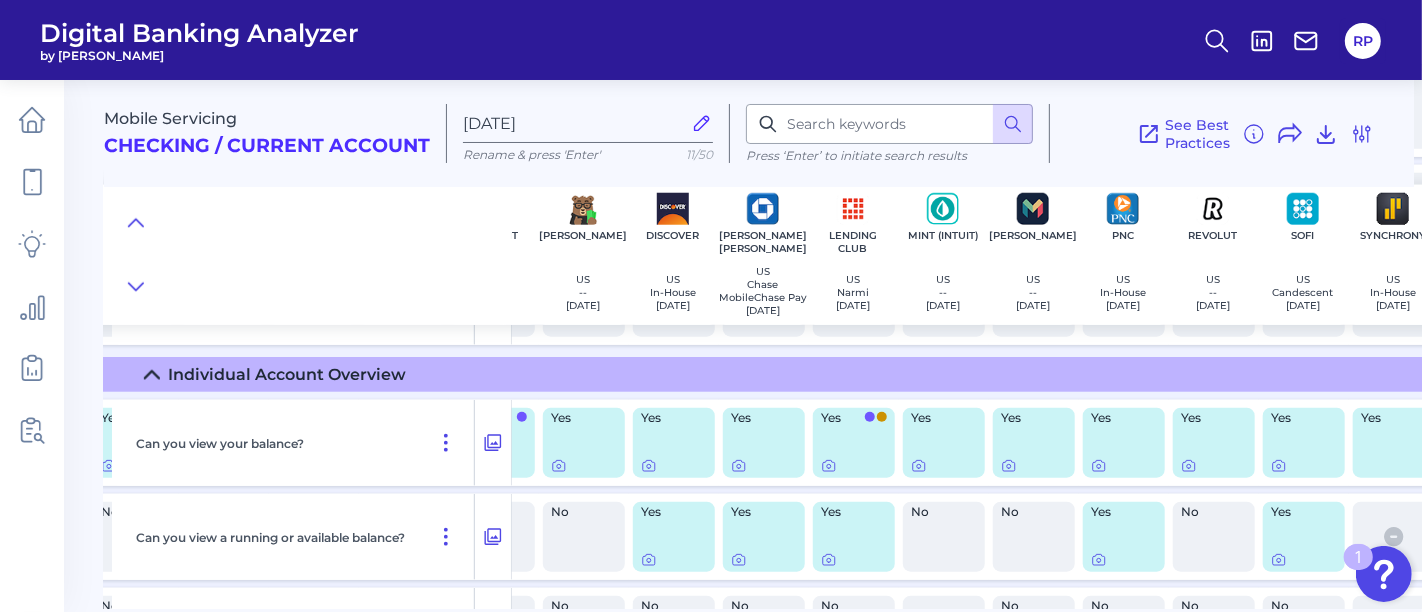scroll, scrollTop: 1571, scrollLeft: 875, axis: both 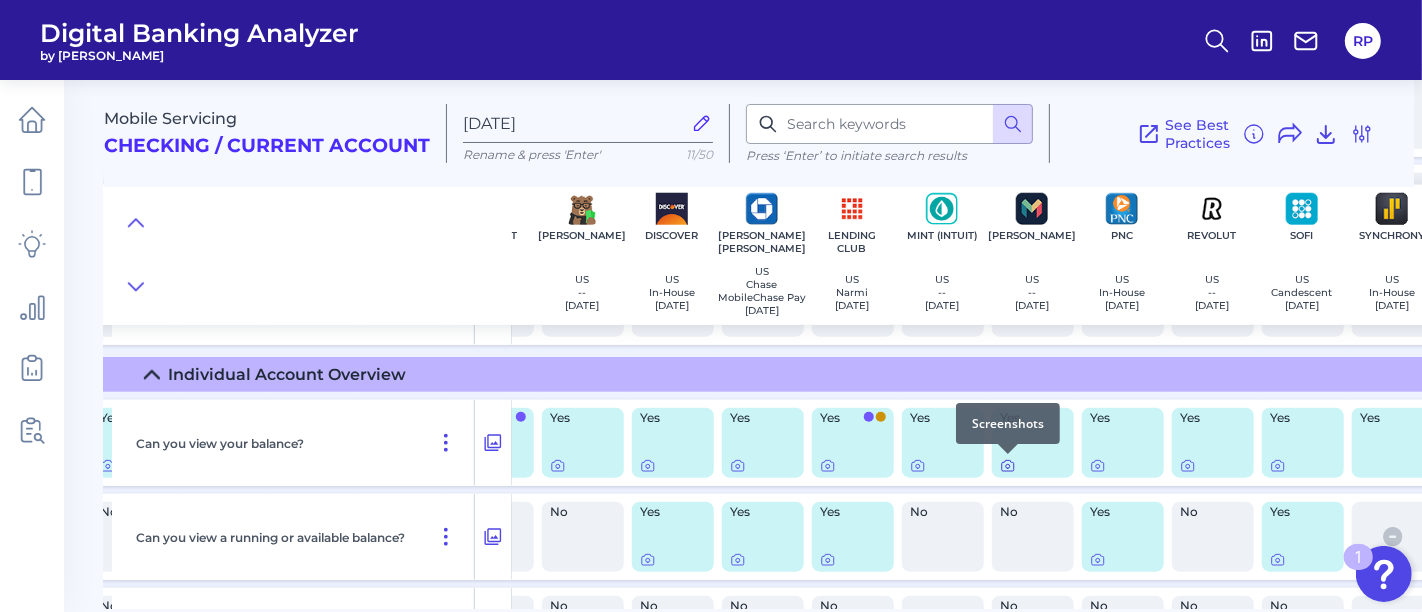 click 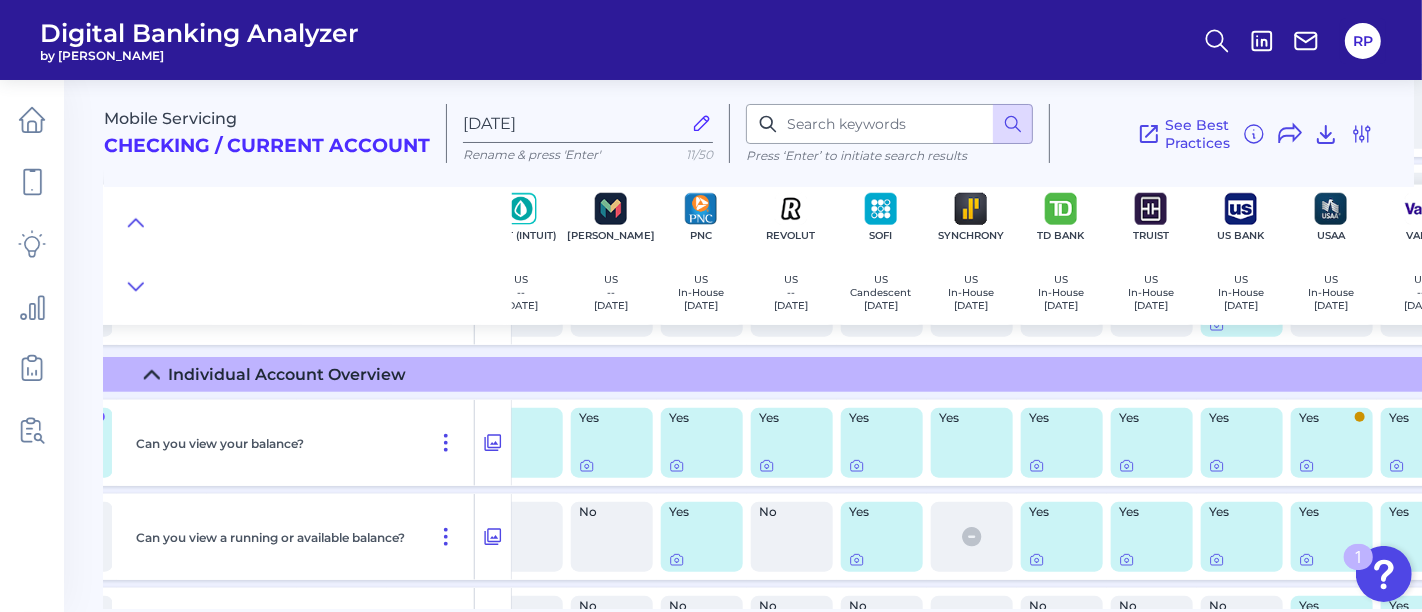 scroll, scrollTop: 1571, scrollLeft: 1308, axis: both 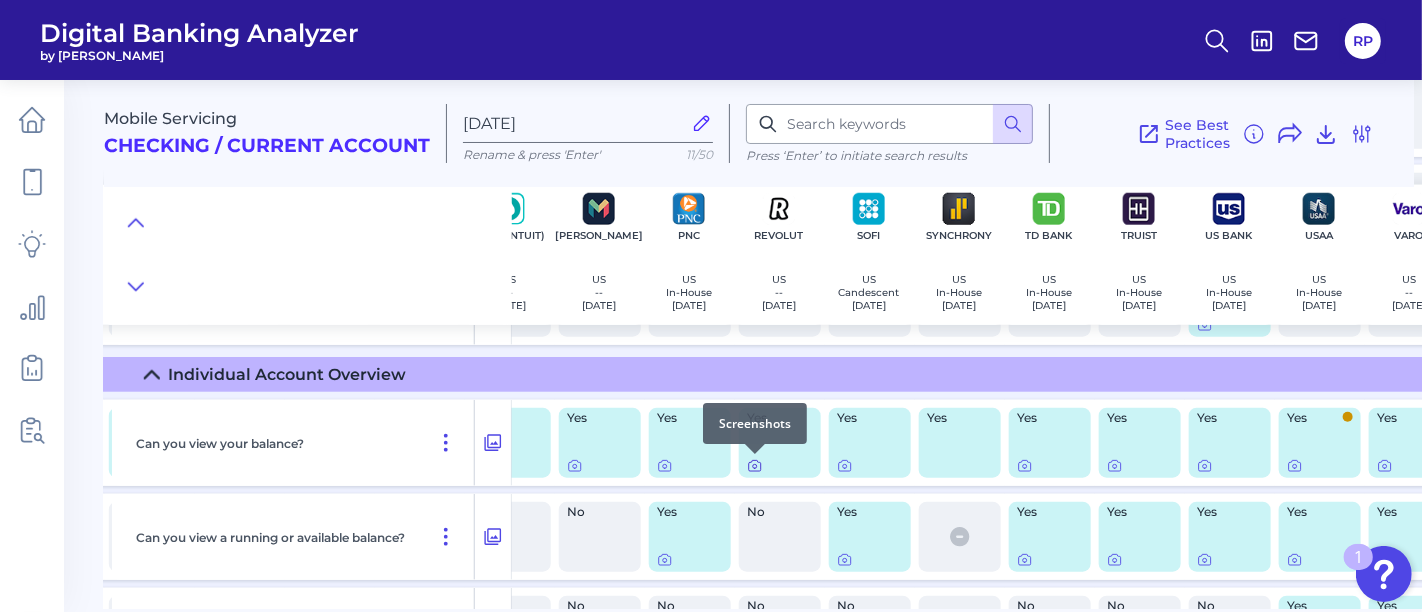 click 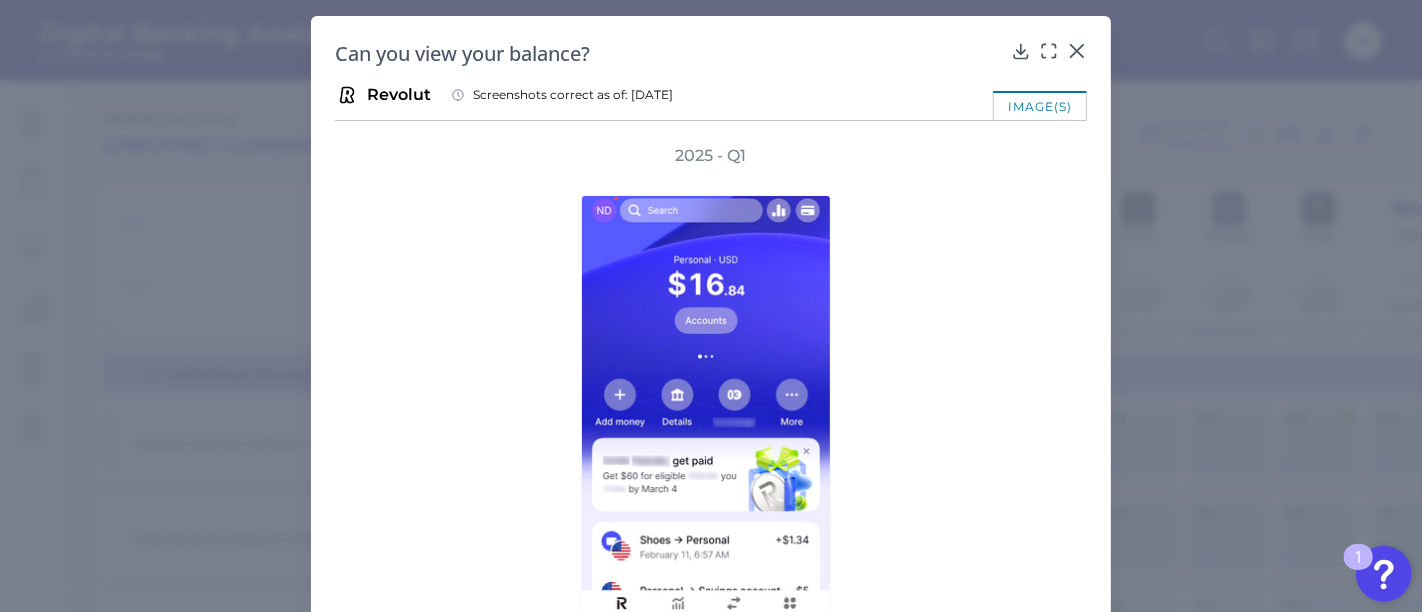 scroll, scrollTop: 107, scrollLeft: 0, axis: vertical 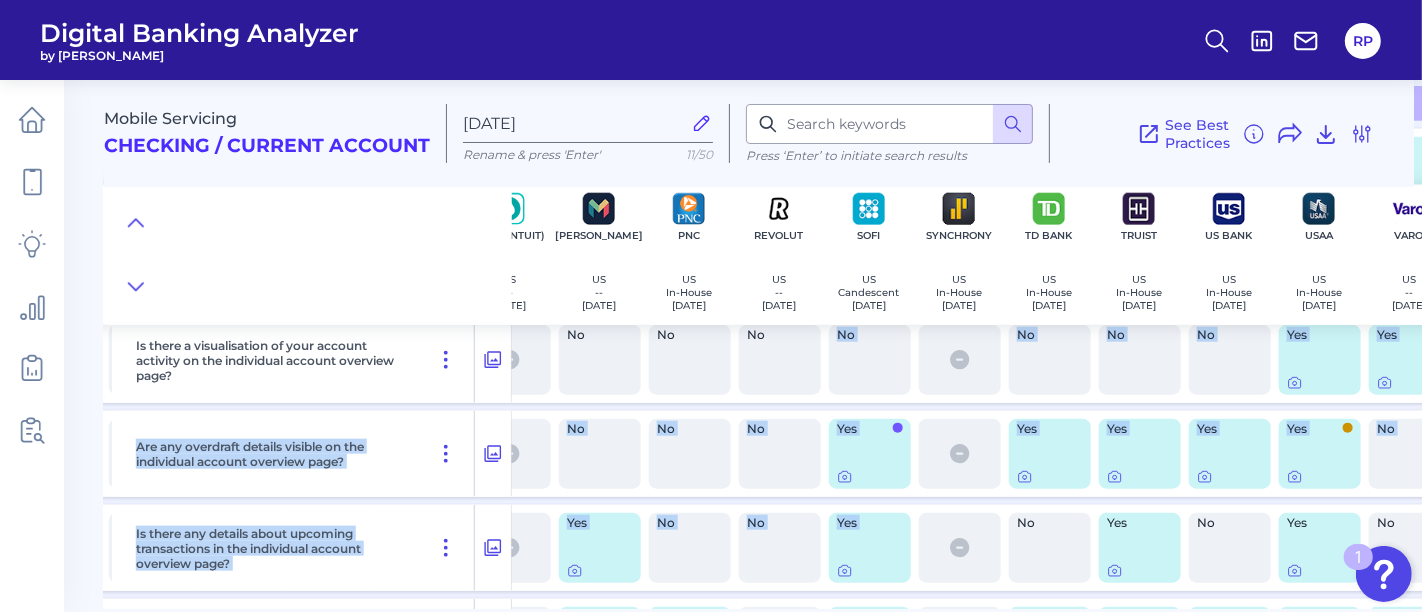 drag, startPoint x: 832, startPoint y: 601, endPoint x: 902, endPoint y: 598, distance: 70.064255 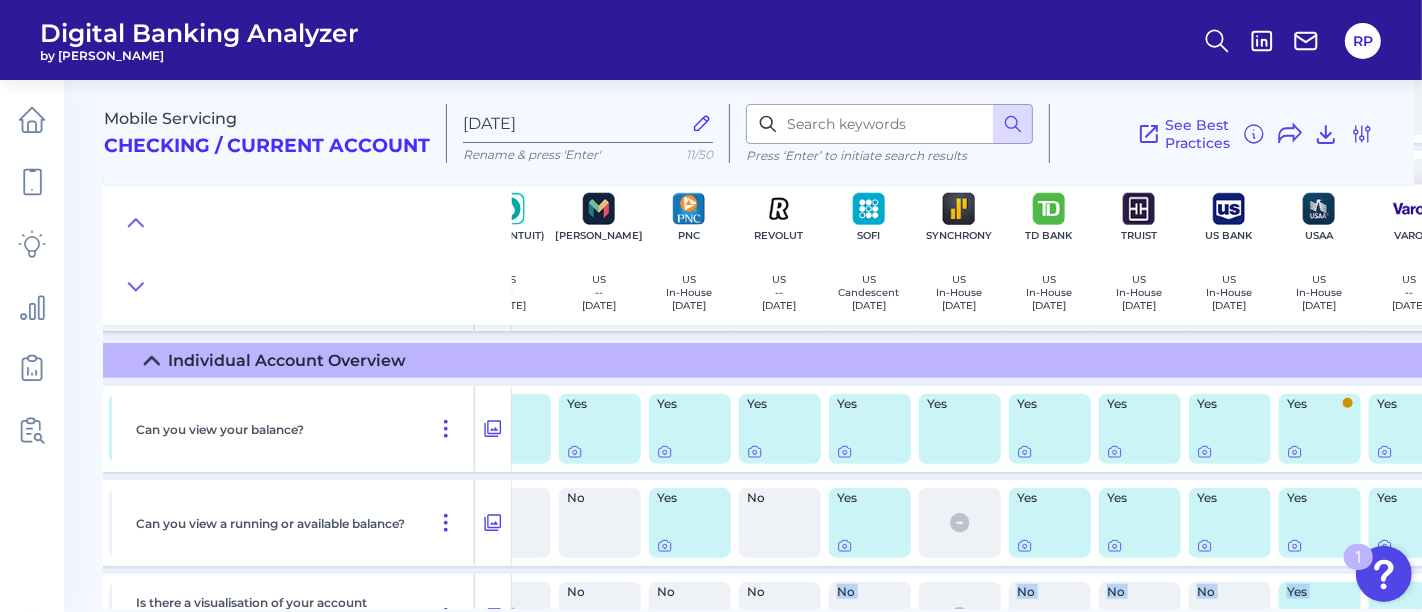 scroll, scrollTop: 1620, scrollLeft: 1308, axis: both 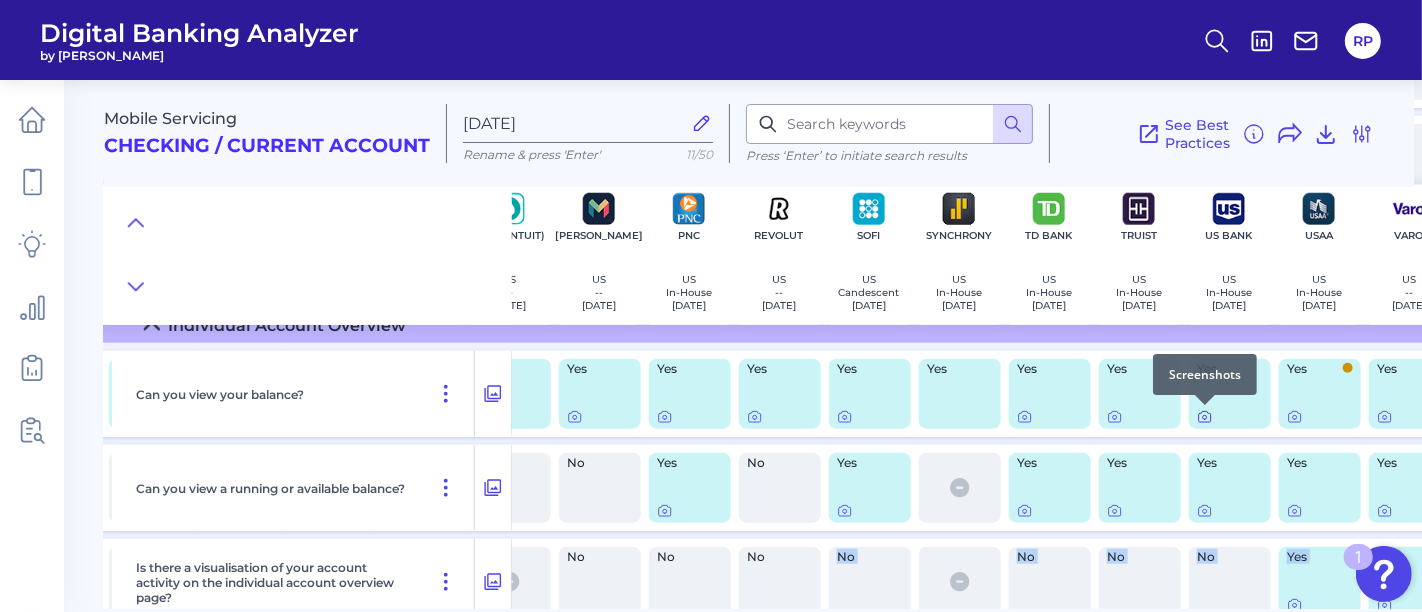click 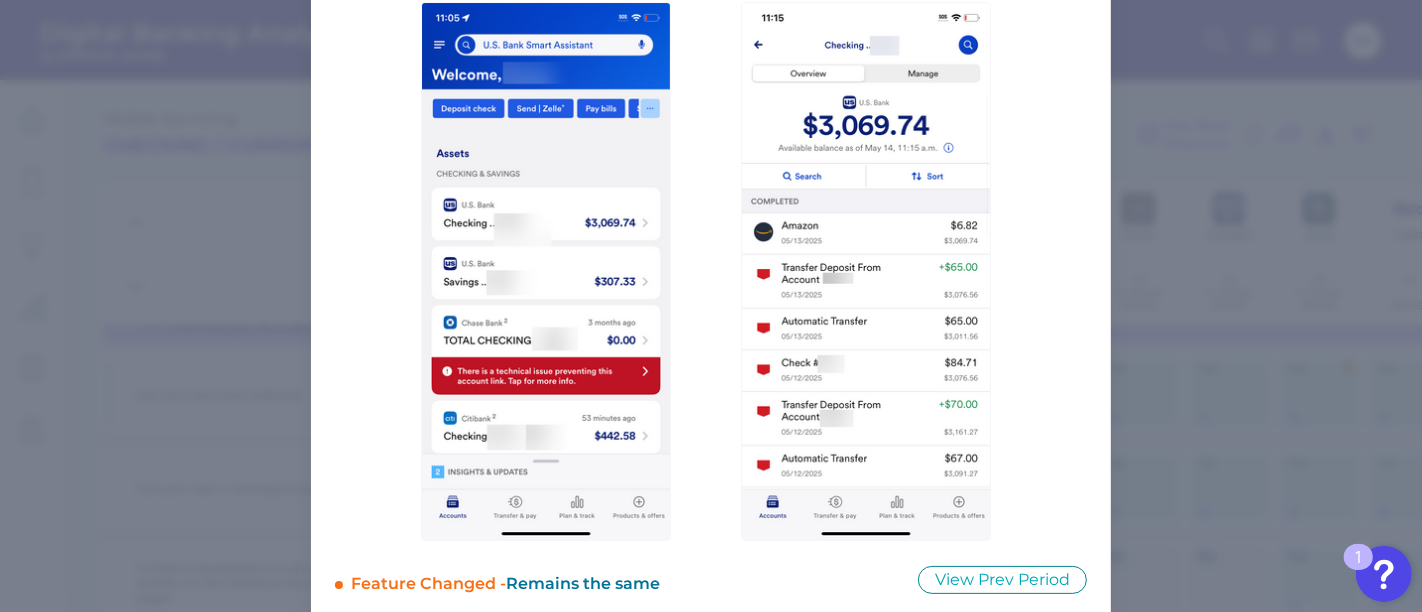 scroll, scrollTop: 214, scrollLeft: 0, axis: vertical 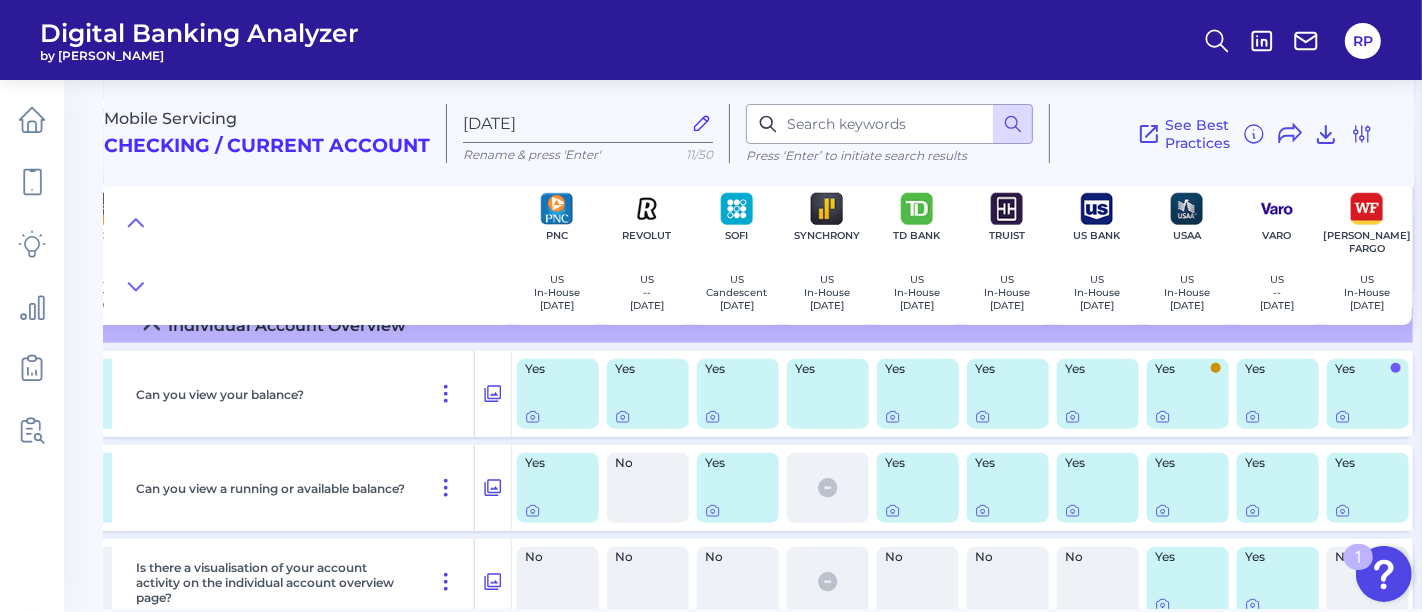 click on "Individual Account Overview" at bounding box center [39, 325] 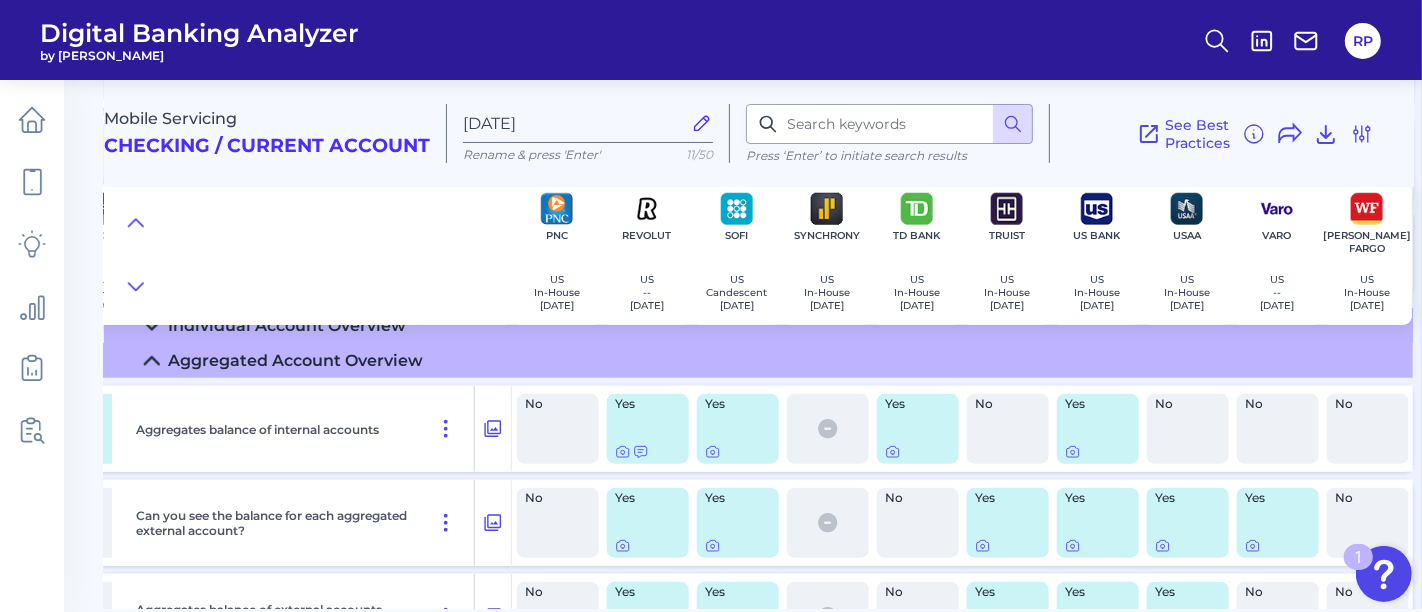 click on "Aggregated Account Overview" at bounding box center [295, 360] 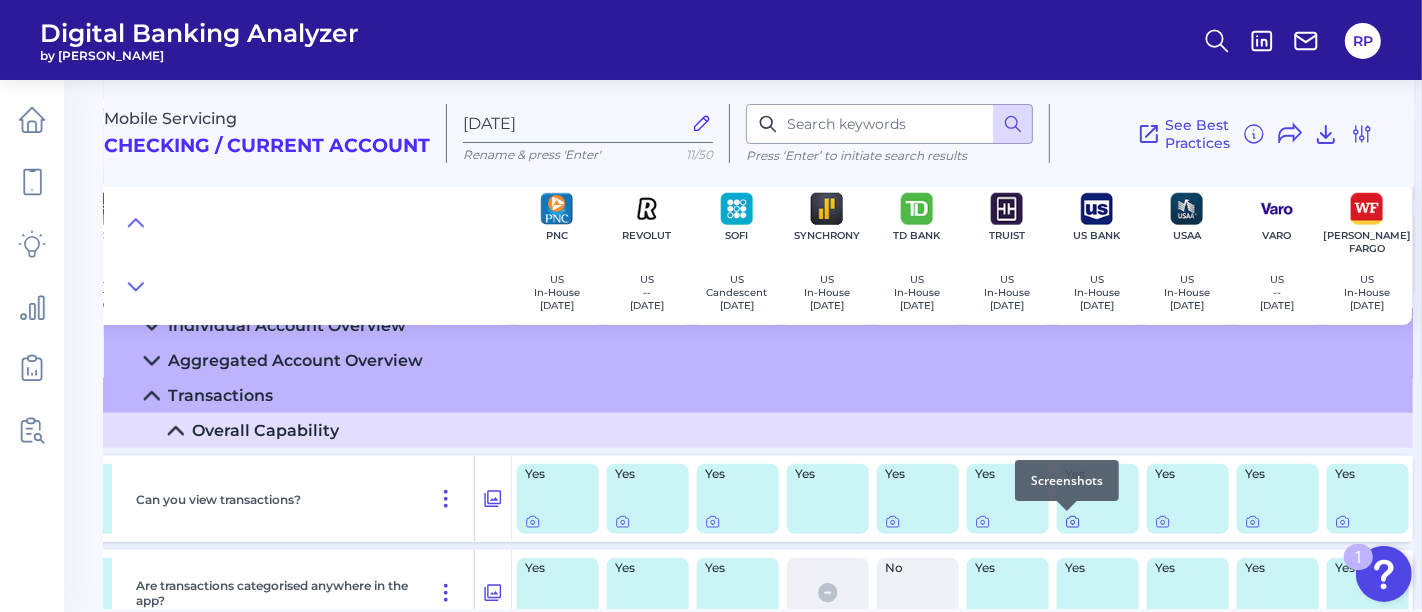 click 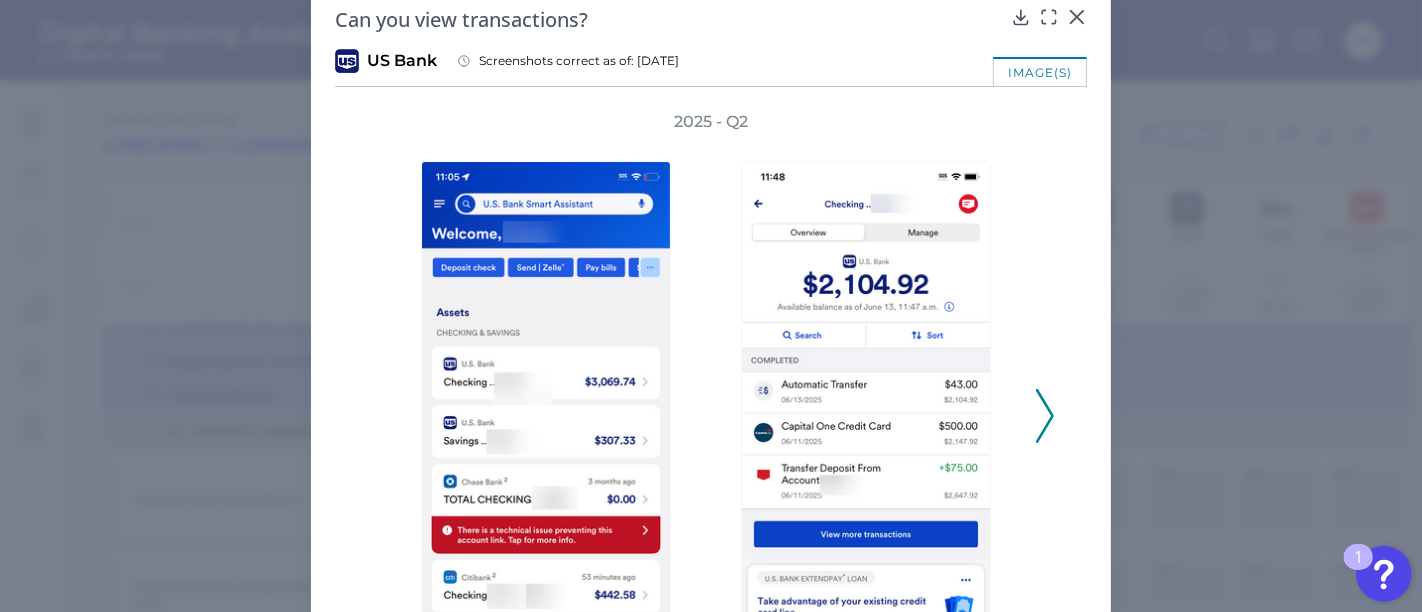 scroll, scrollTop: 0, scrollLeft: 0, axis: both 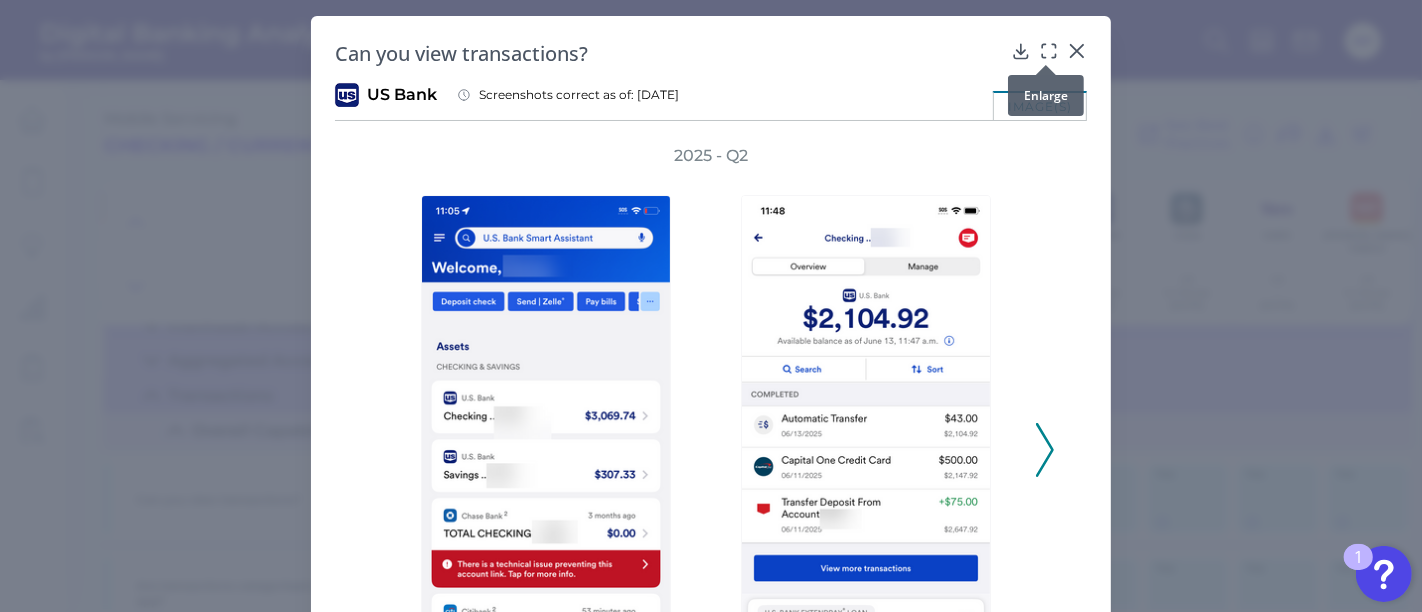 click 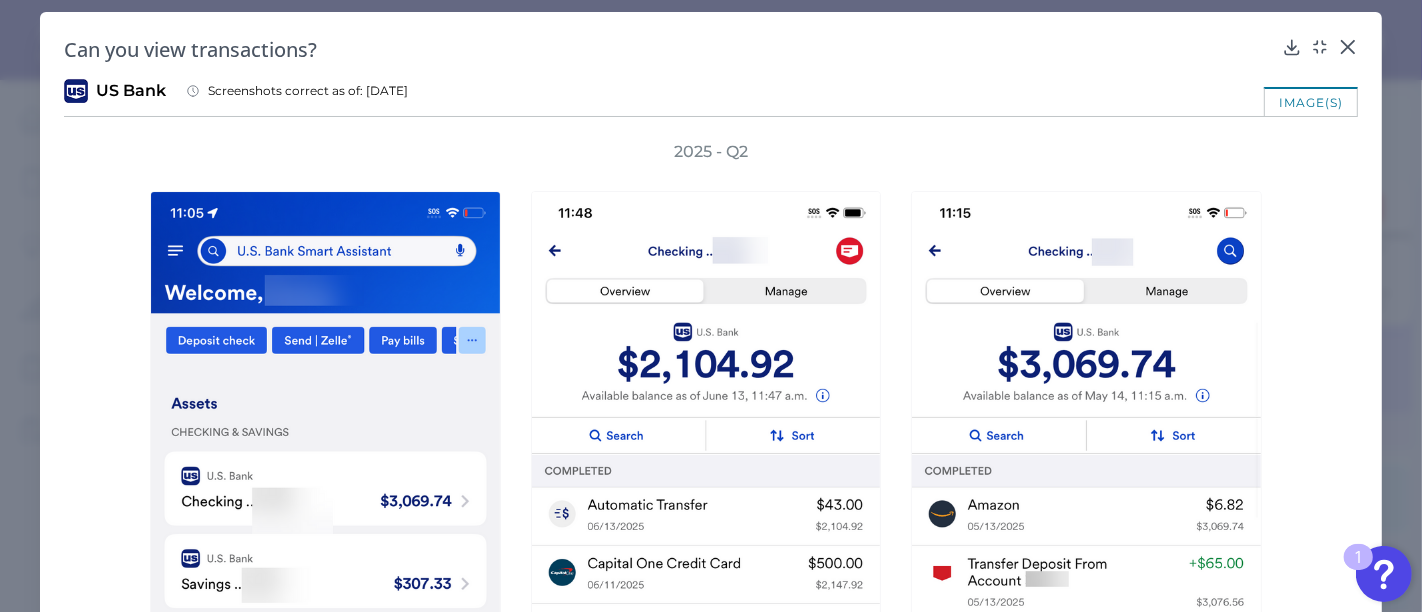 scroll, scrollTop: 0, scrollLeft: 0, axis: both 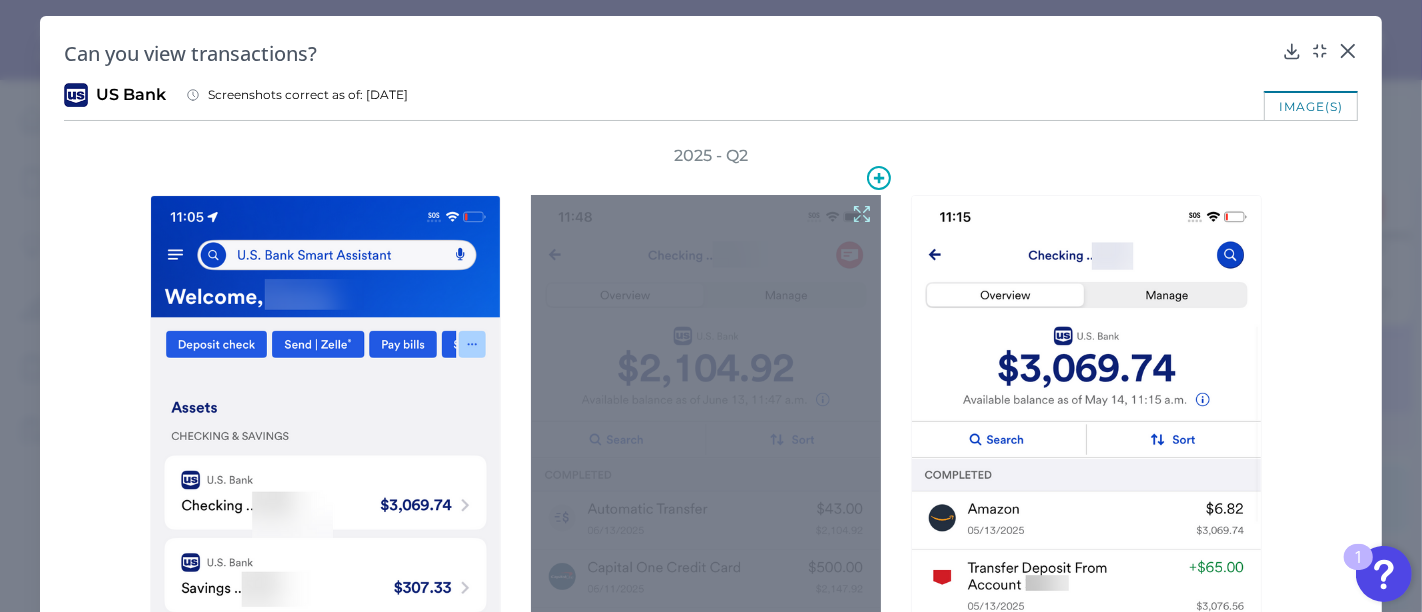 click 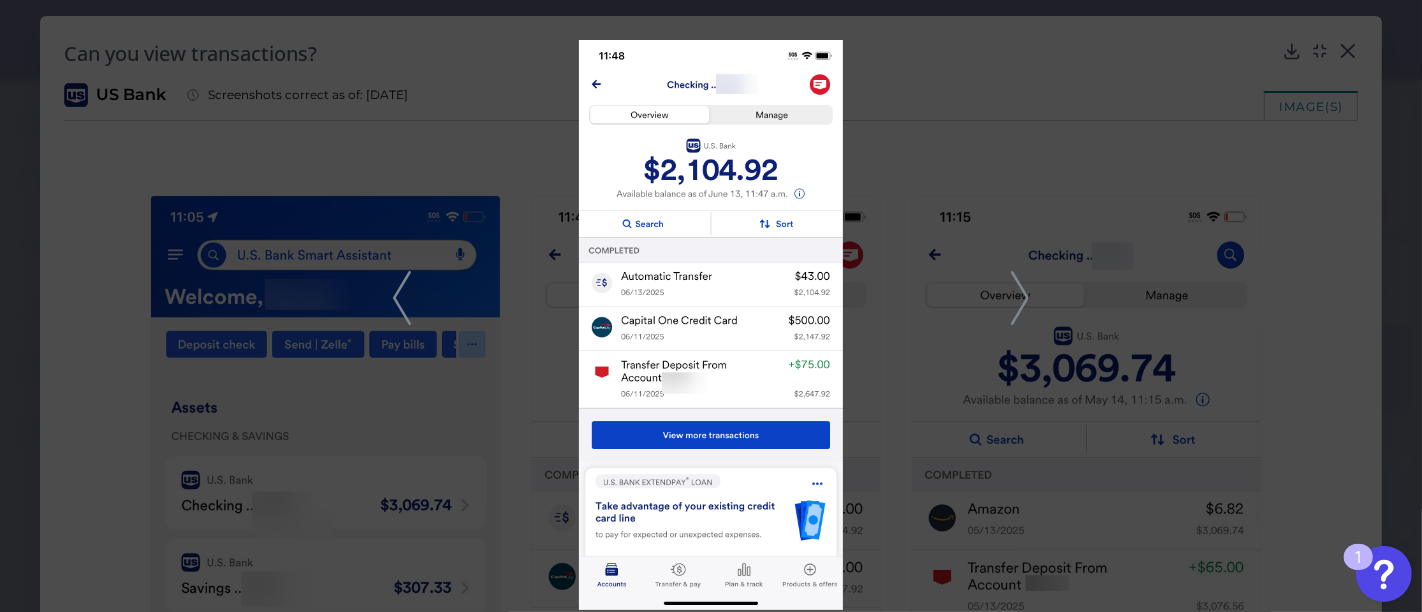 click at bounding box center (711, 325) 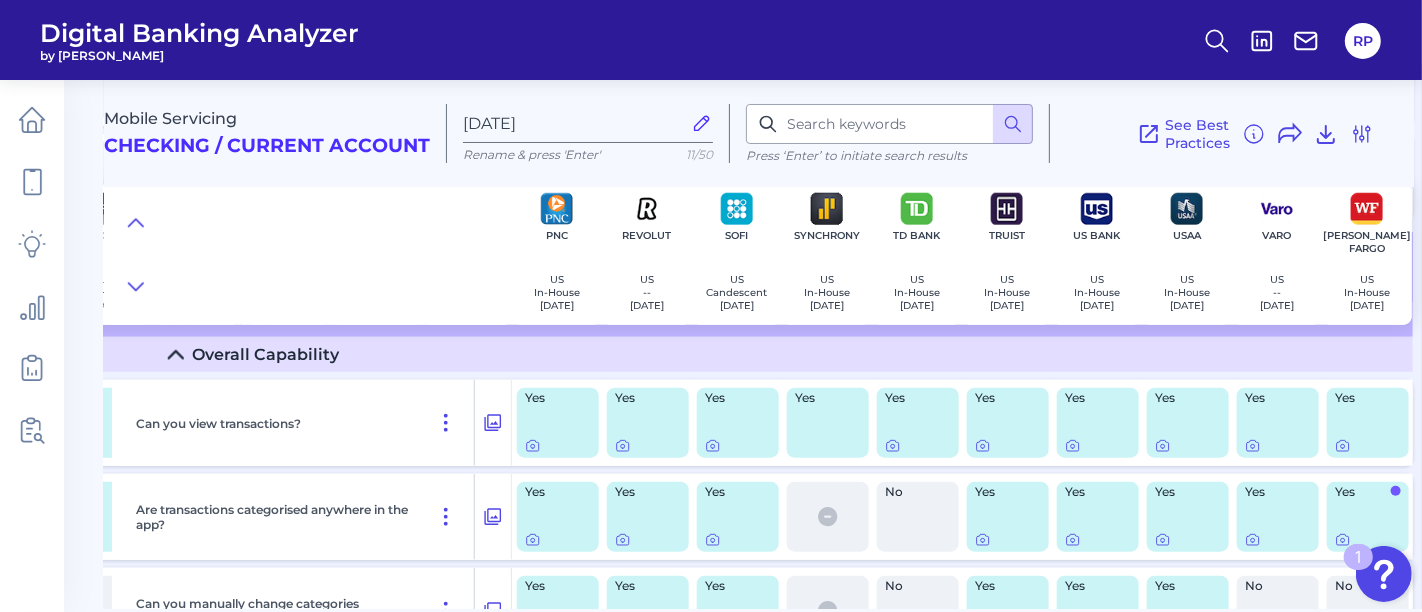 scroll, scrollTop: 1731, scrollLeft: 1445, axis: both 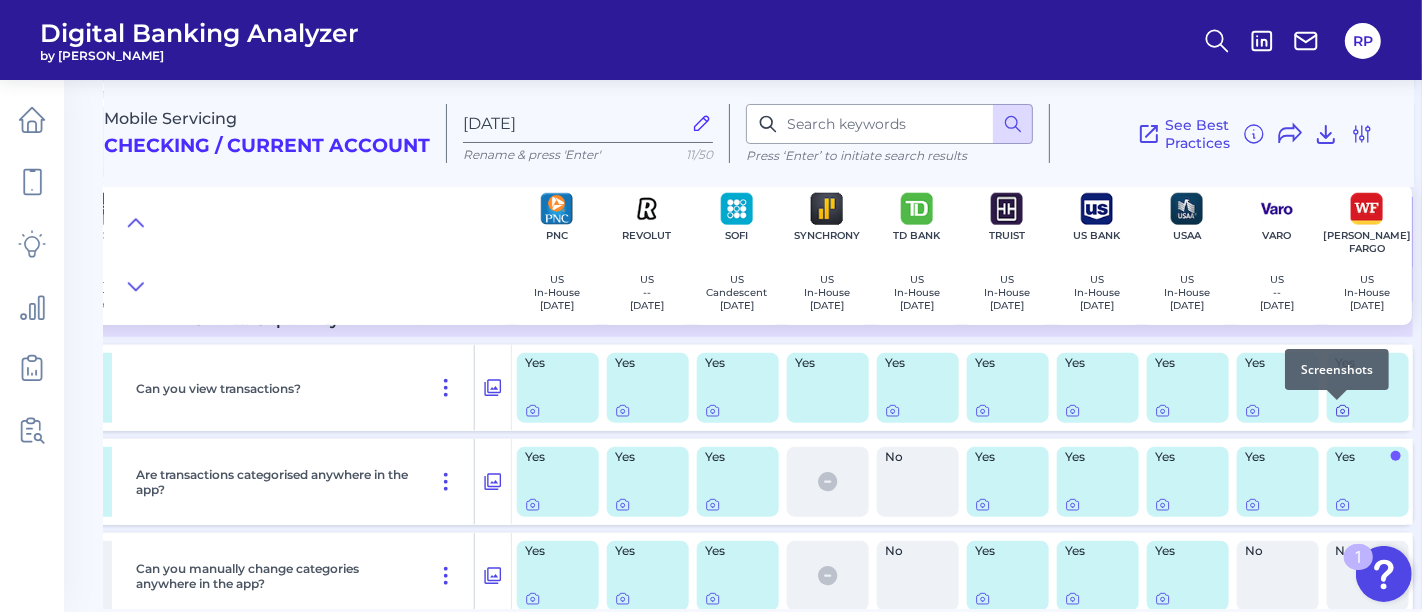 click 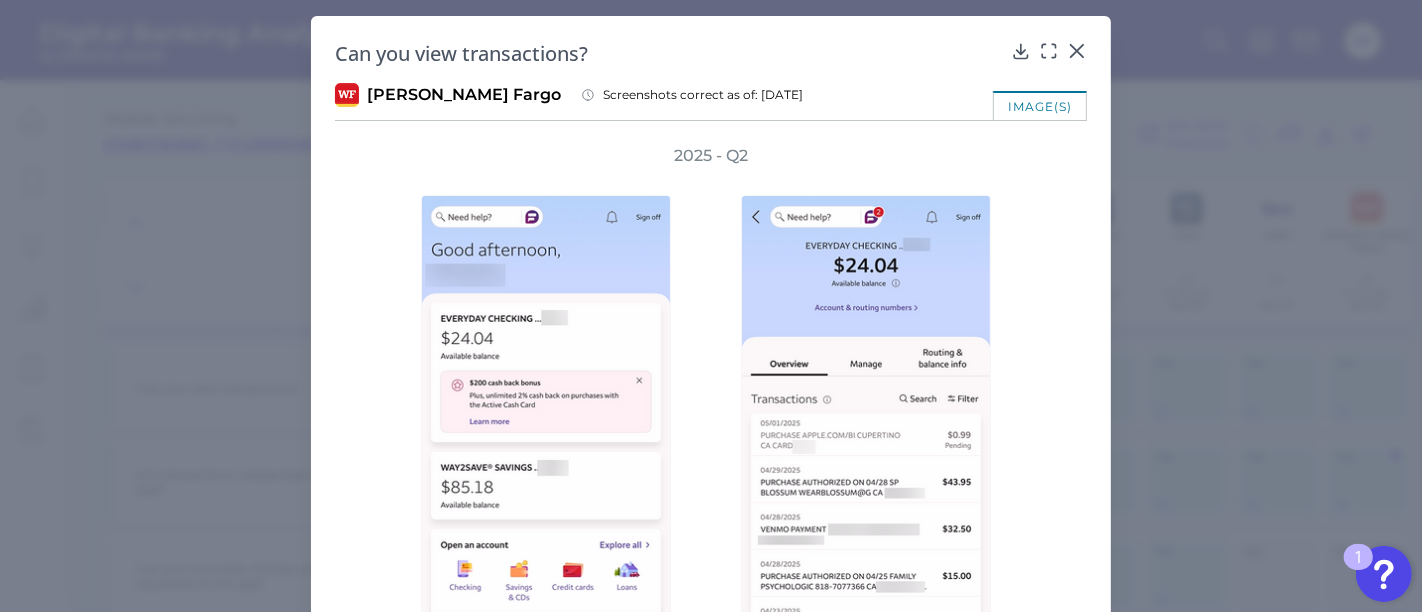 scroll, scrollTop: 111, scrollLeft: 0, axis: vertical 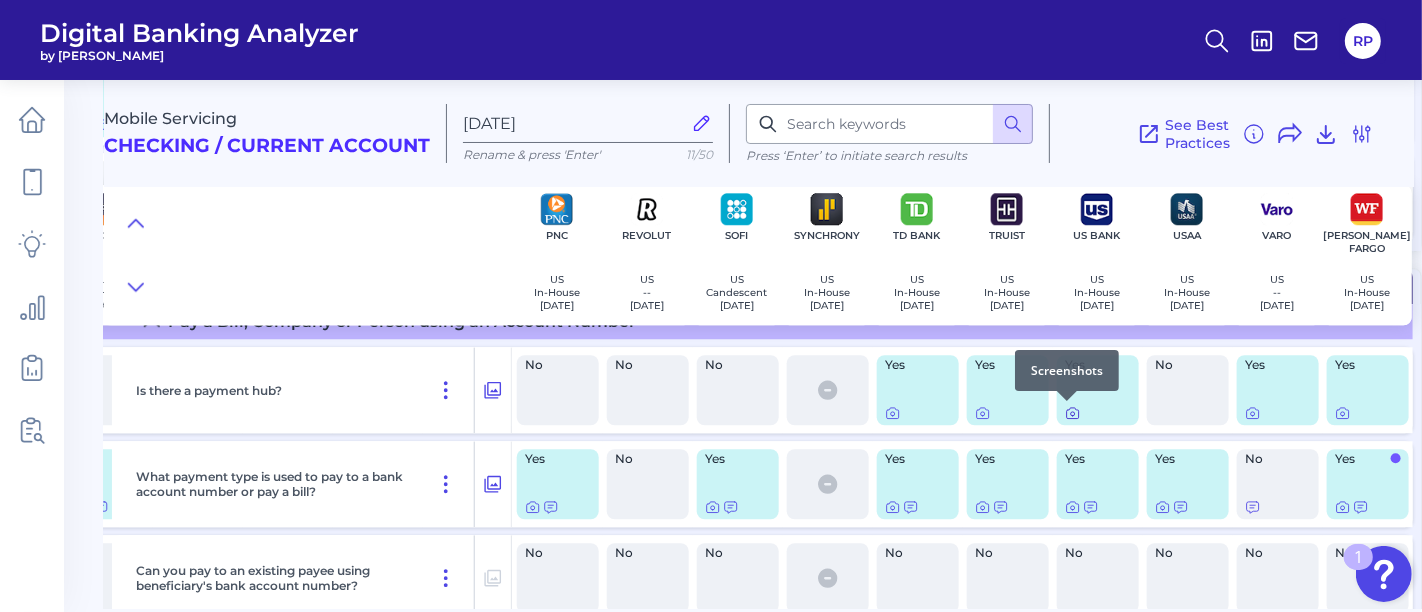 click 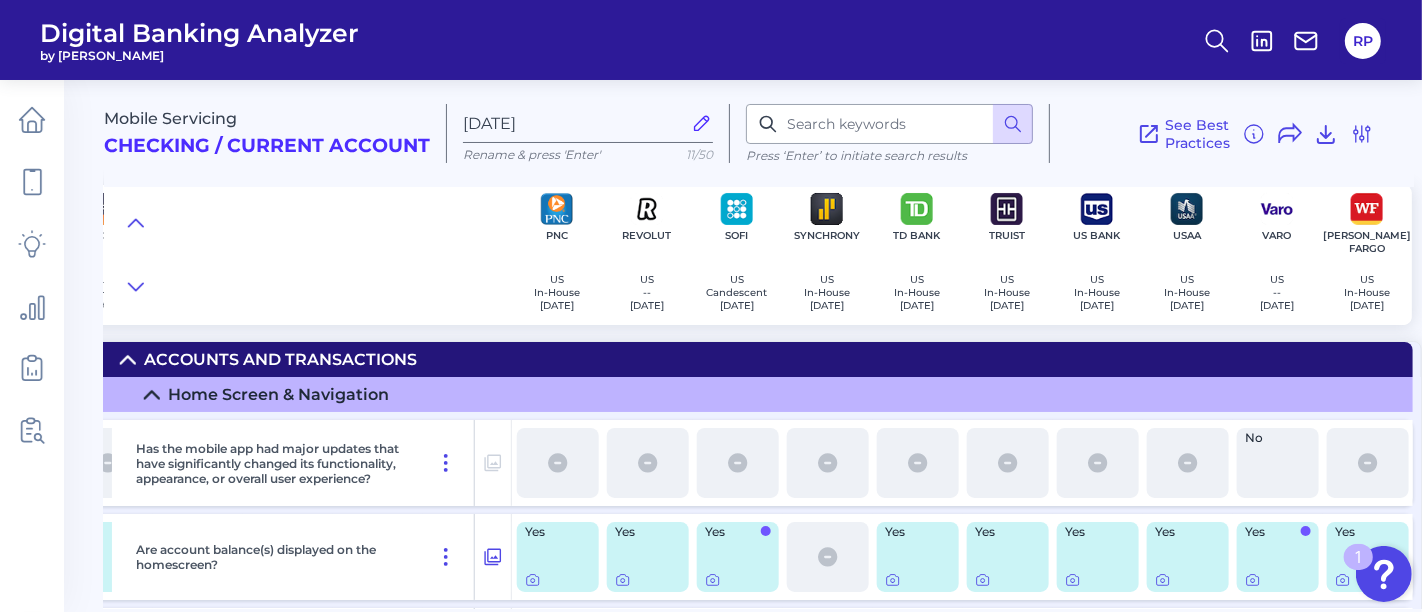 scroll, scrollTop: 111, scrollLeft: 1445, axis: both 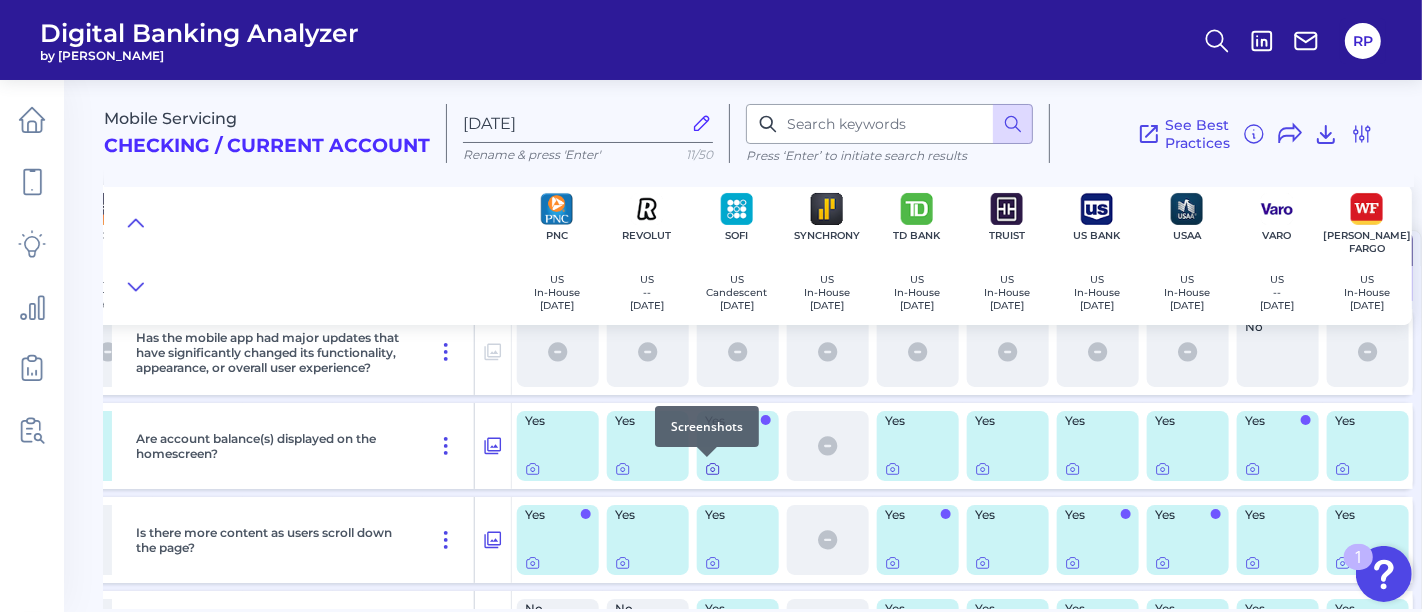 click 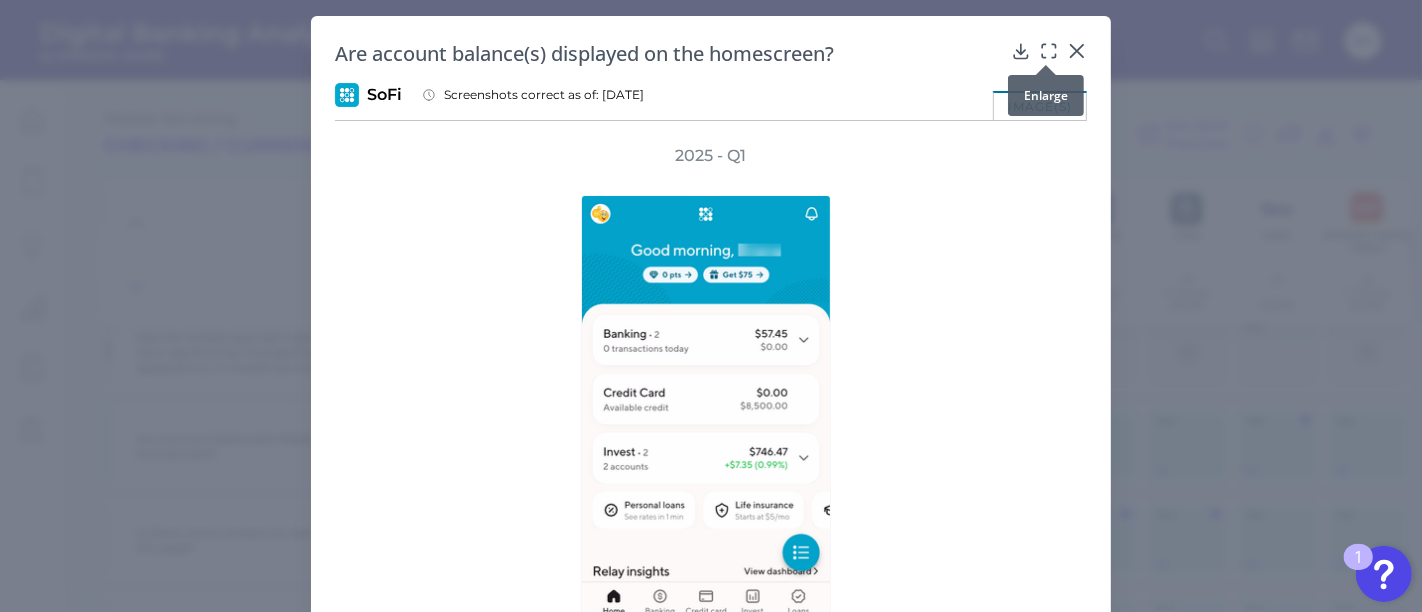 click 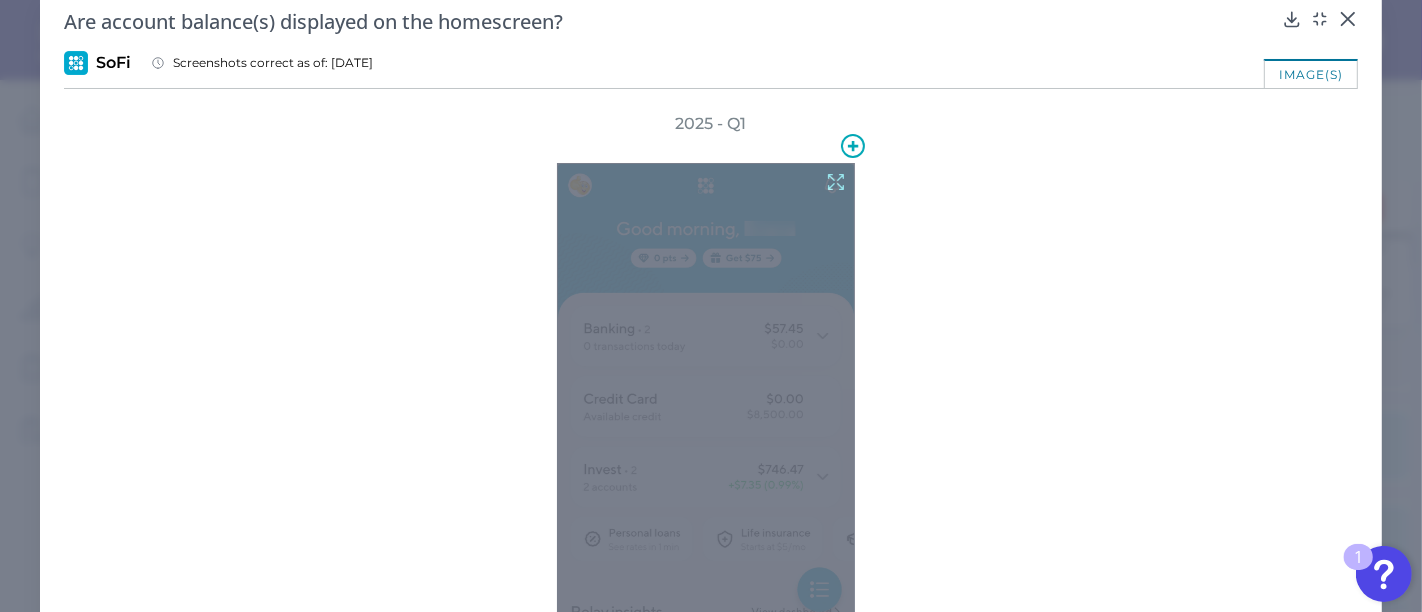 scroll, scrollTop: 0, scrollLeft: 0, axis: both 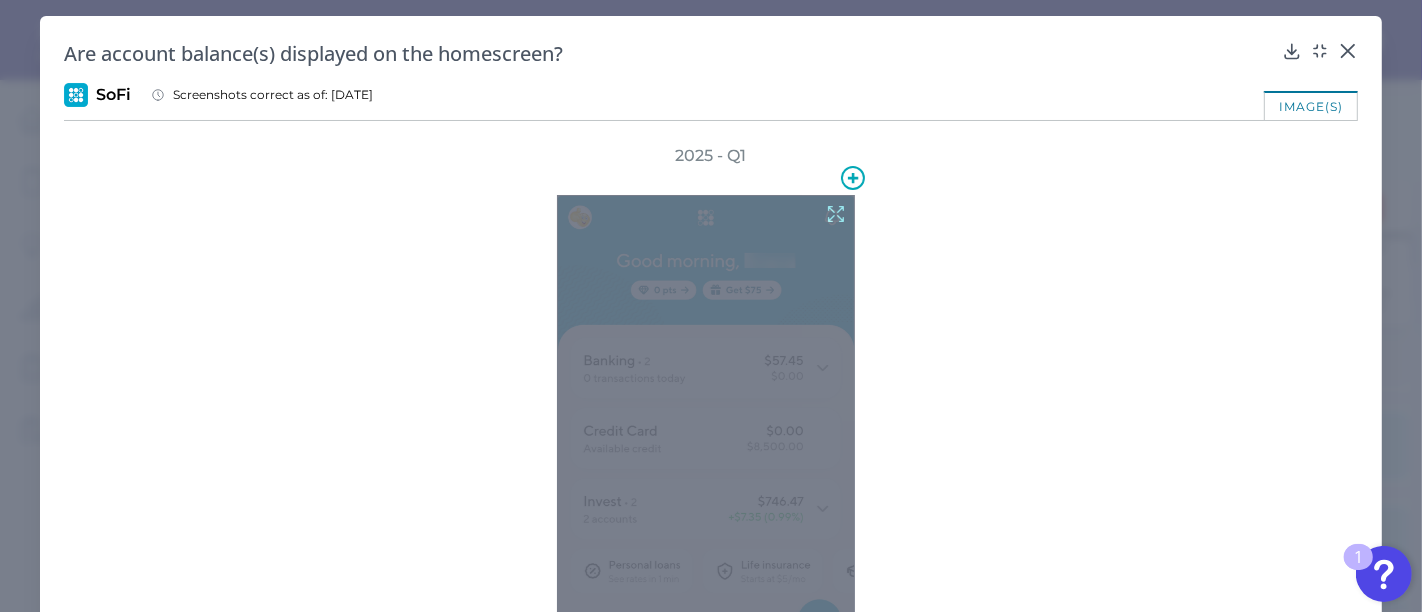 click 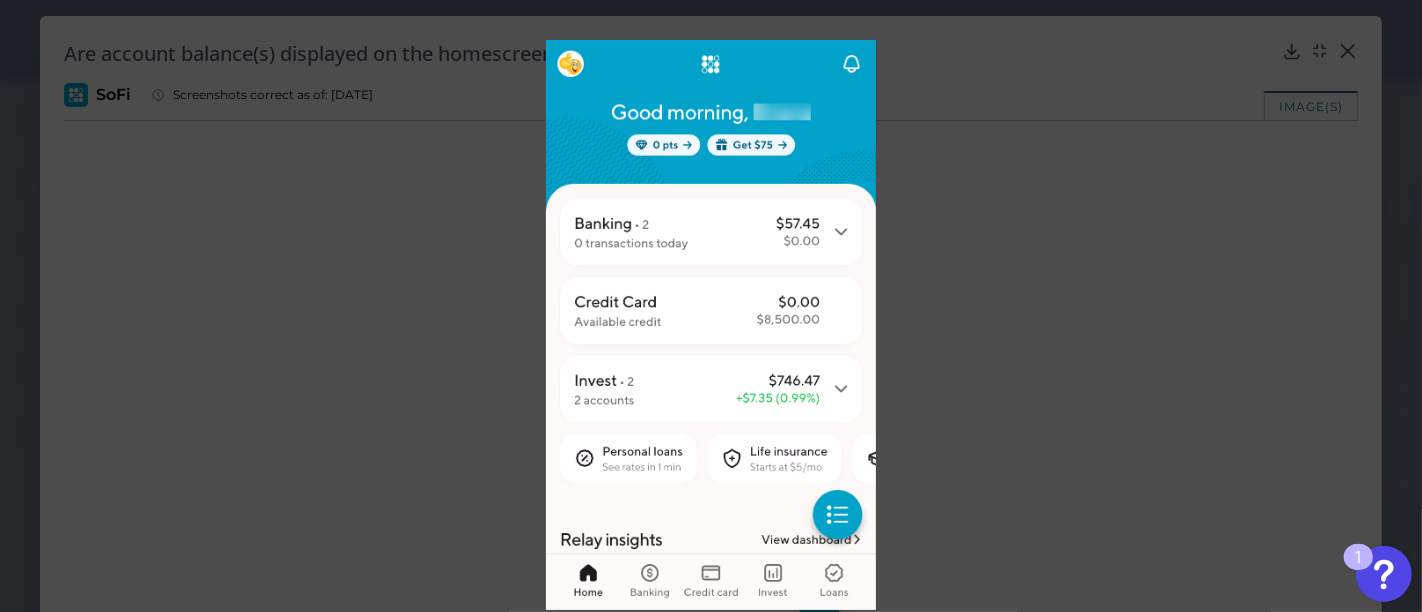 click at bounding box center (711, 306) 